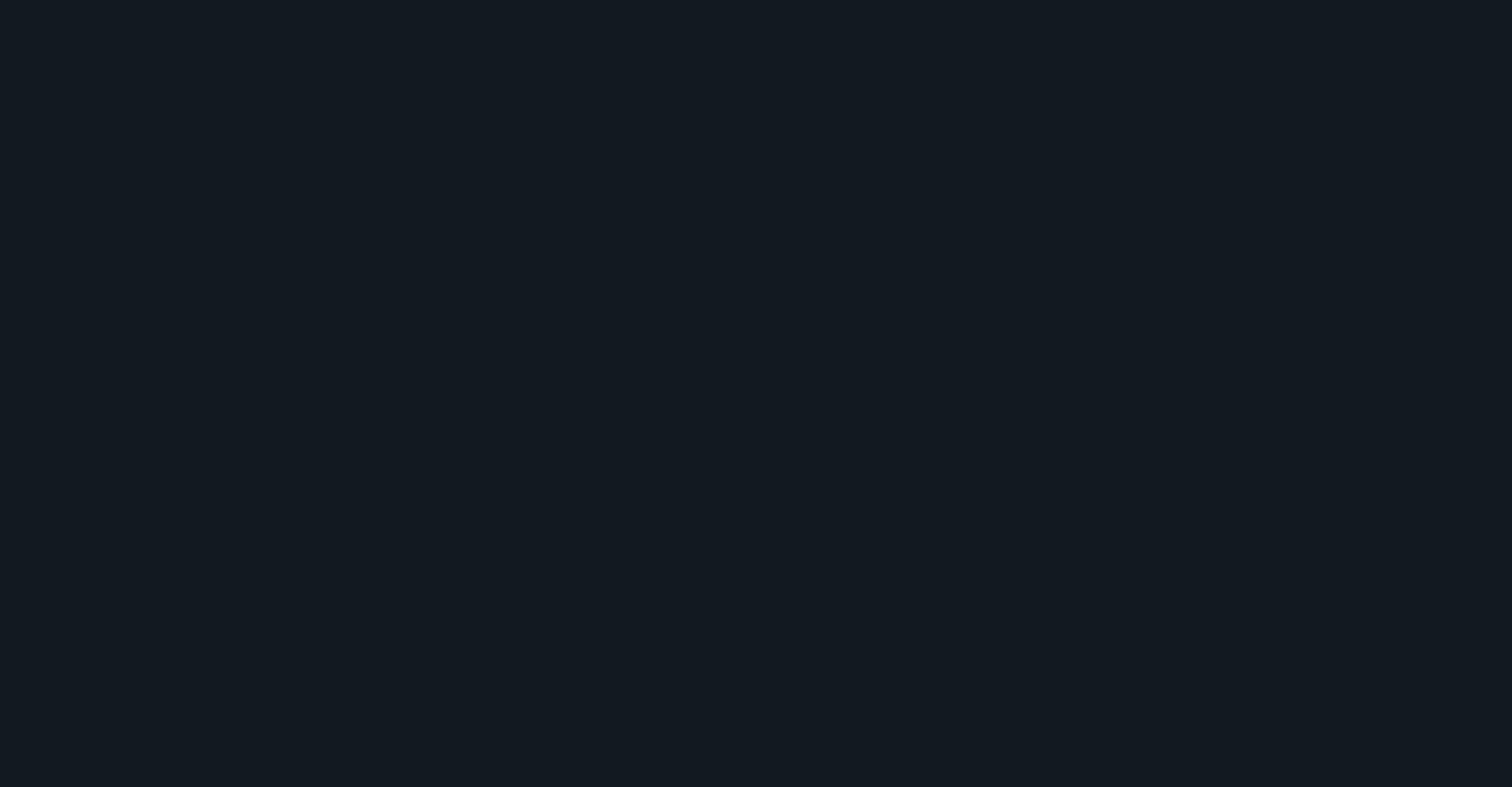 scroll, scrollTop: 0, scrollLeft: 0, axis: both 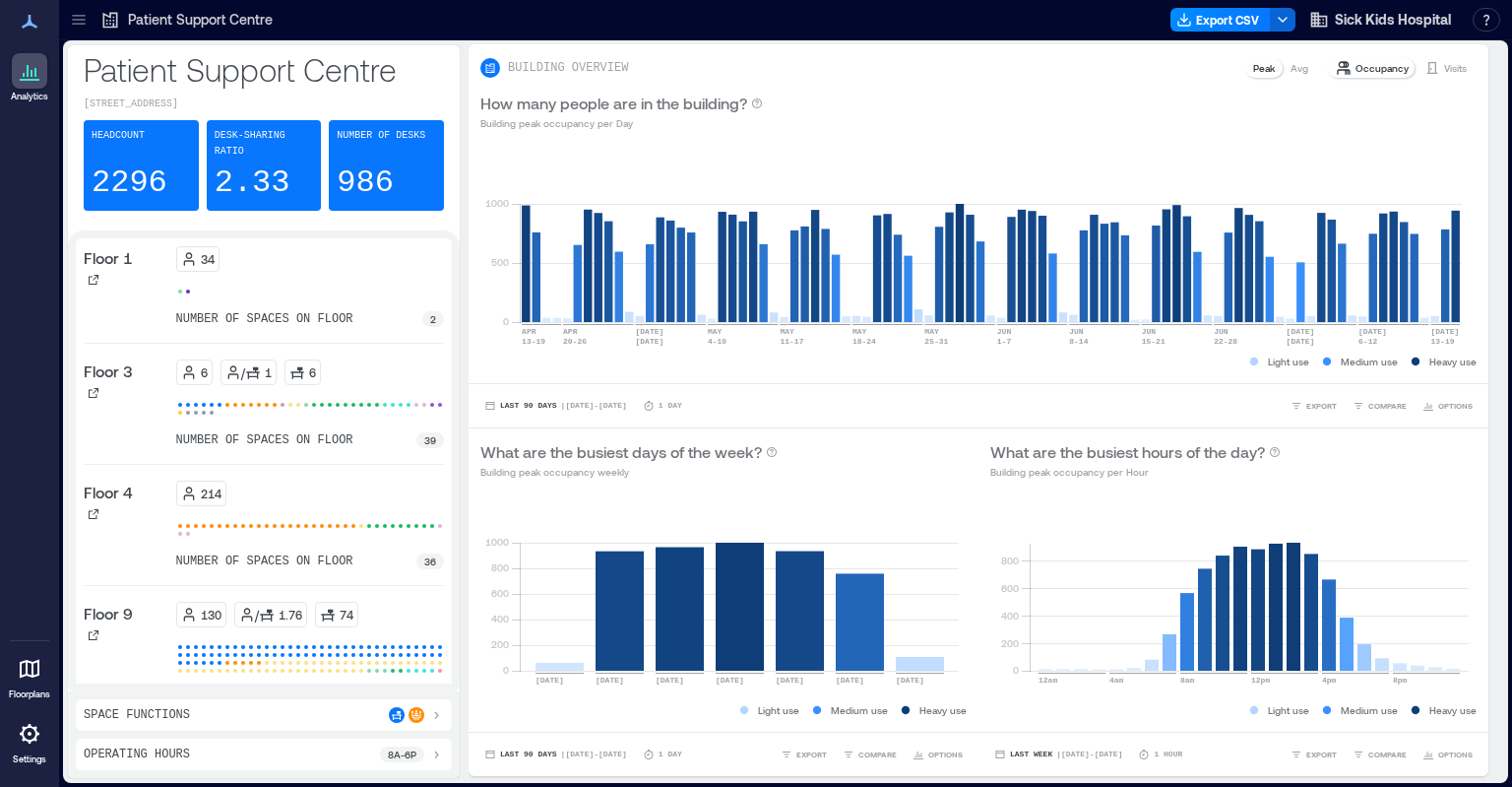 click 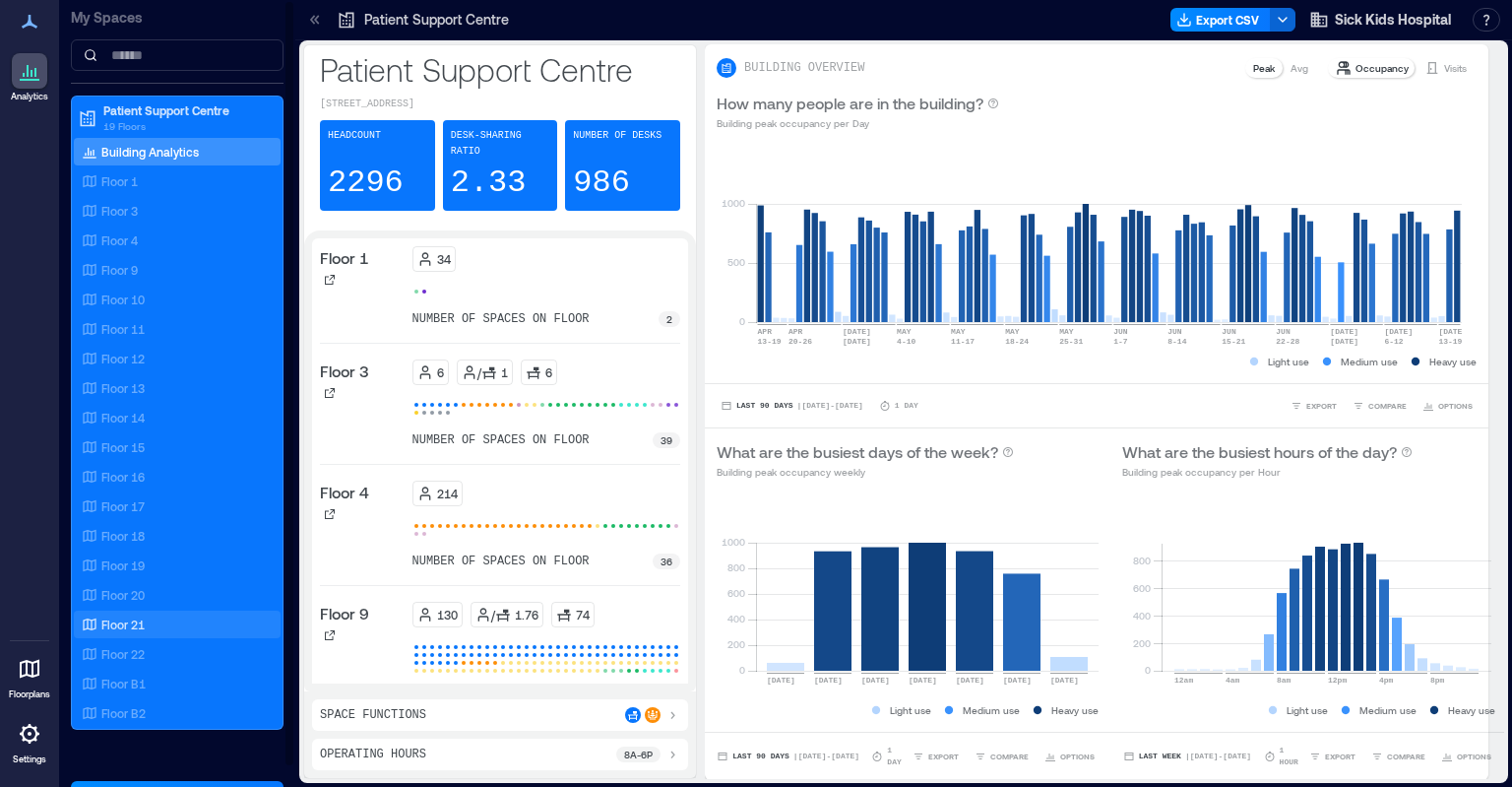 click on "Floor 21" at bounding box center [123, 624] 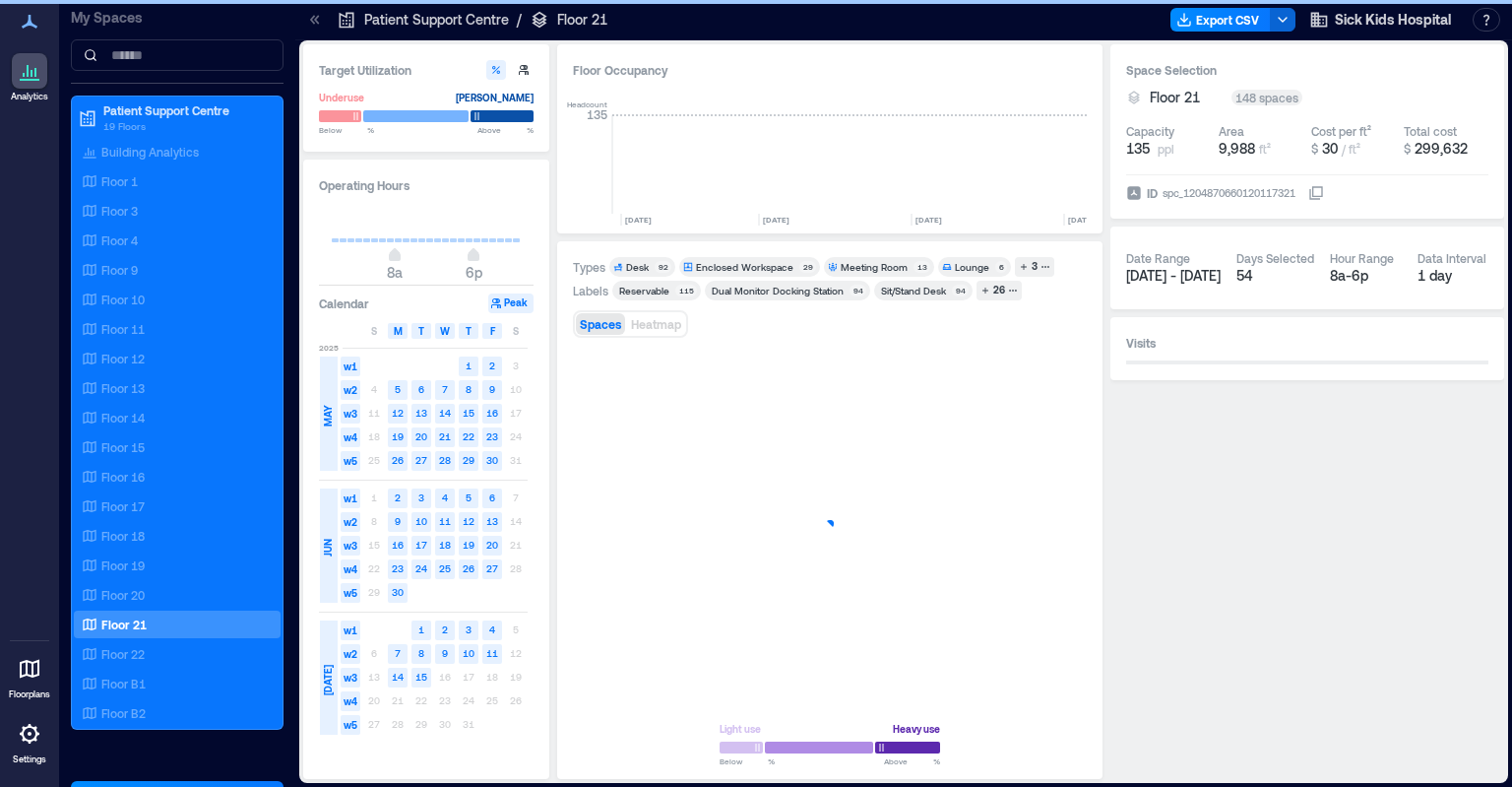 scroll, scrollTop: 0, scrollLeft: 2595, axis: horizontal 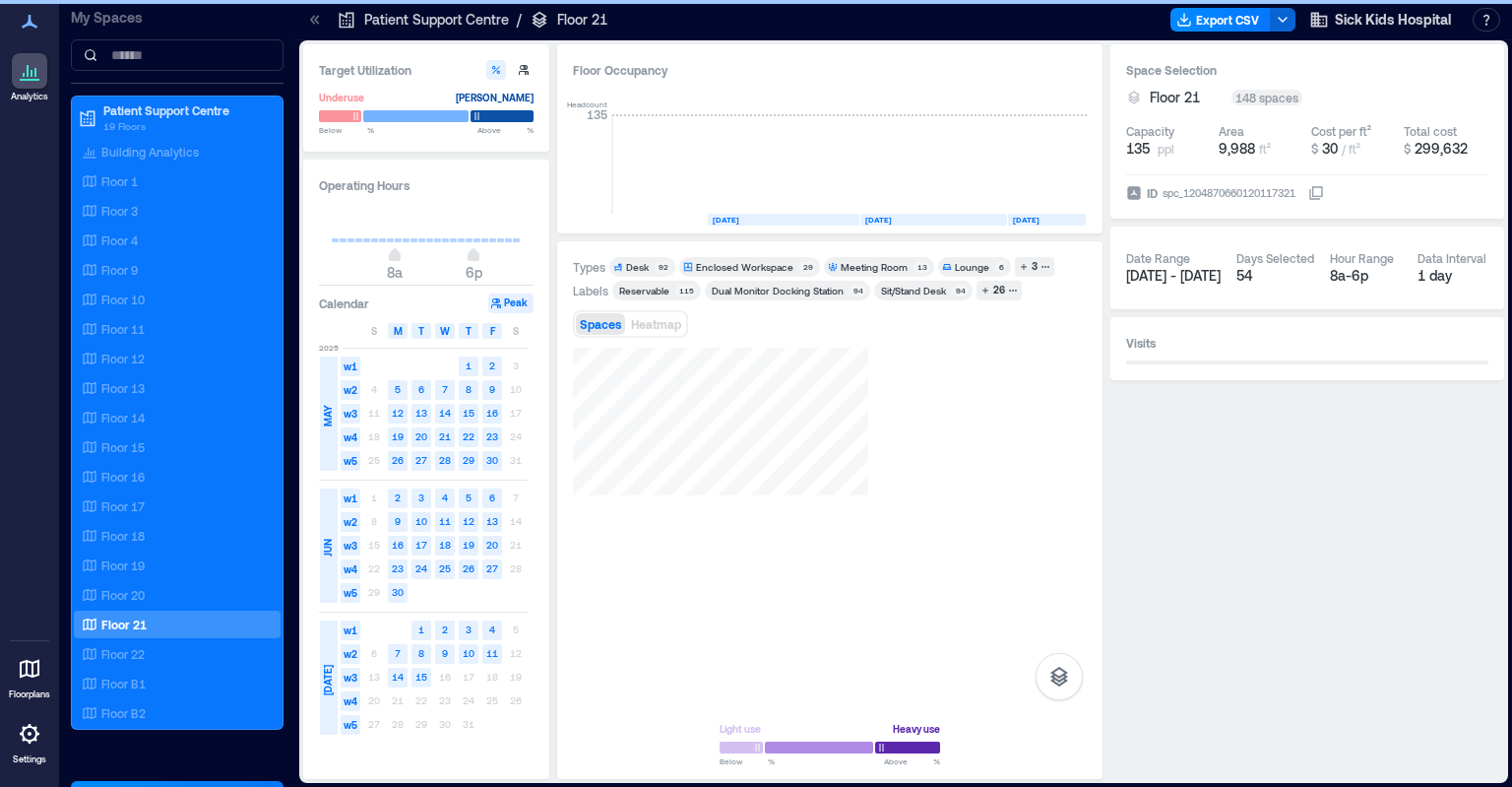 click 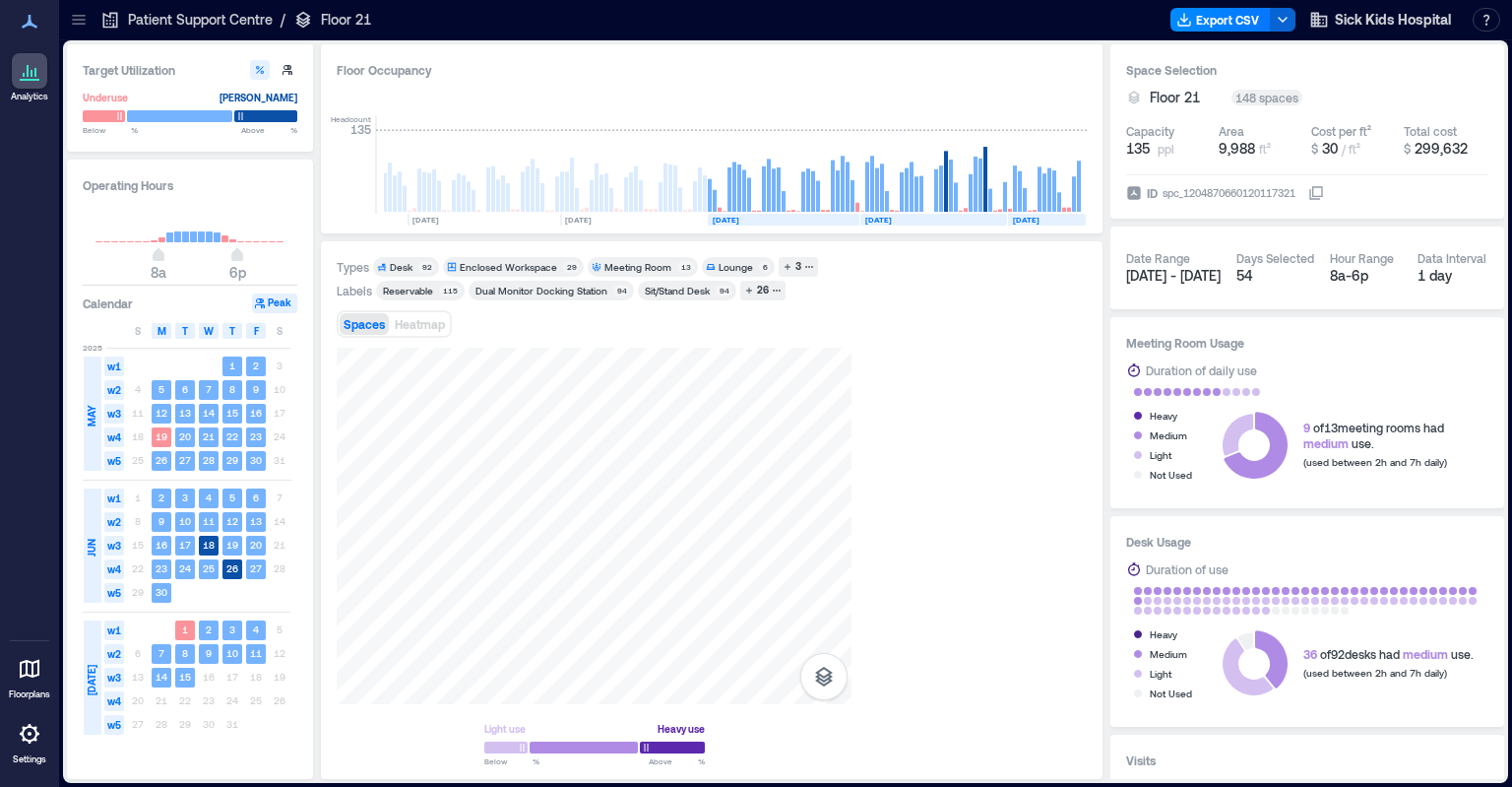 scroll, scrollTop: 0, scrollLeft: 2359, axis: horizontal 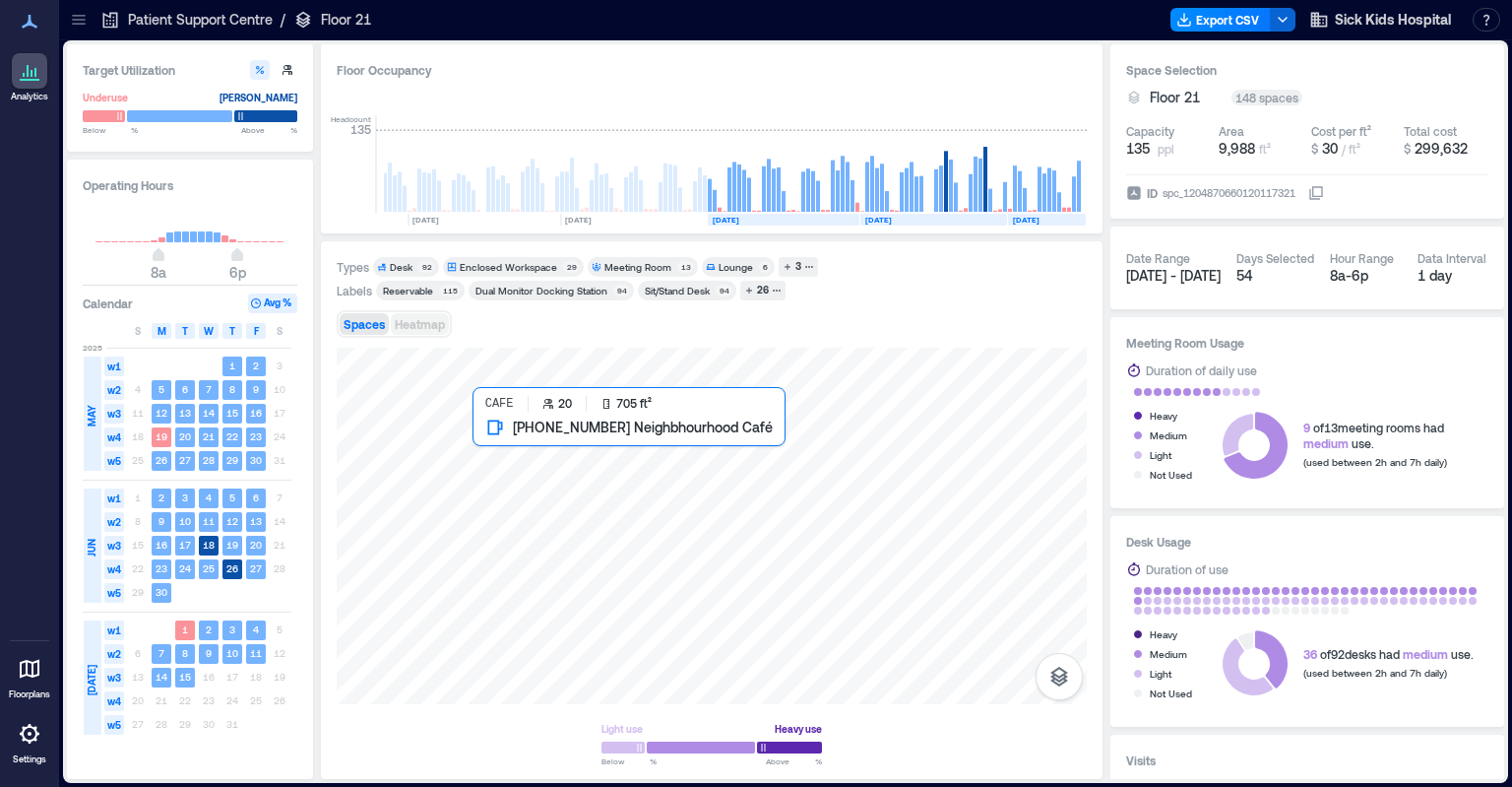 click at bounding box center (712, 526) 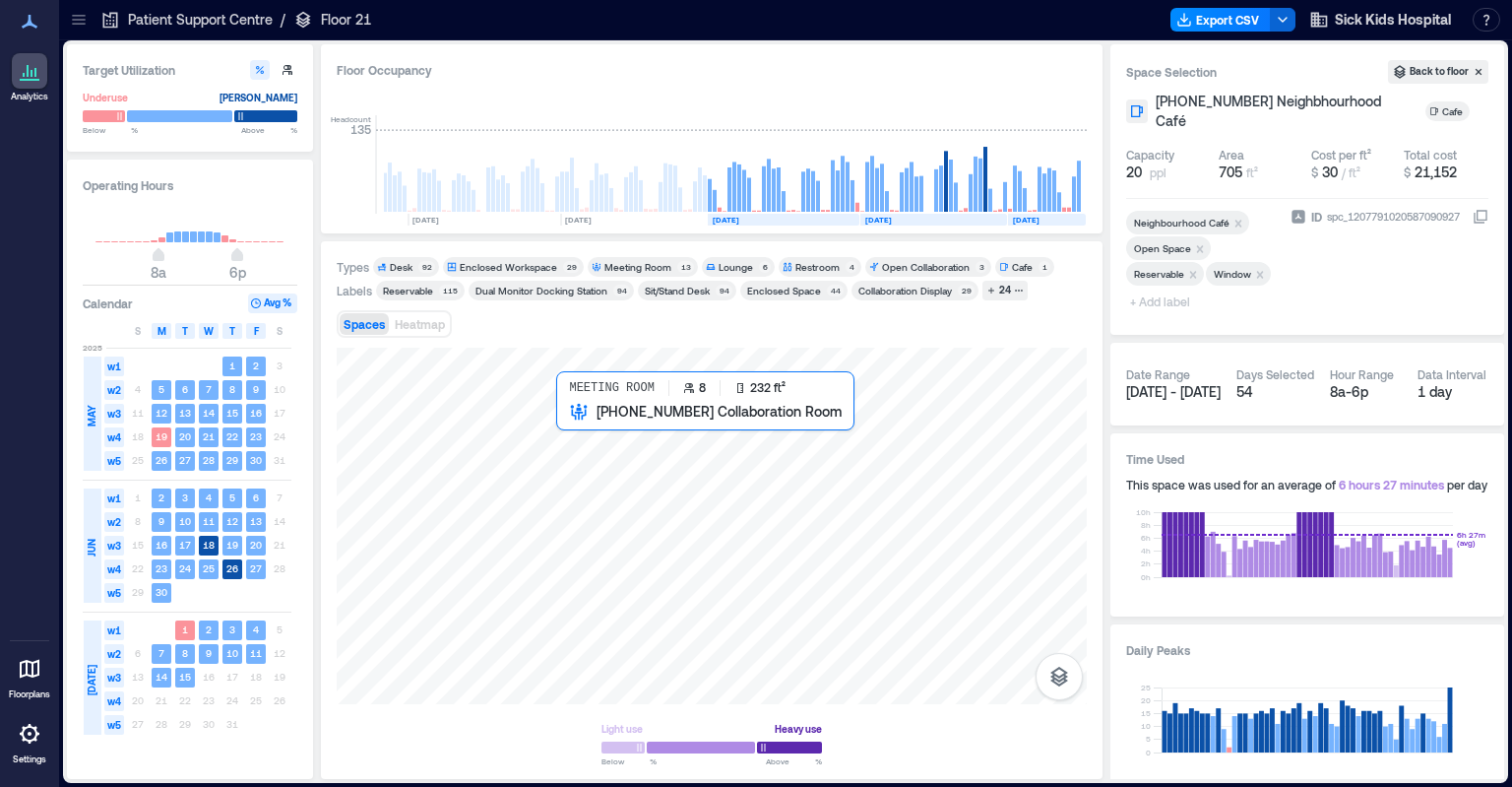 click at bounding box center (712, 526) 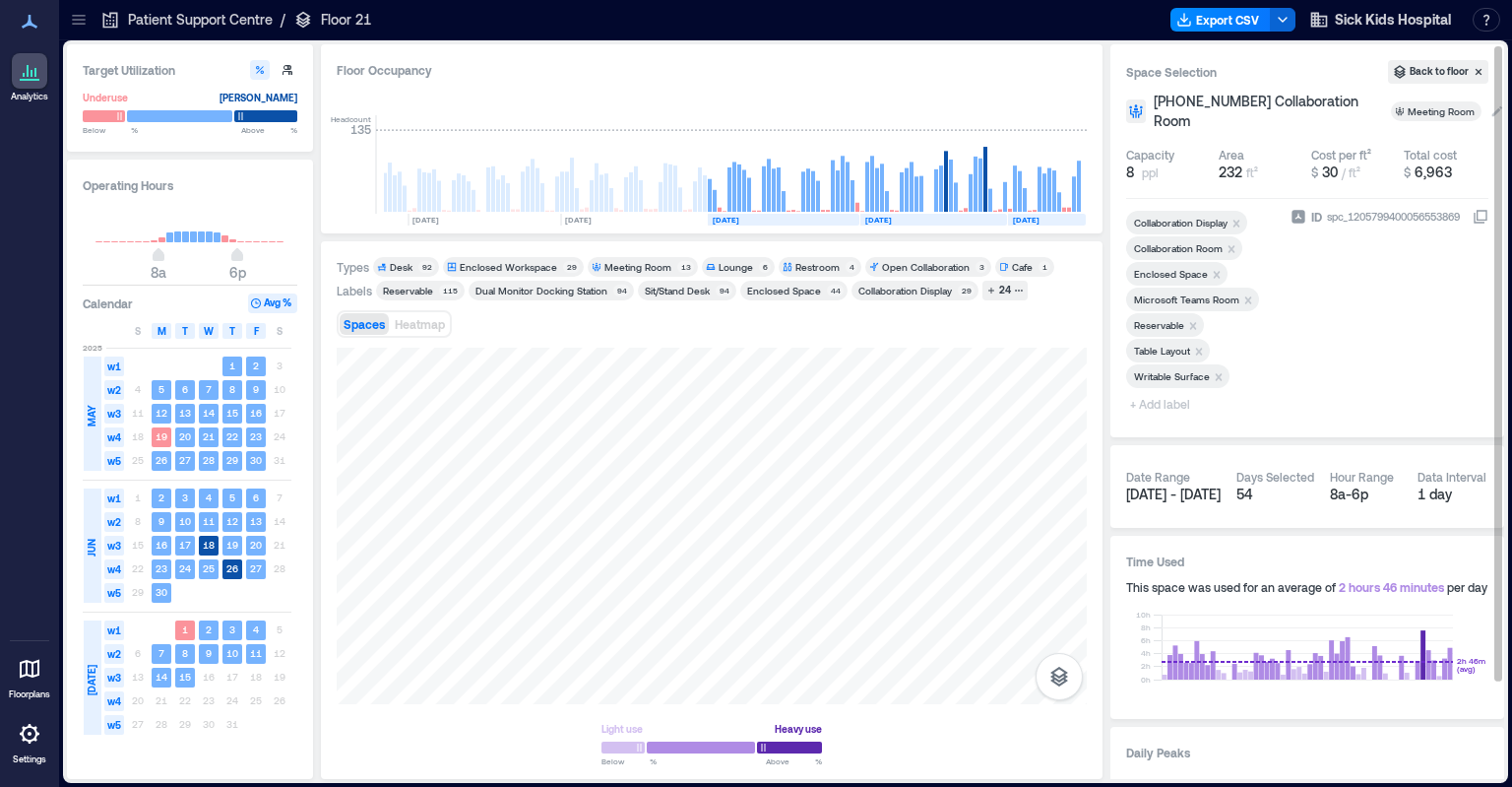 click on "Meeting Room" at bounding box center (1442, 111) 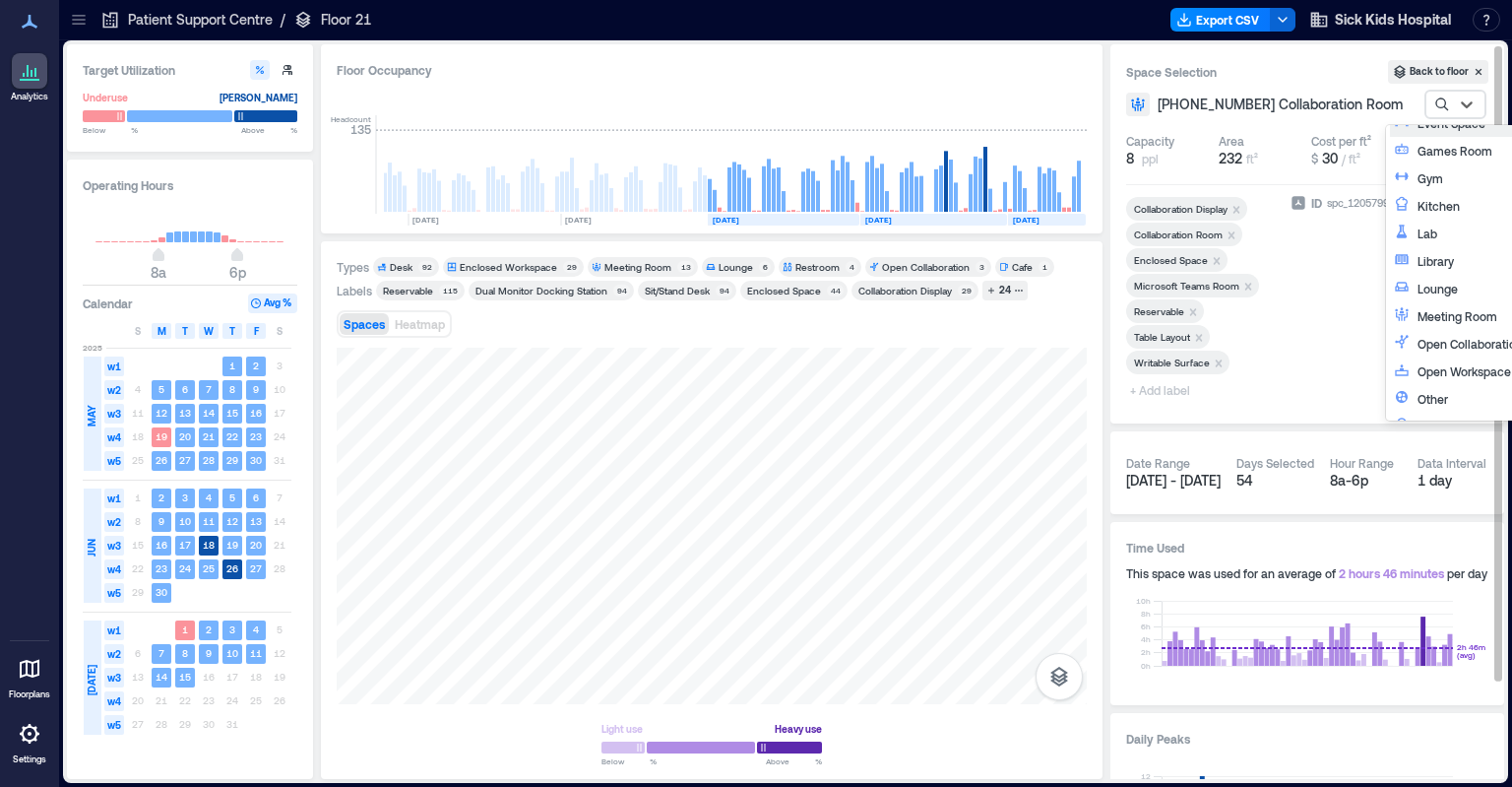 scroll, scrollTop: 197, scrollLeft: 0, axis: vertical 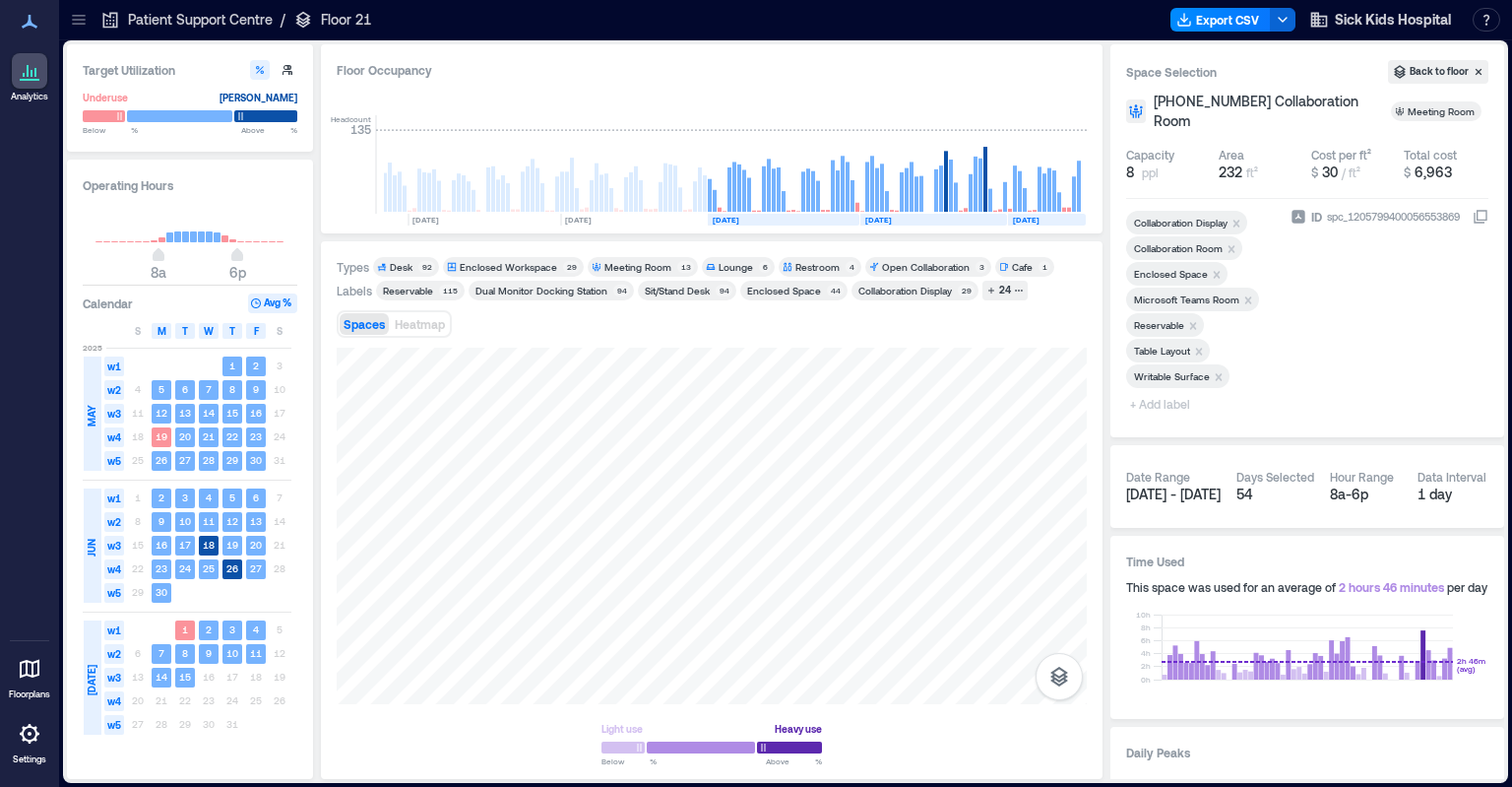 click on "Meeting Room" at bounding box center [638, 267] 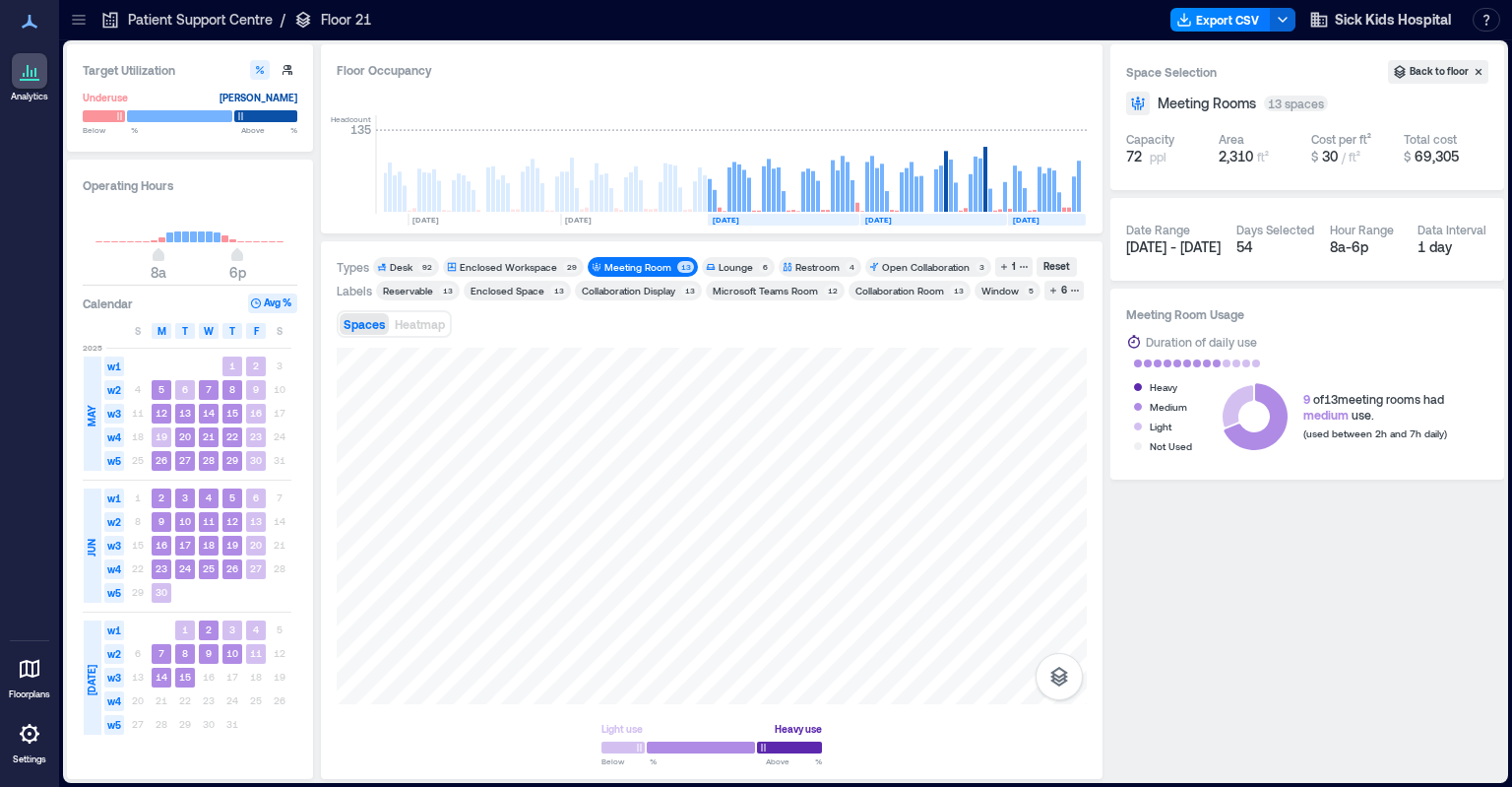 click 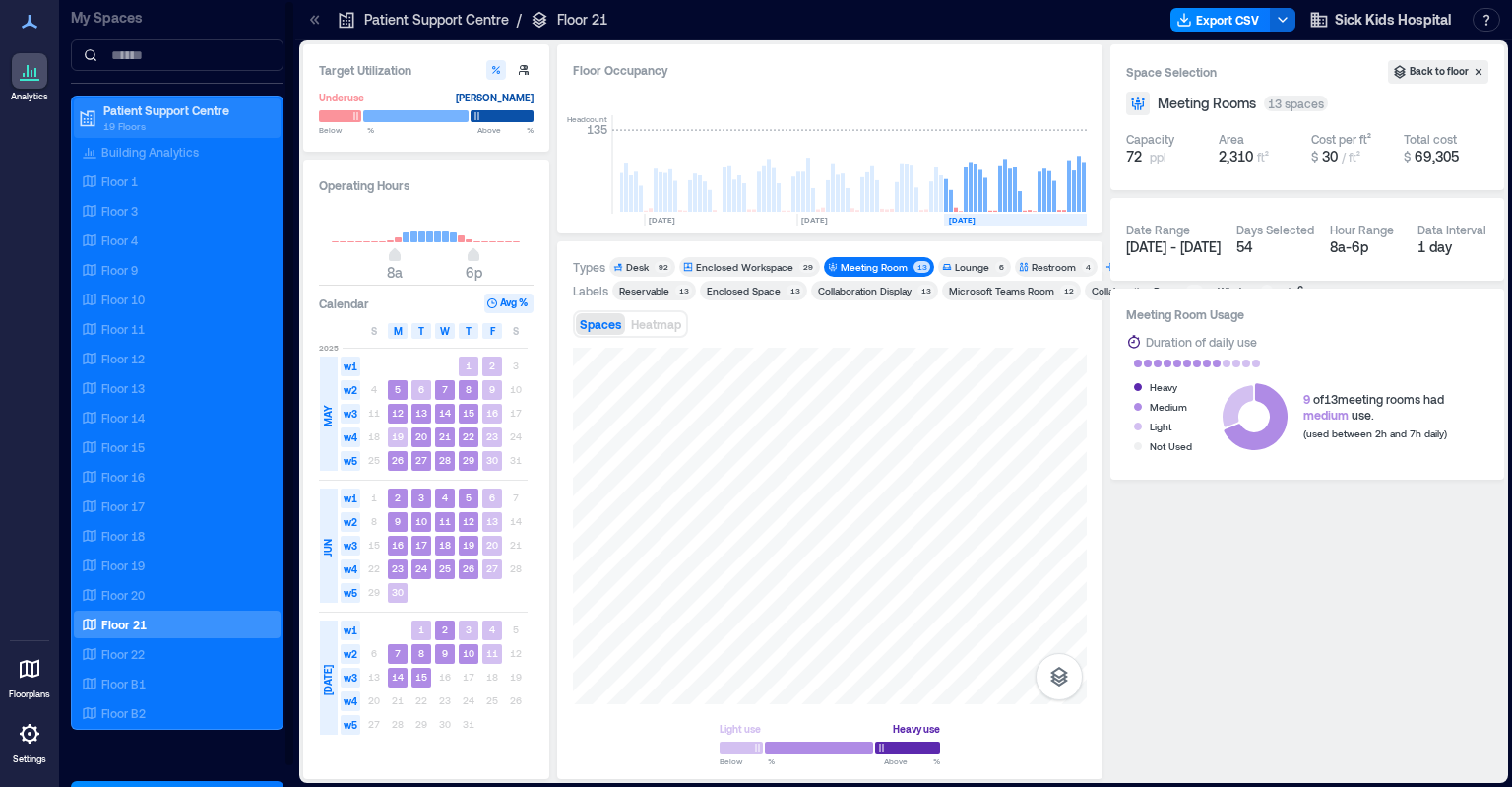 click on "19 Floors" at bounding box center [186, 126] 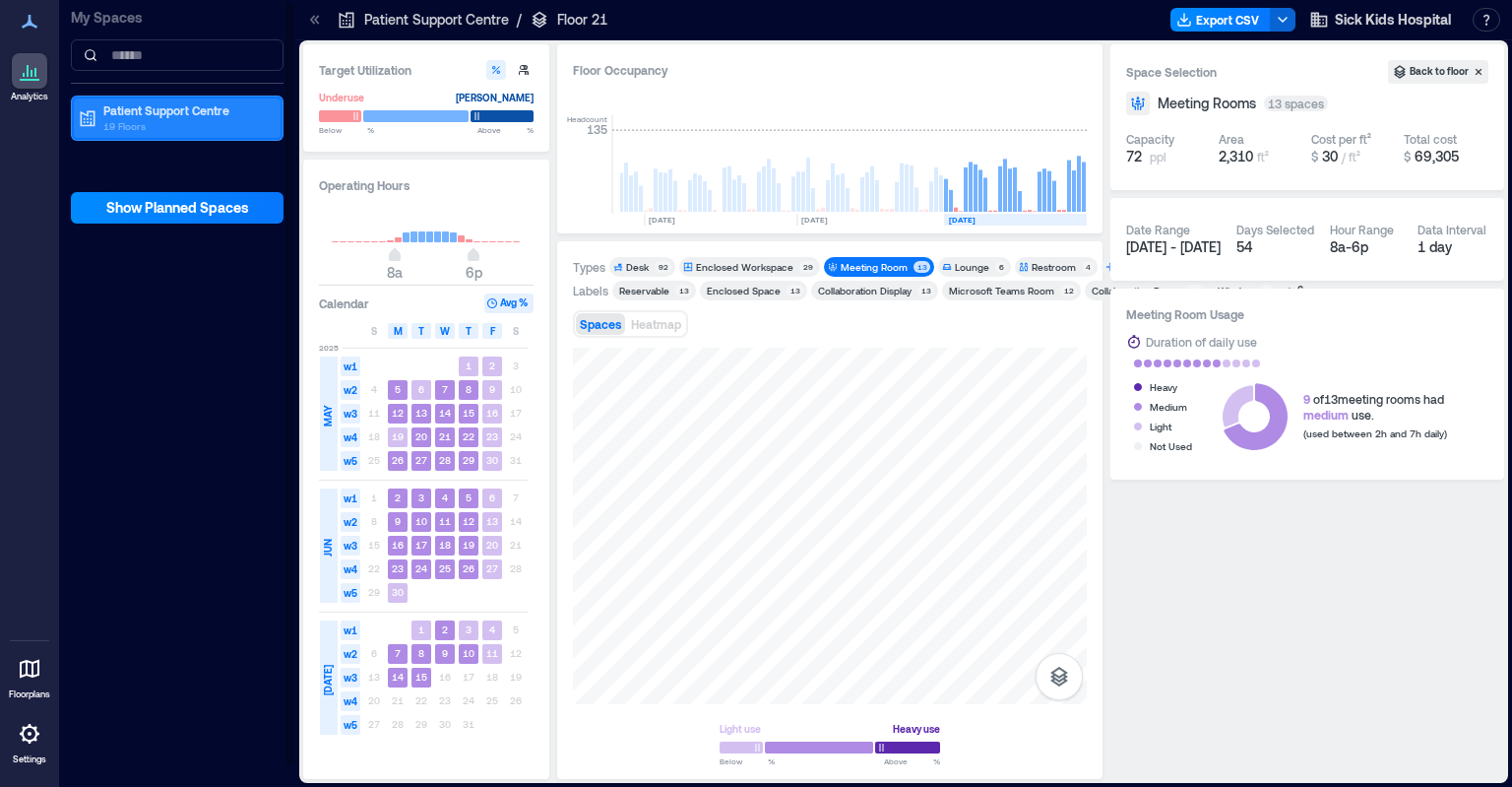 click on "19 Floors" at bounding box center (186, 126) 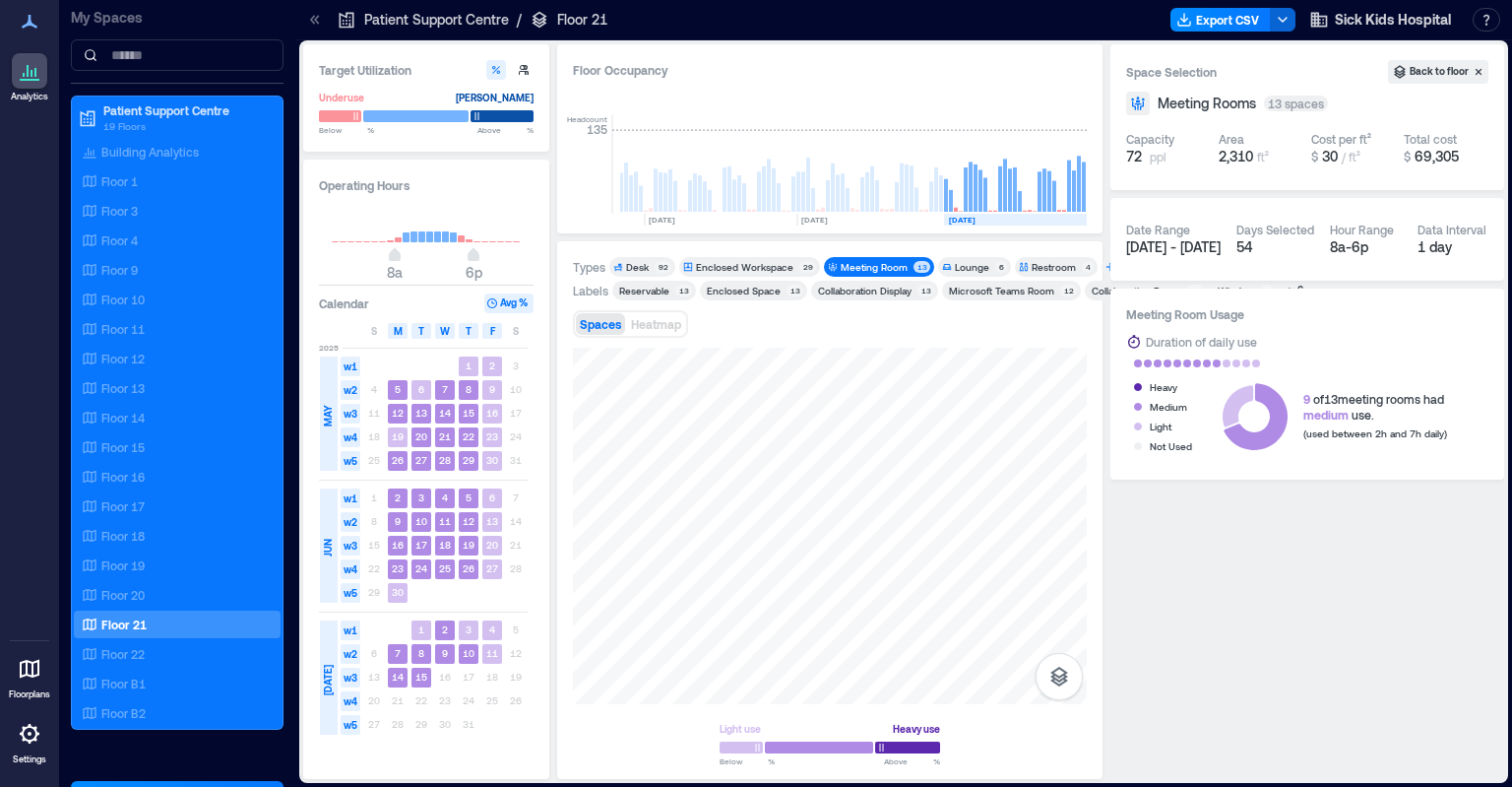 click on "Patient Support Centre" at bounding box center [436, 20] 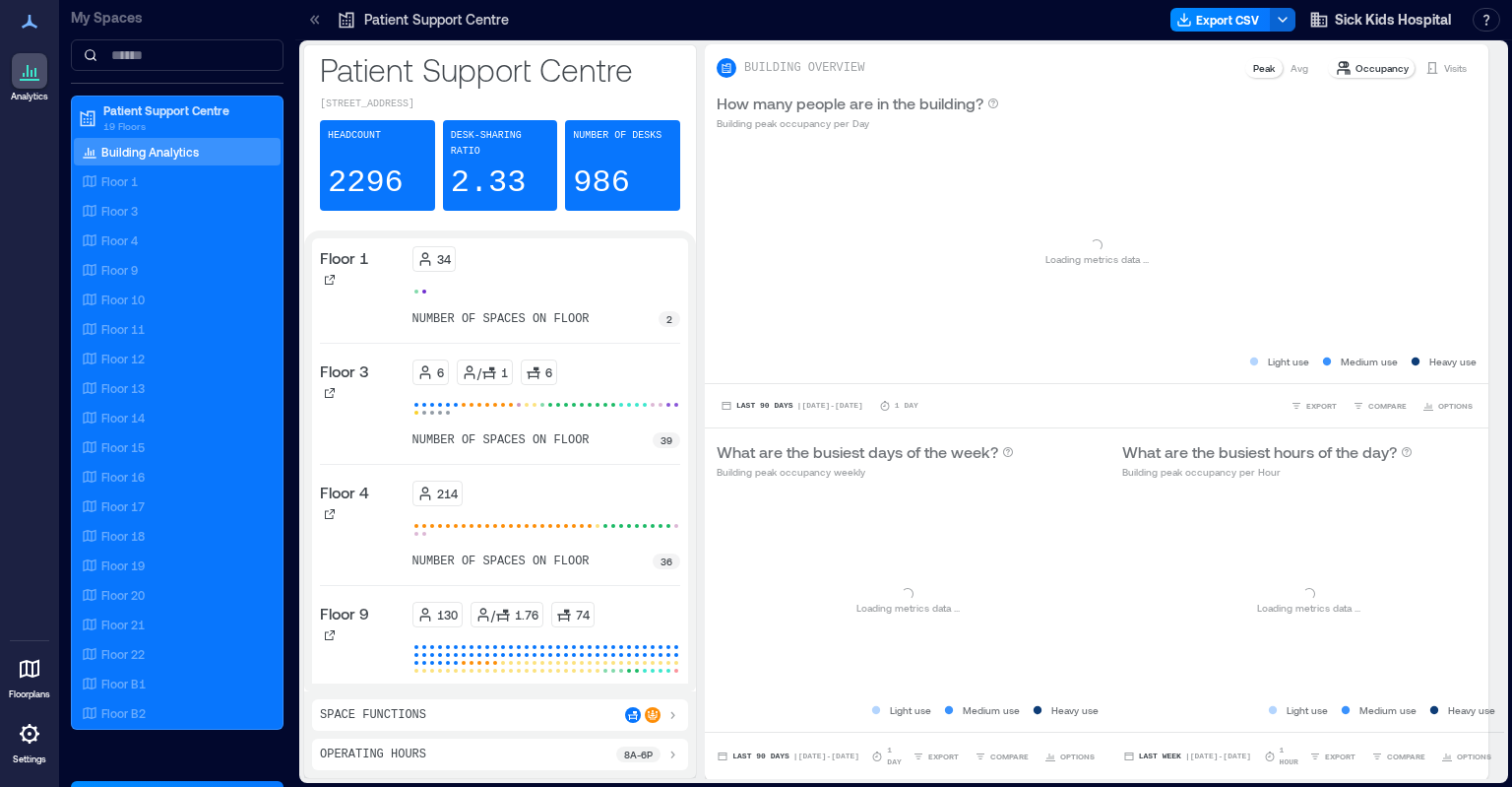 click 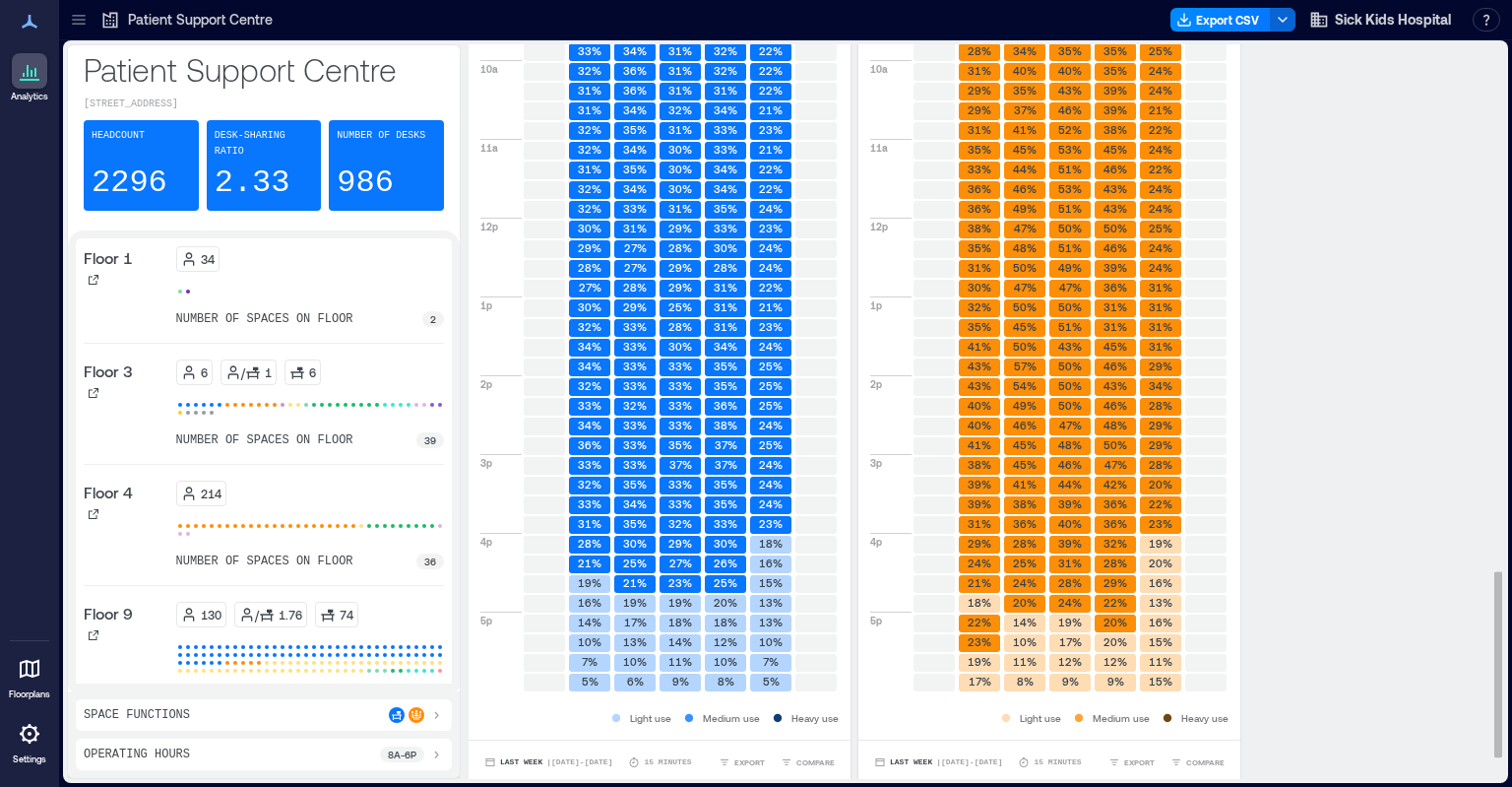 scroll, scrollTop: 2169, scrollLeft: 0, axis: vertical 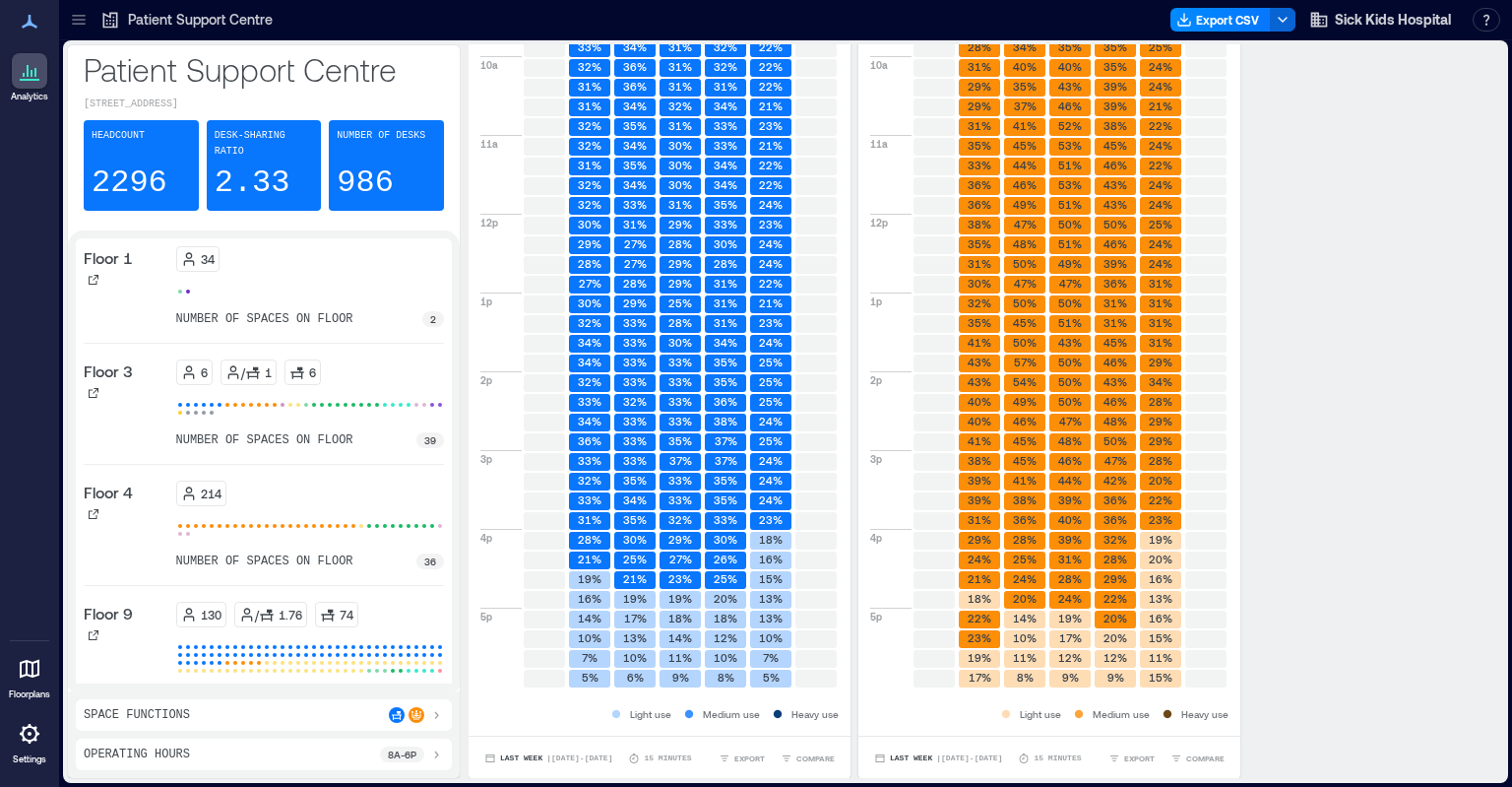 click on "Space Functions" at bounding box center (264, 715) 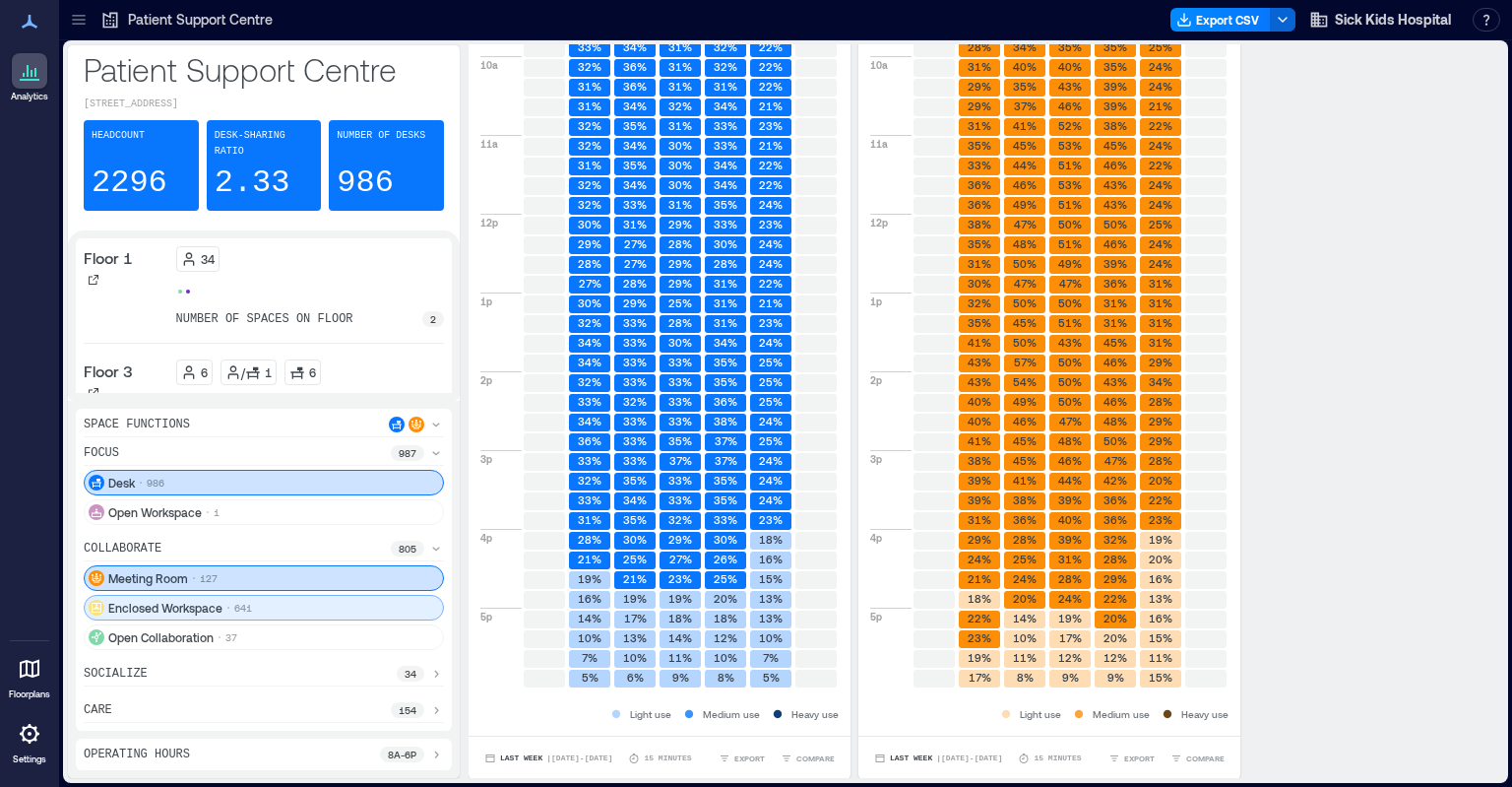 click on "Enclosed Workspace" at bounding box center [165, 608] 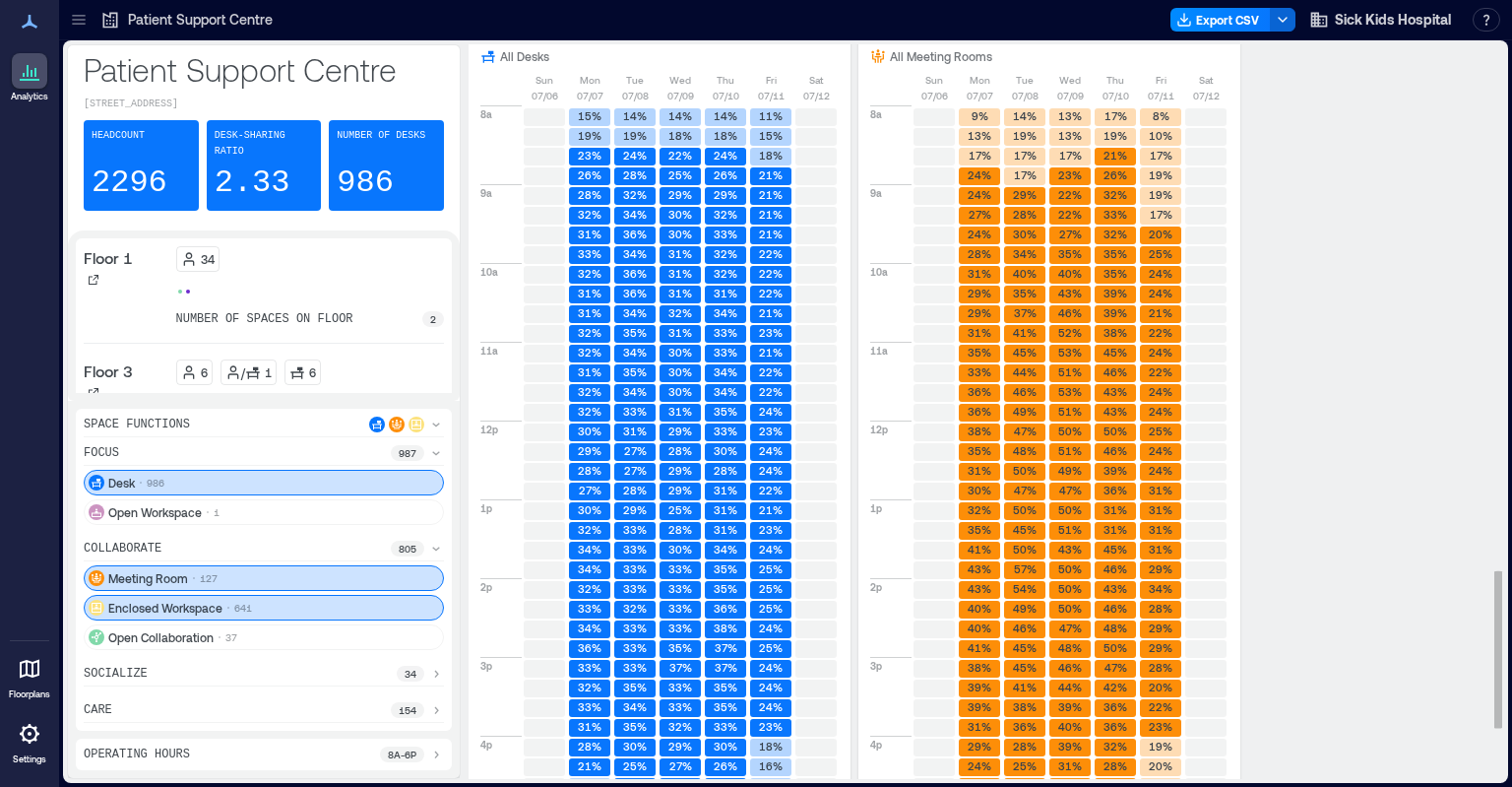 scroll, scrollTop: 2375, scrollLeft: 0, axis: vertical 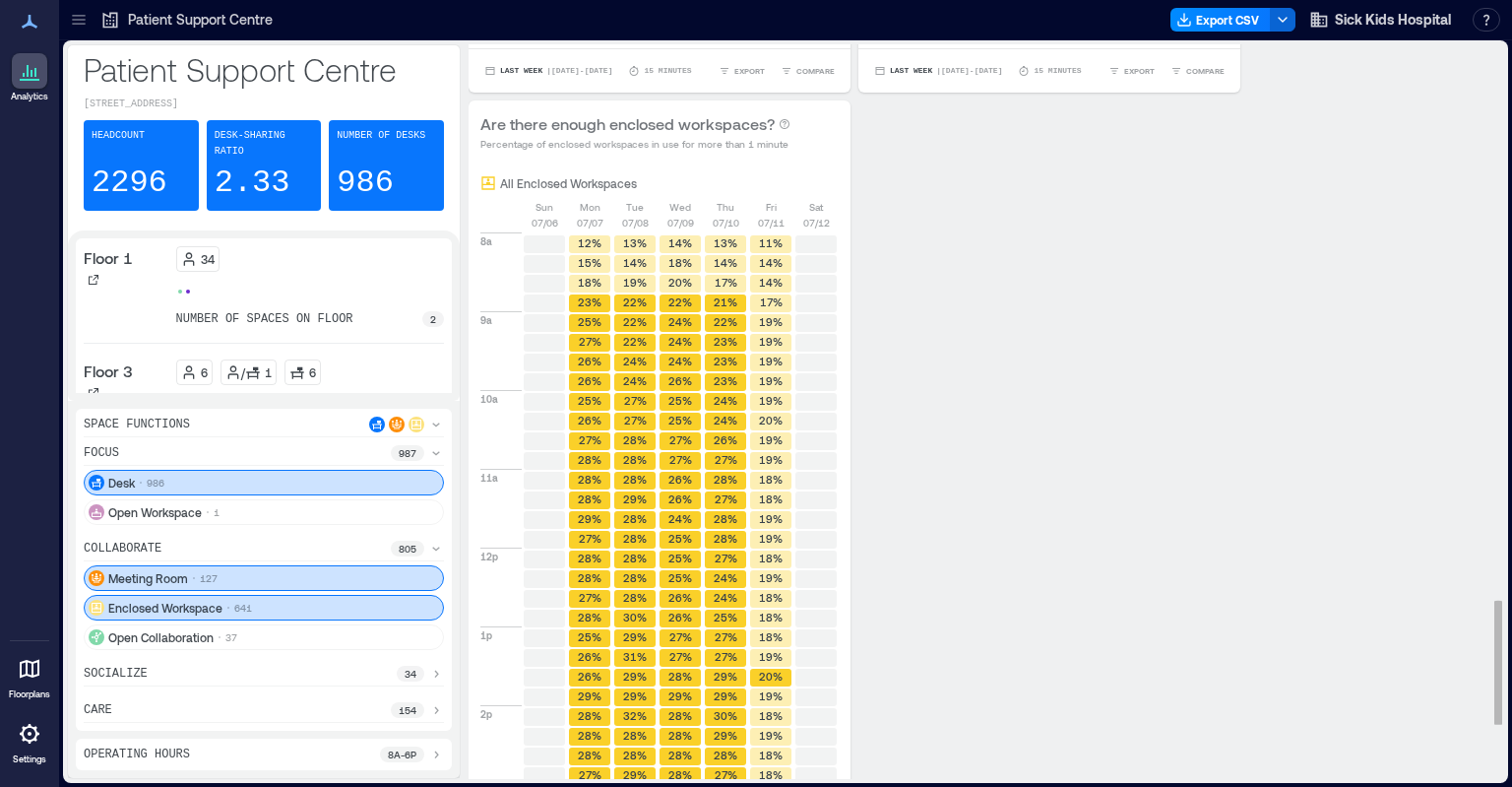 click on "All Enclosed Workspaces" at bounding box center [568, 183] 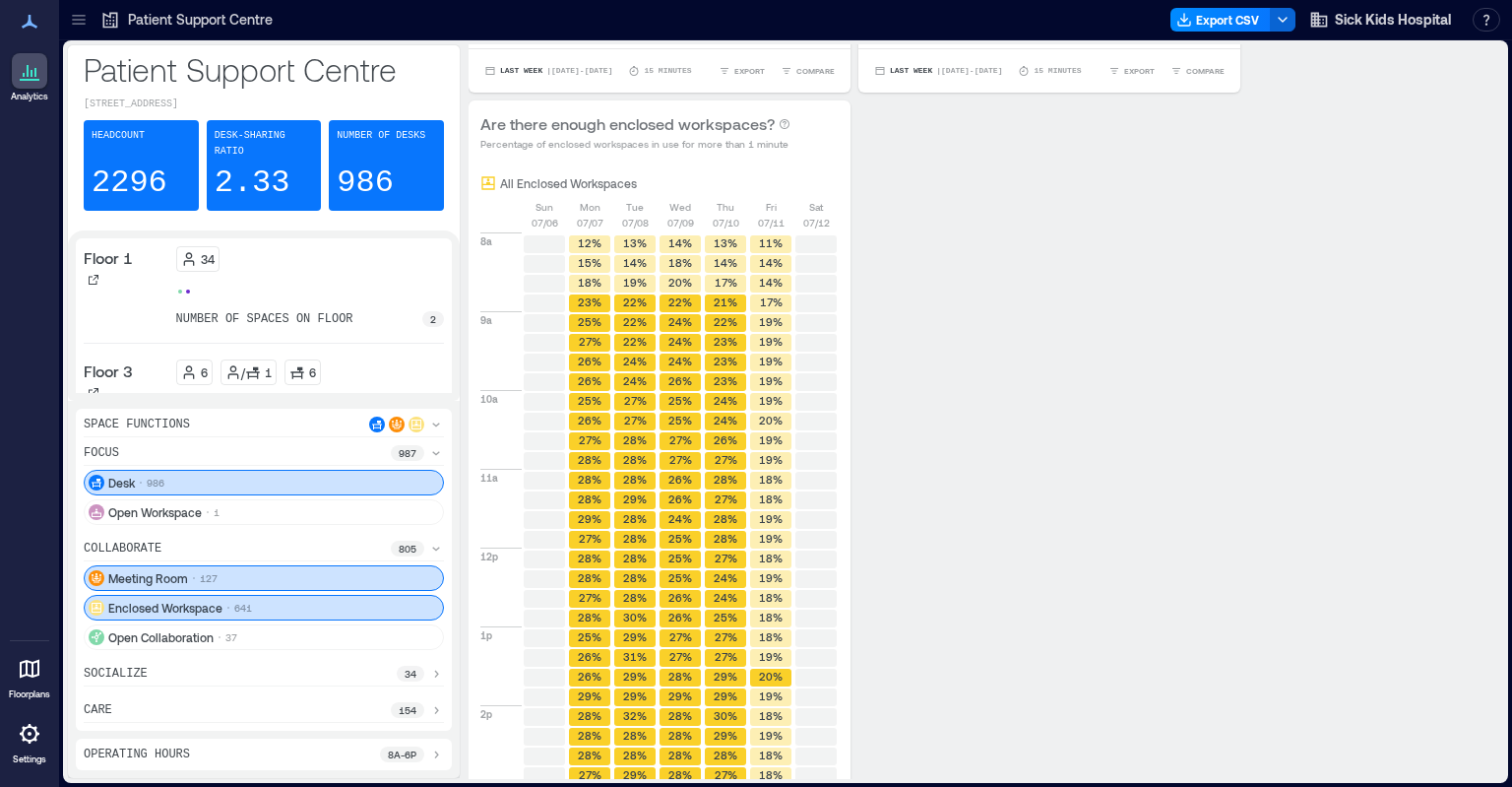 click on "focus 987" at bounding box center [264, 455] 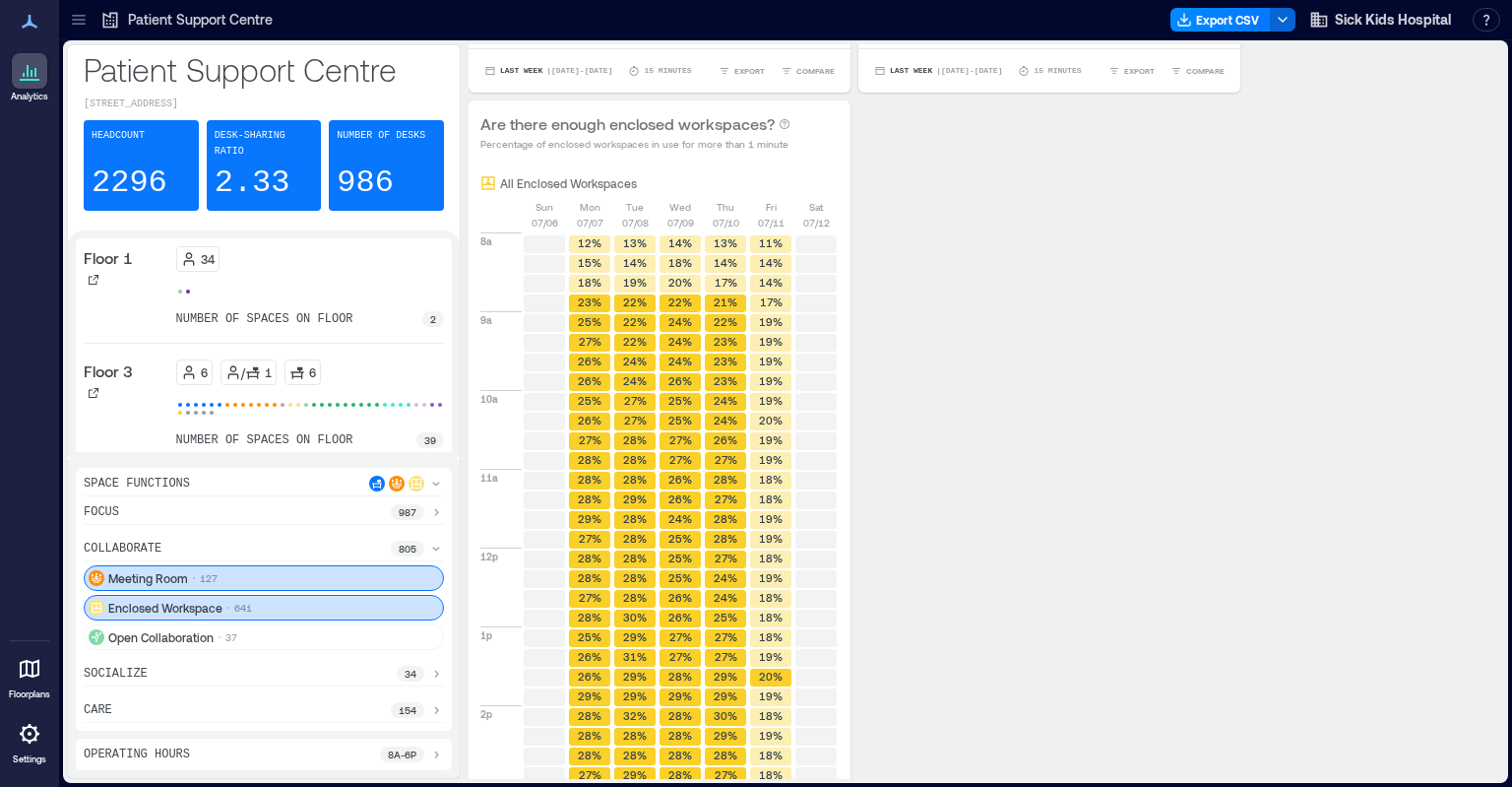 click on "focus 987" at bounding box center (264, 514) 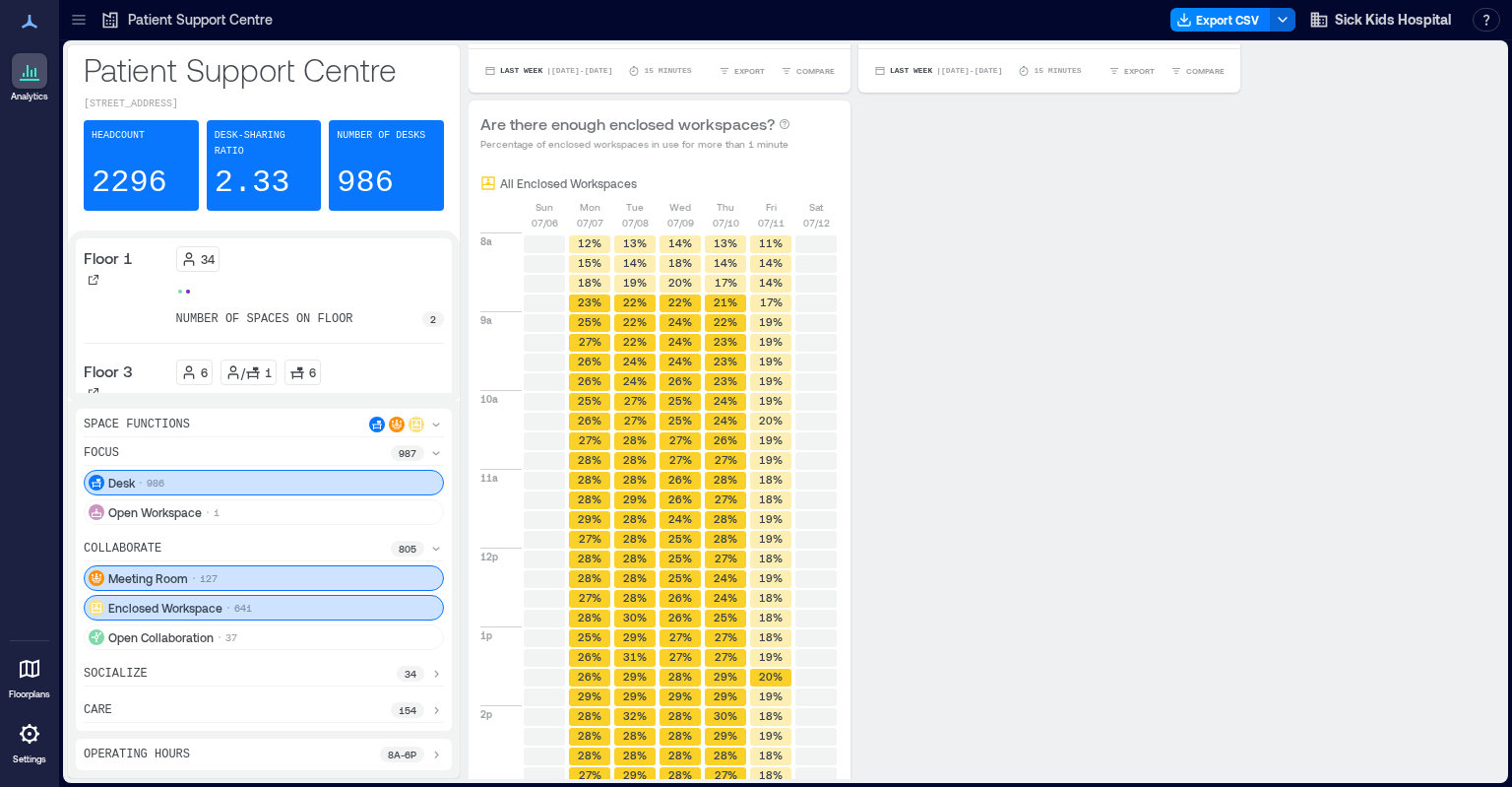 click on "Space Functions" at bounding box center [264, 426] 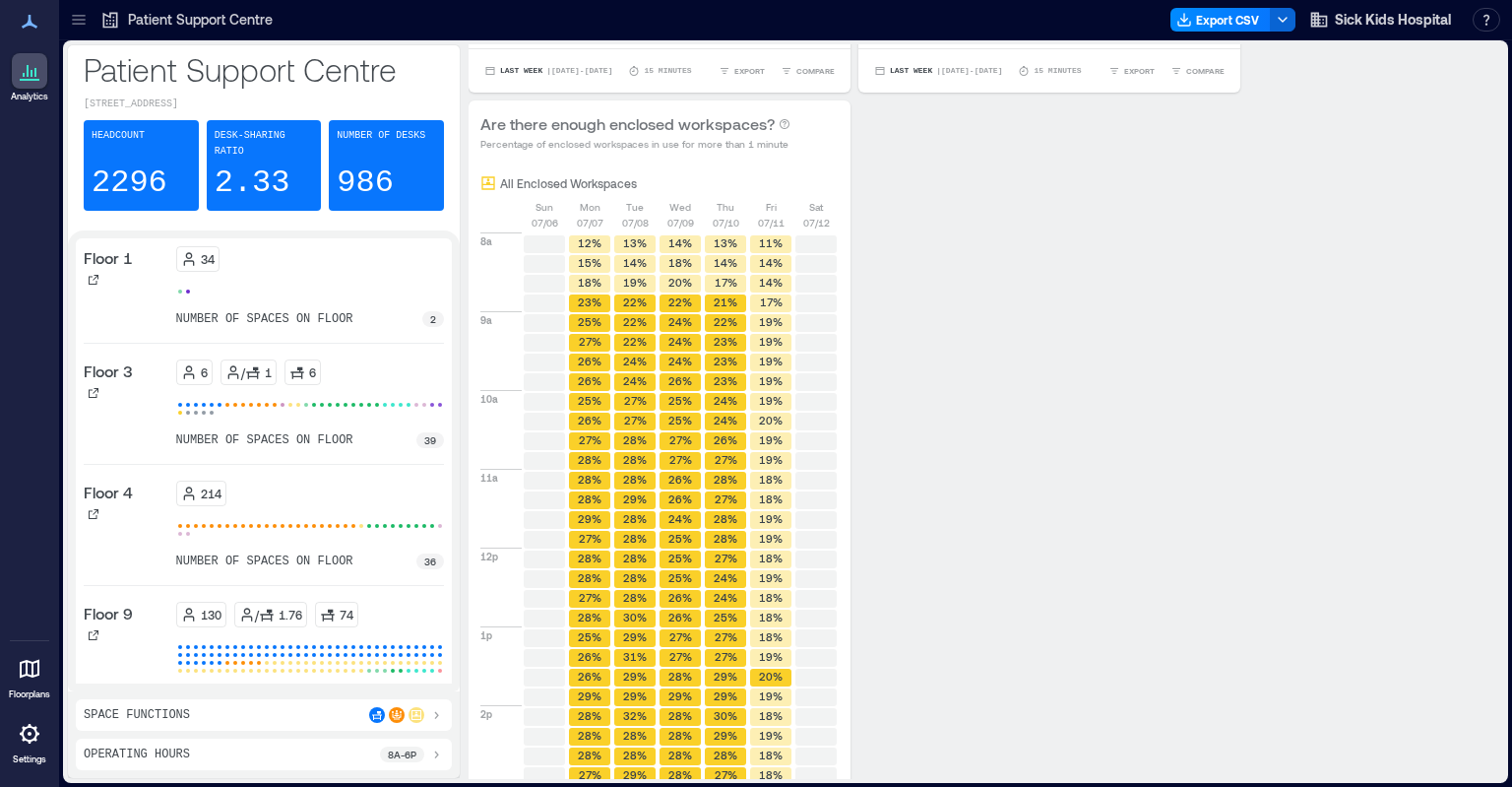 click on "Space Functions" at bounding box center [264, 715] 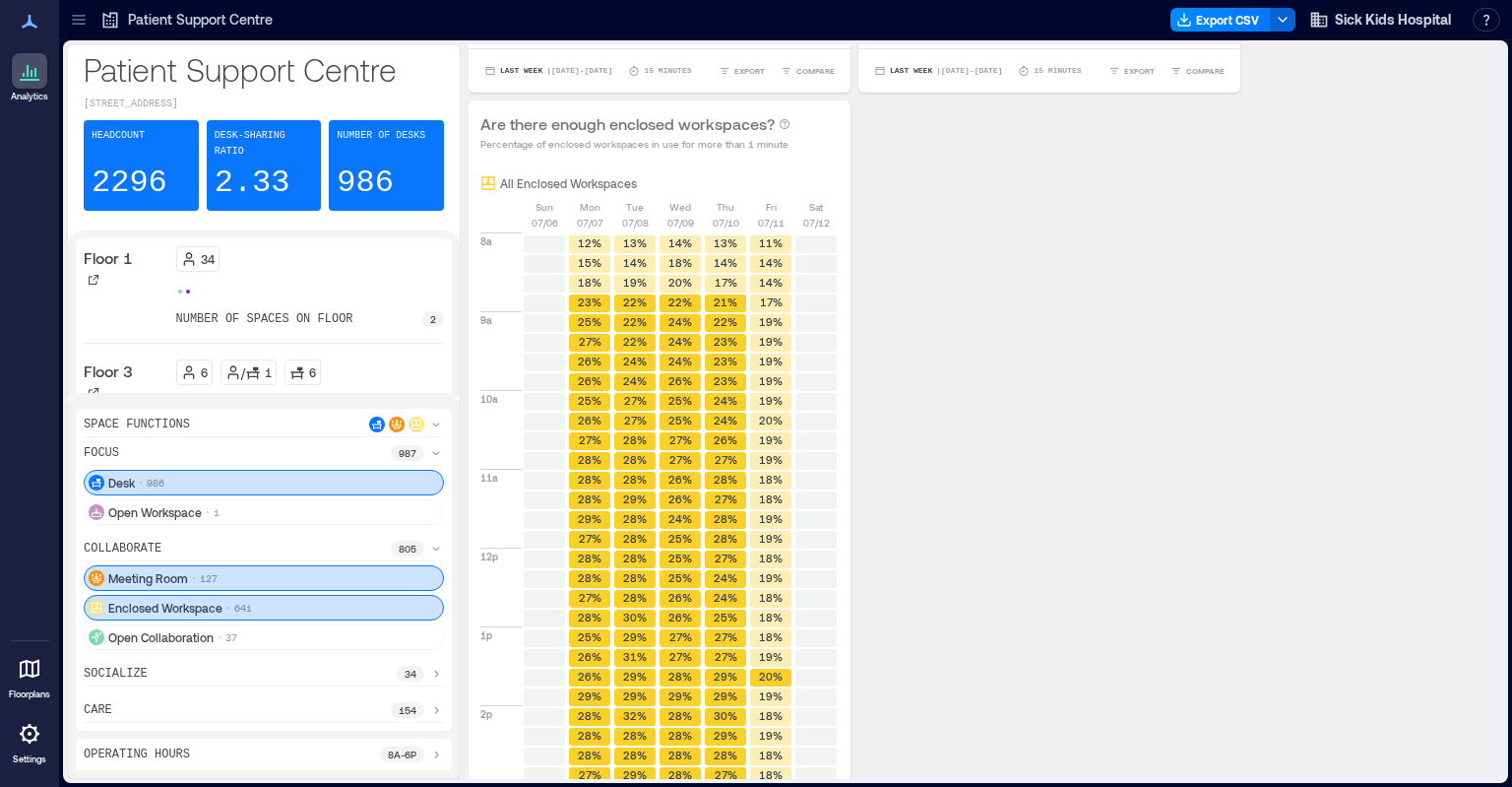 click on "socialize 34" at bounding box center (264, 676) 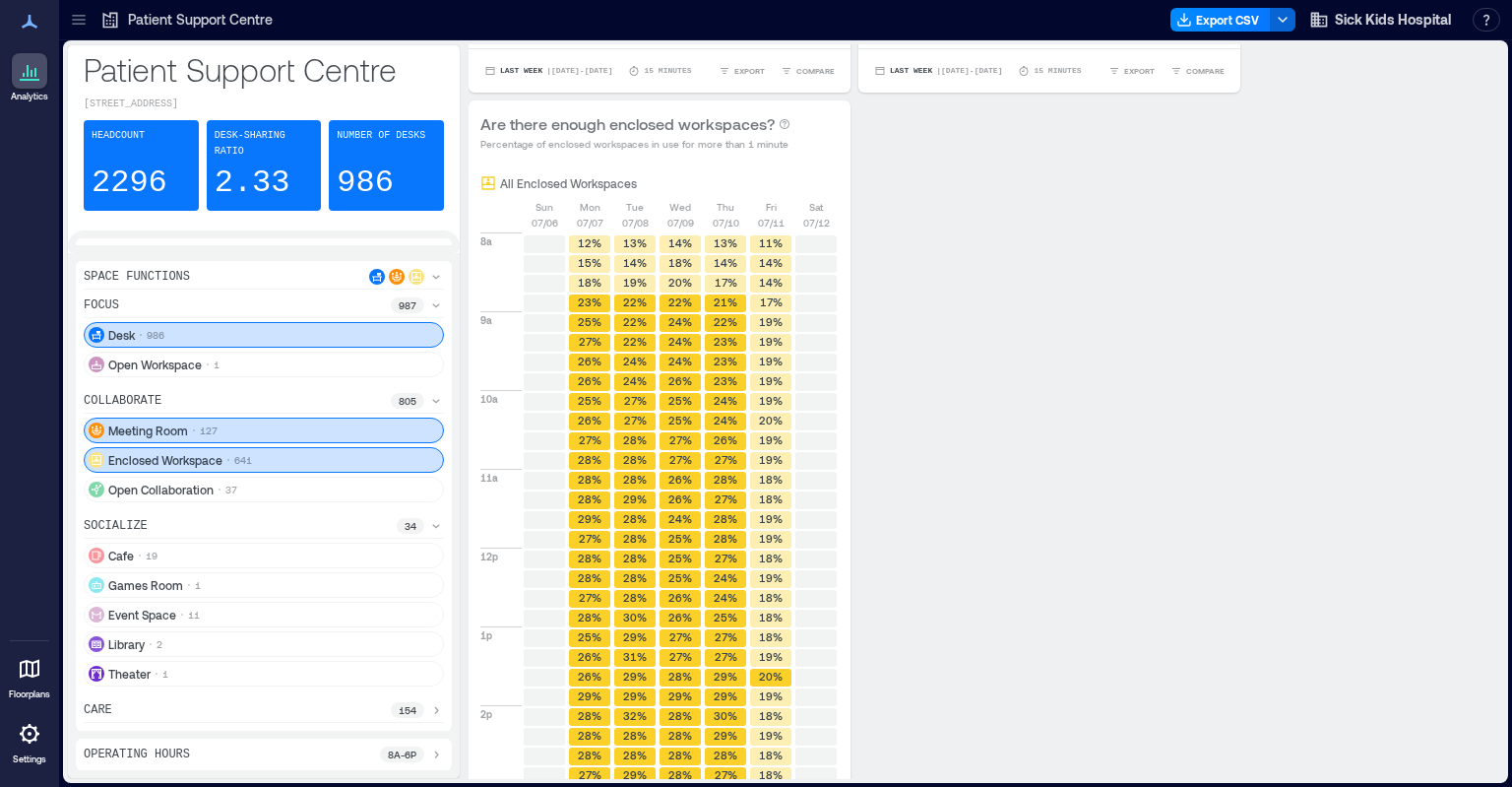 click on "care 154" at bounding box center (264, 712) 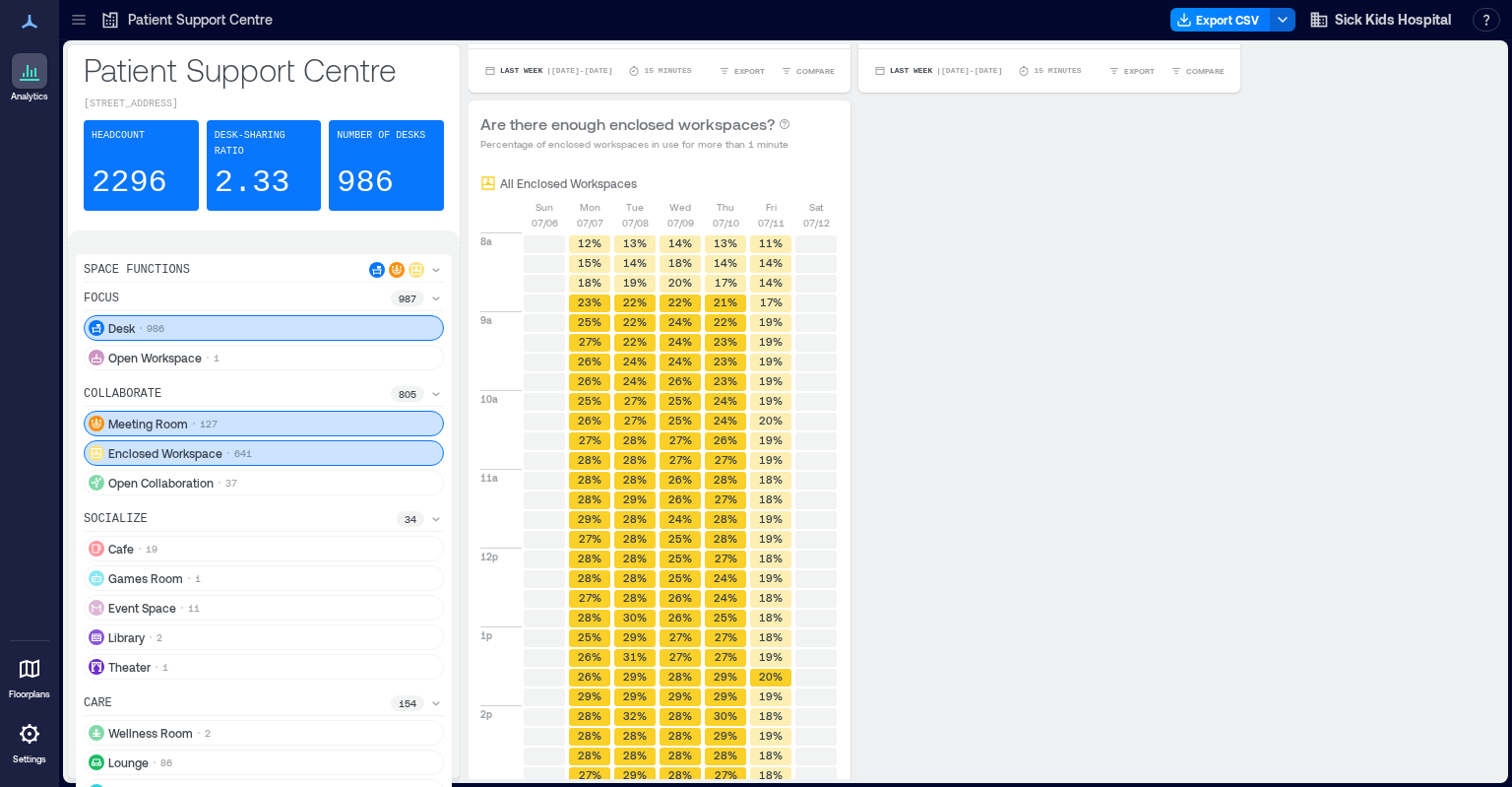 click on "Enclosed Workspace" at bounding box center (165, 453) 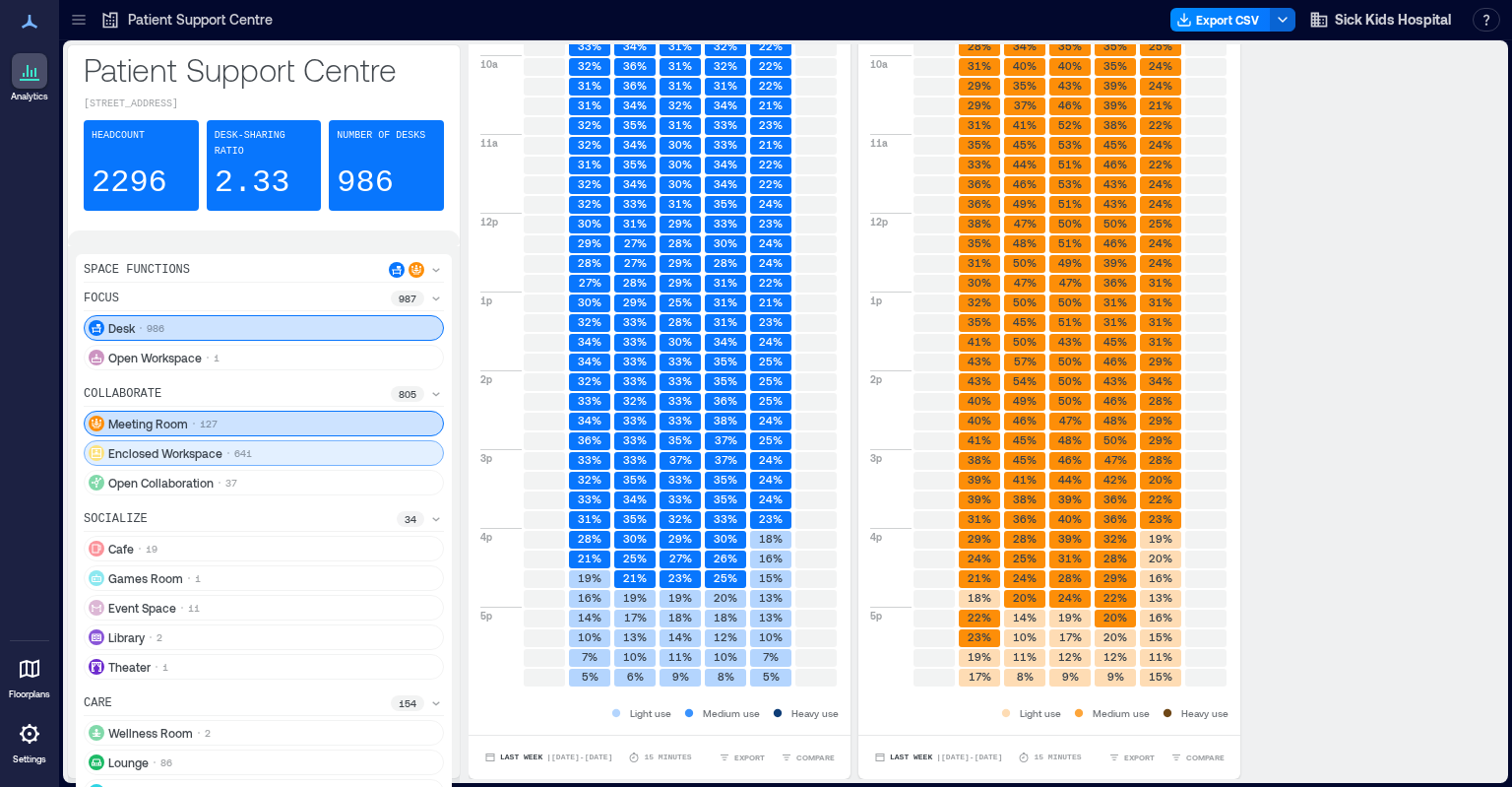 scroll, scrollTop: 2169, scrollLeft: 0, axis: vertical 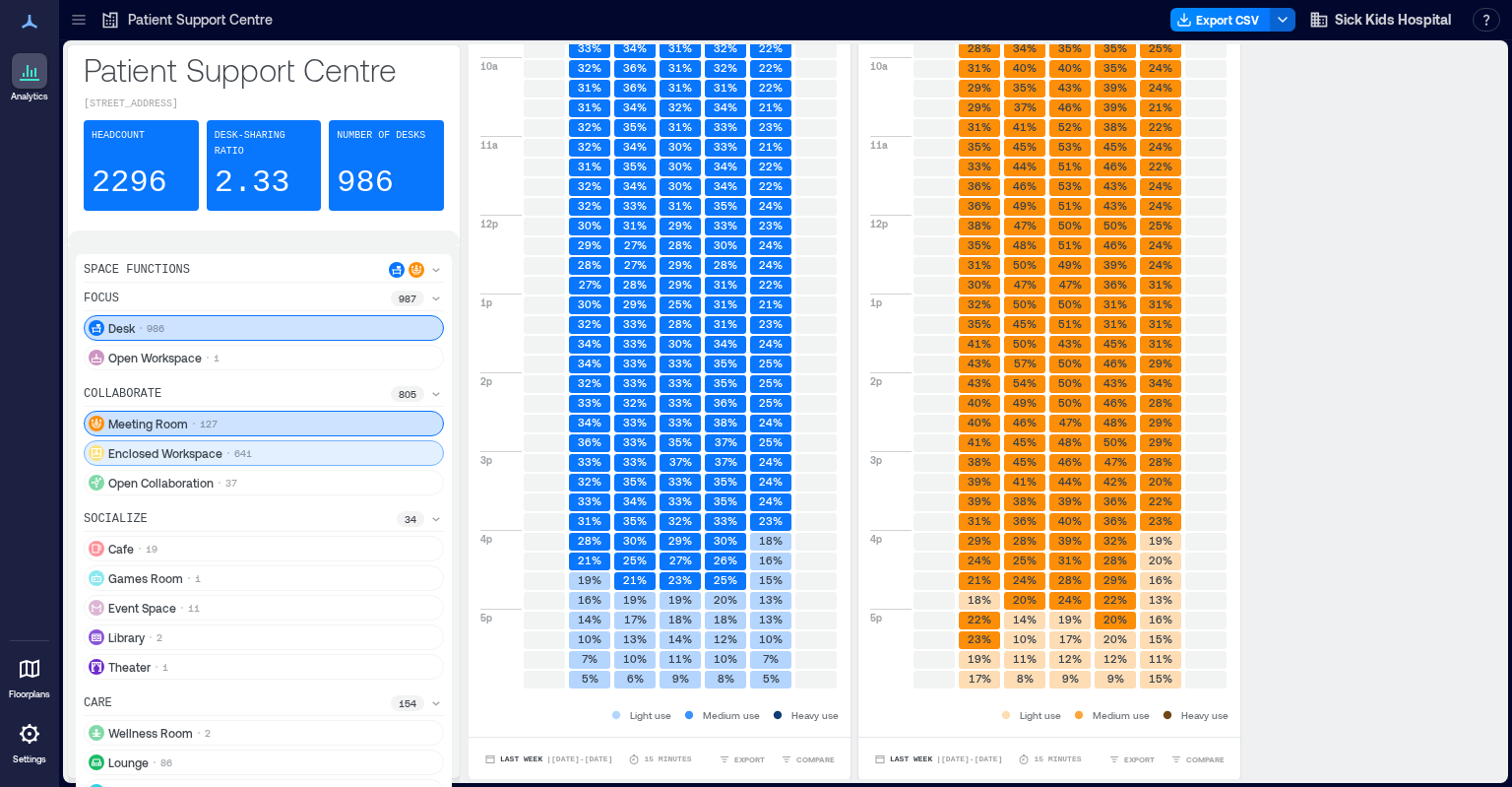 click on "Enclosed Workspace" at bounding box center [165, 453] 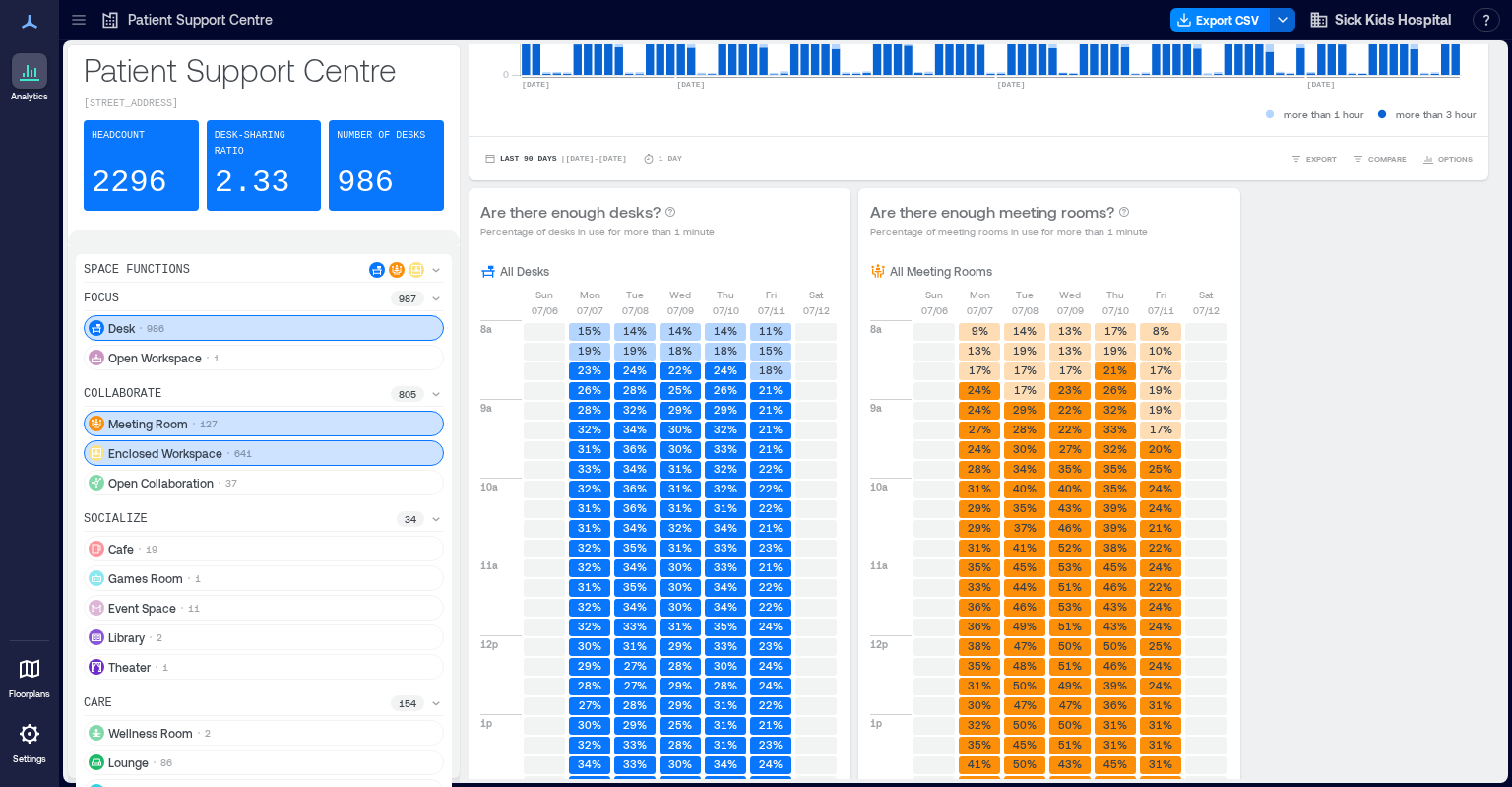 scroll, scrollTop: 3278, scrollLeft: 0, axis: vertical 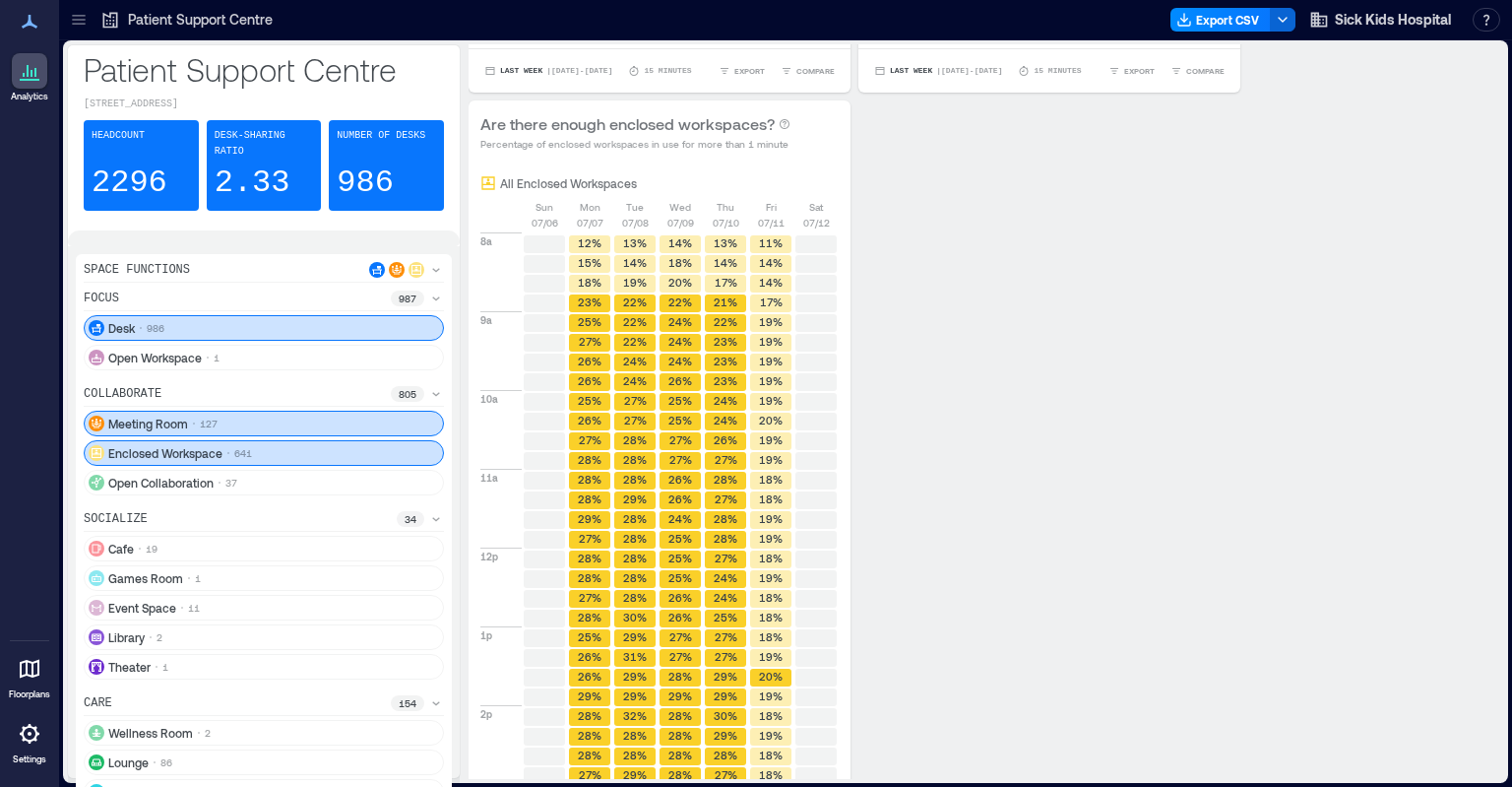 click 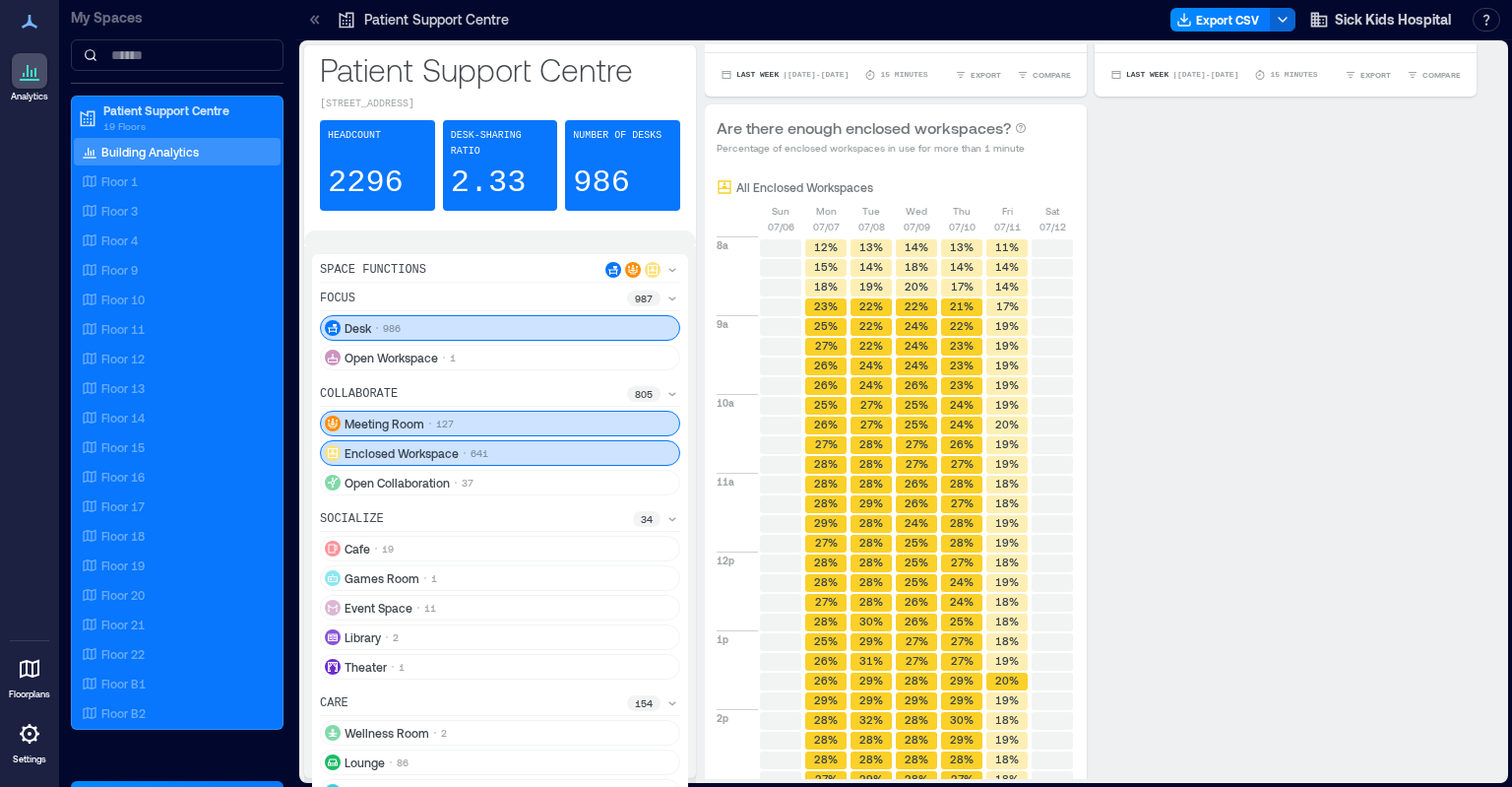 scroll, scrollTop: 3282, scrollLeft: 0, axis: vertical 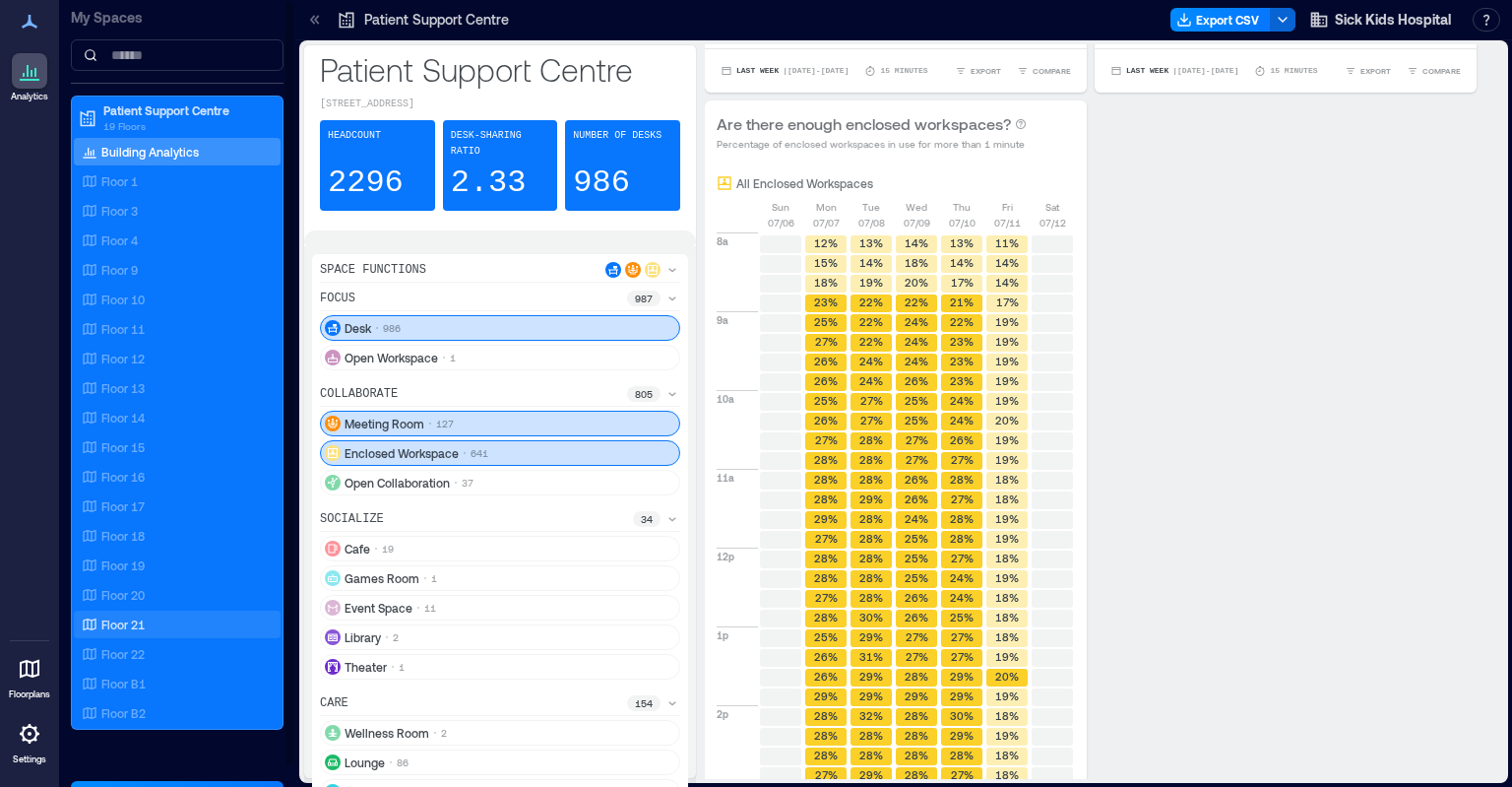 click on "Floor 21" at bounding box center (173, 624) 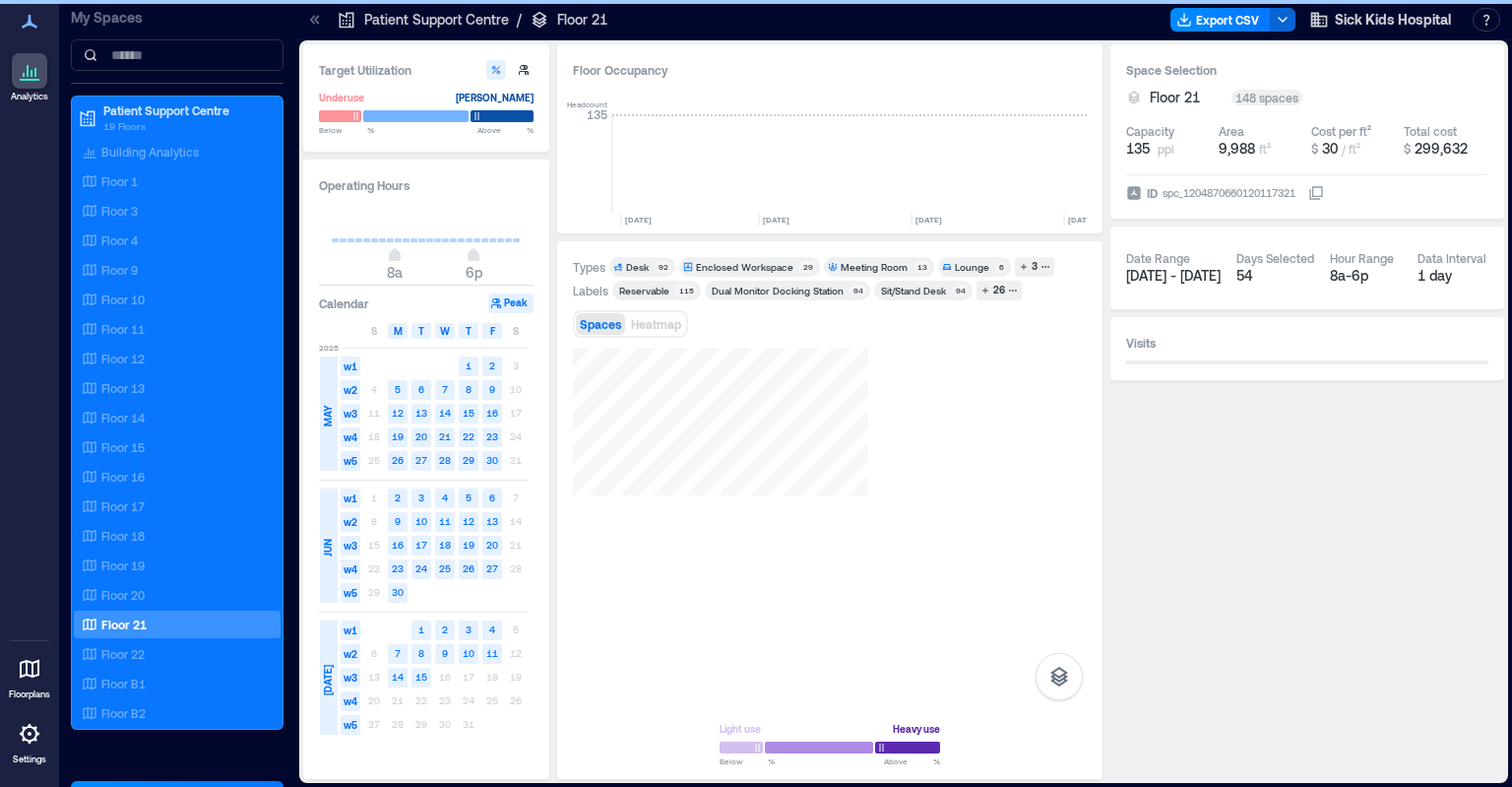 scroll, scrollTop: 0, scrollLeft: 2595, axis: horizontal 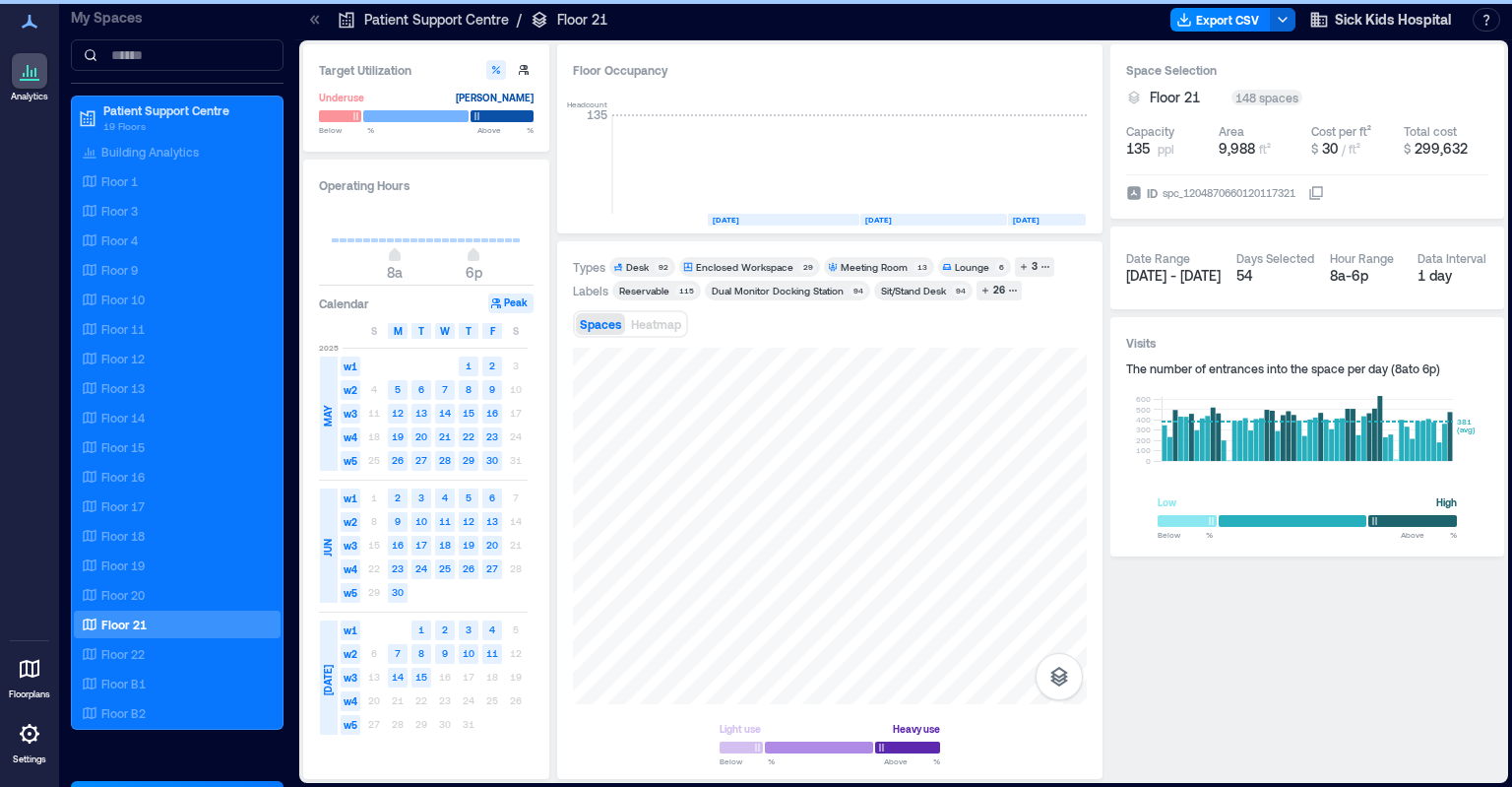 click on "Enclosed Workspace" at bounding box center (744, 267) 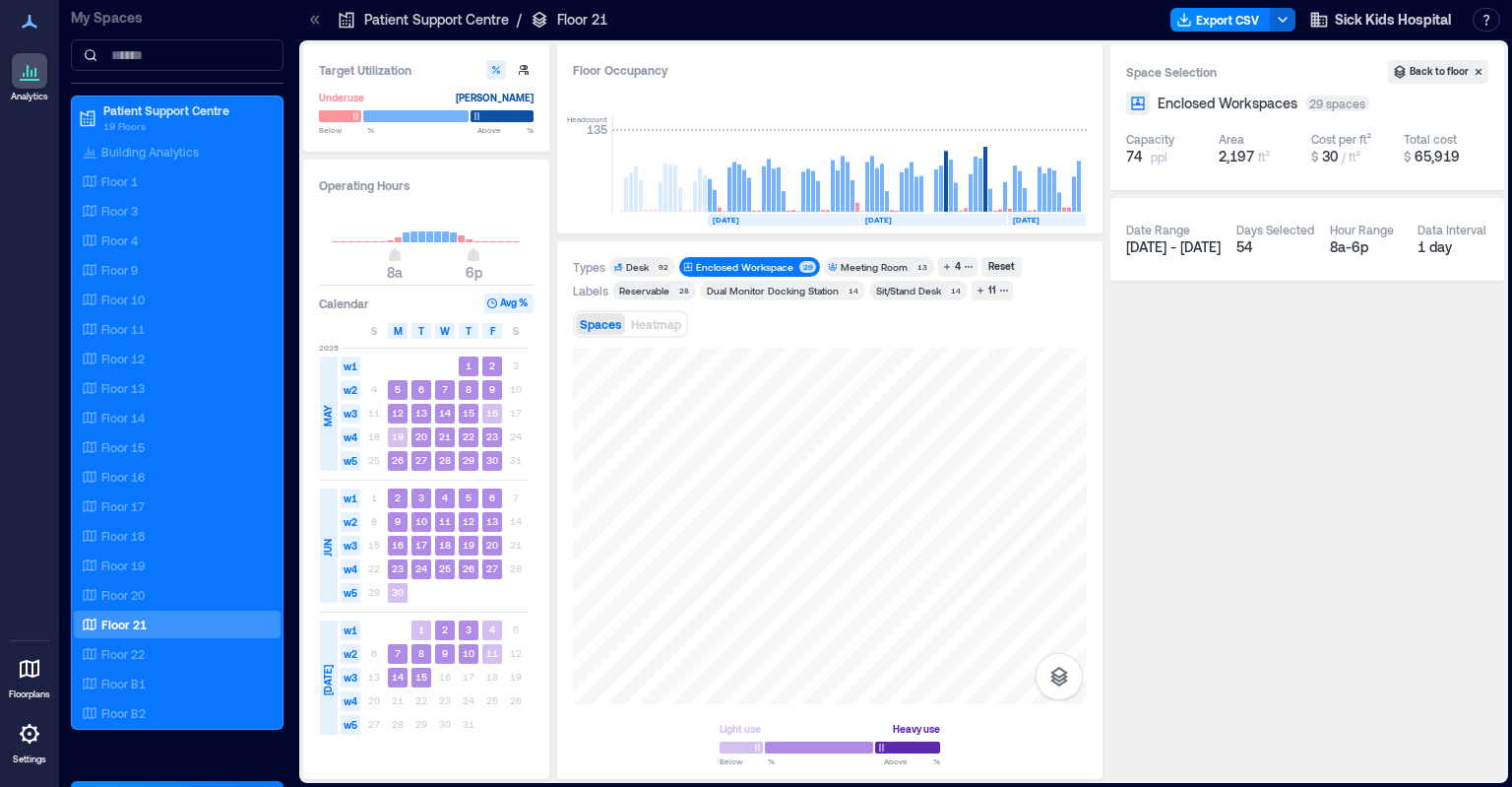 click on "Meeting Room" at bounding box center (874, 267) 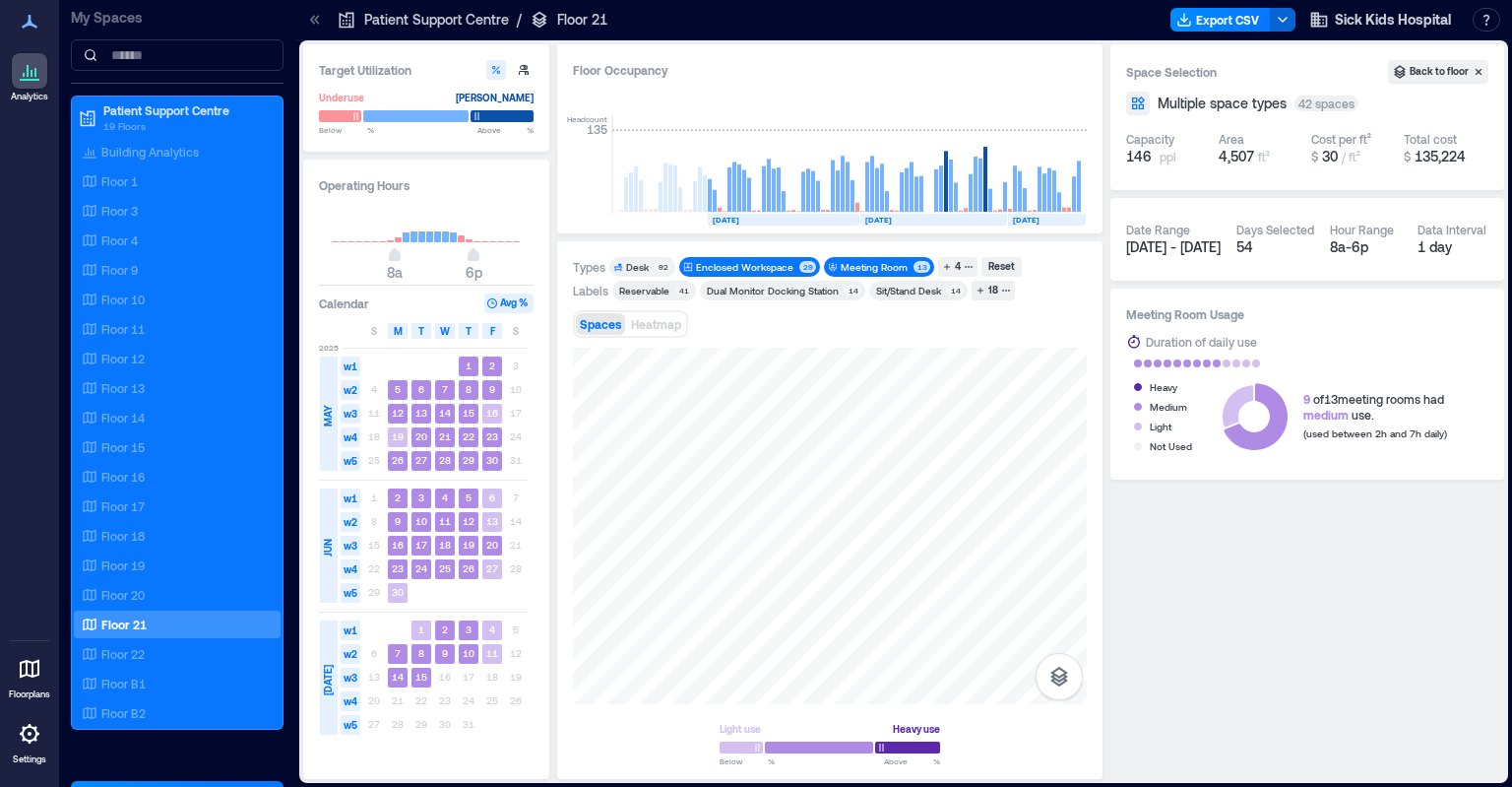 click on "Enclosed Workspace" at bounding box center [744, 267] 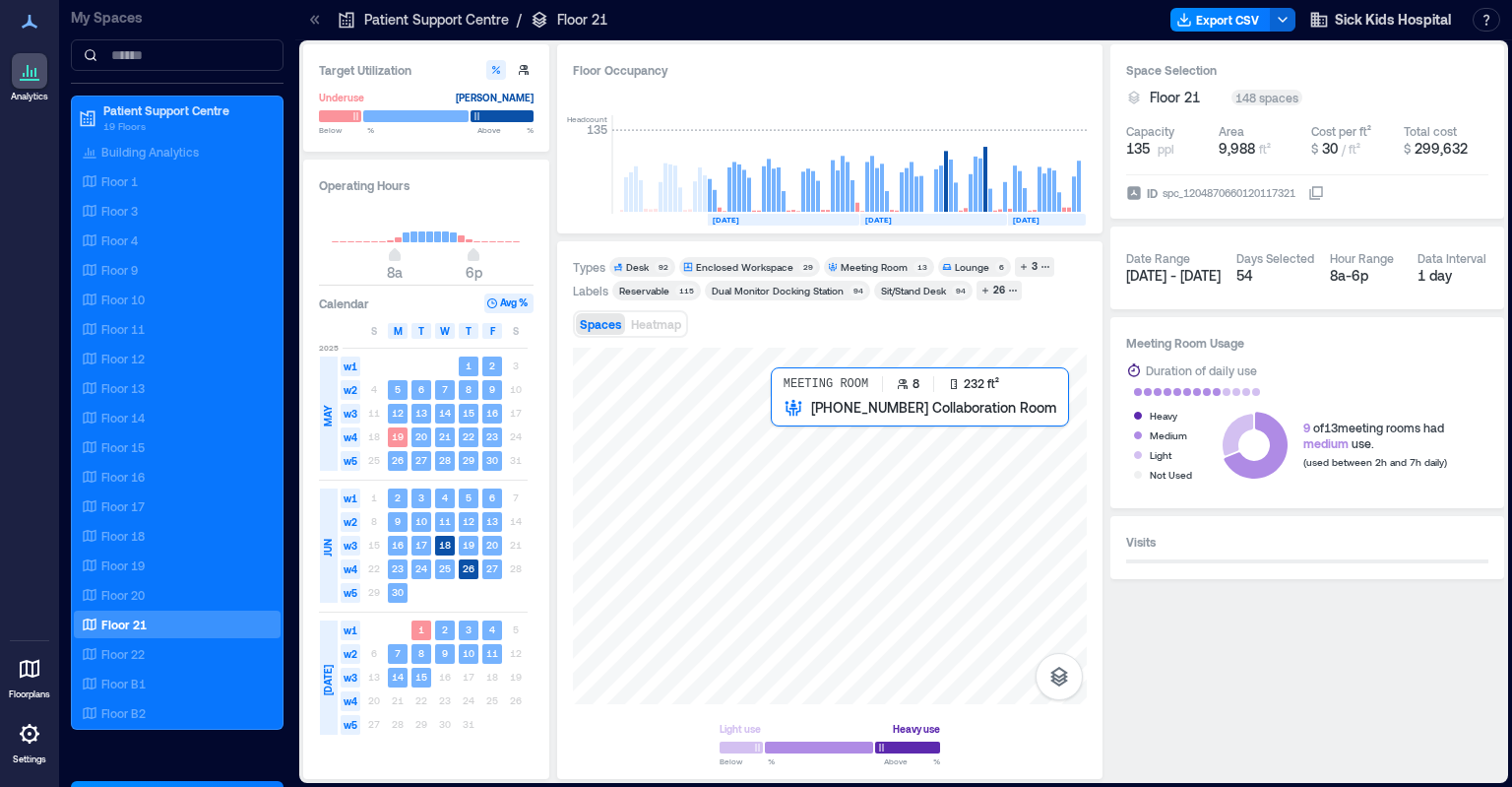 click at bounding box center (830, 526) 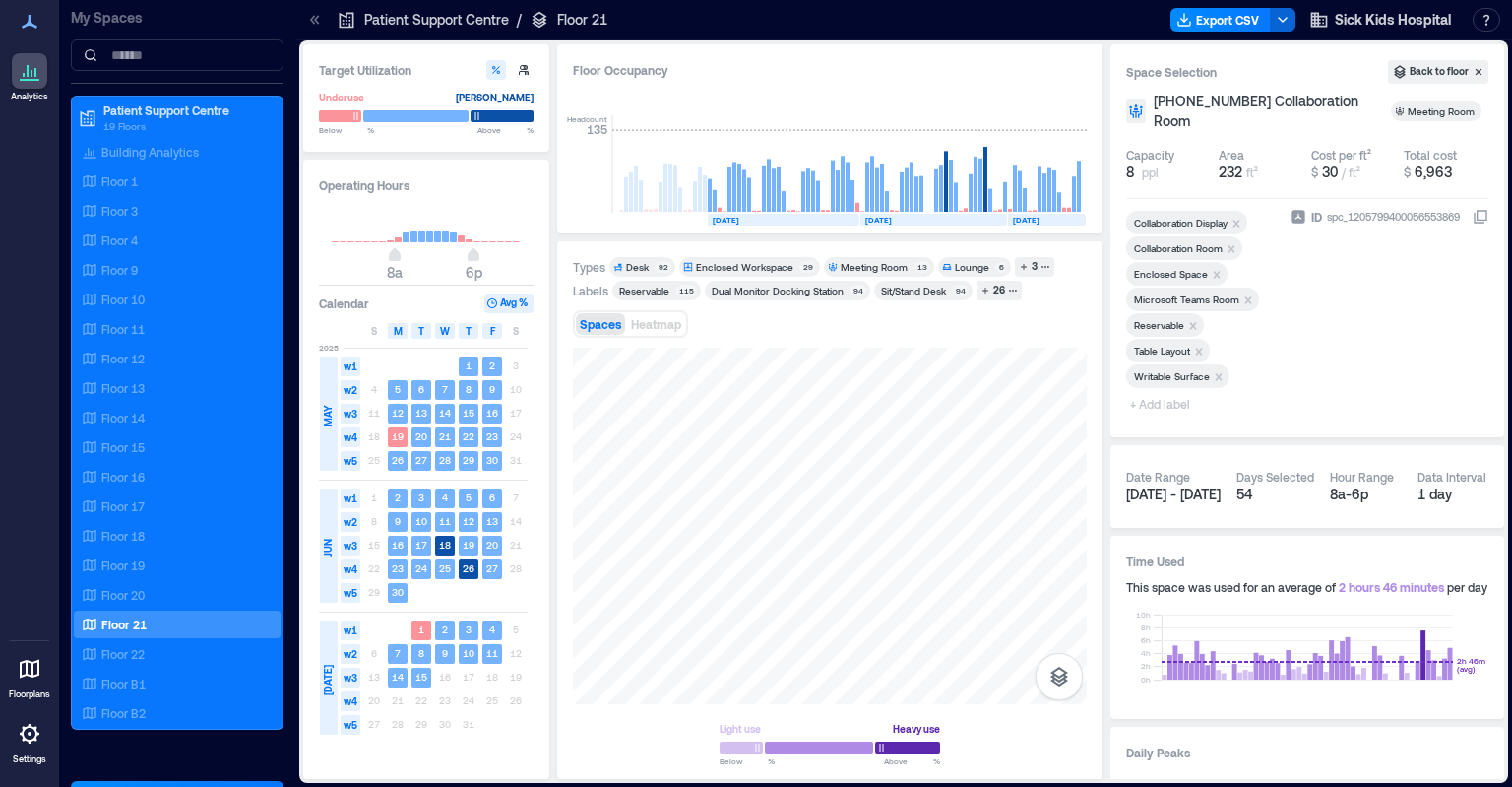 click on "Enclosed Workspace" at bounding box center [744, 267] 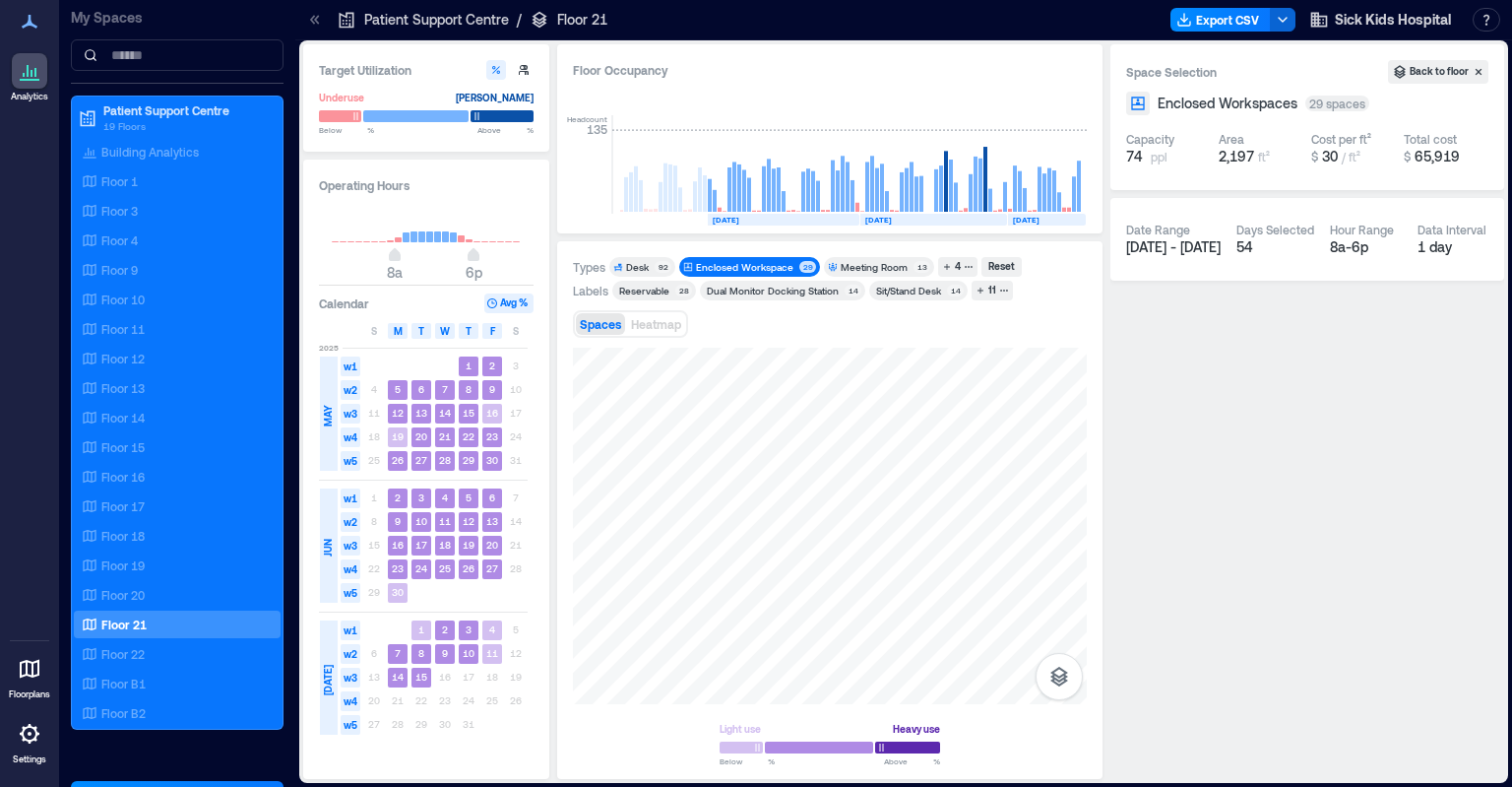 click on "Desk" at bounding box center (637, 267) 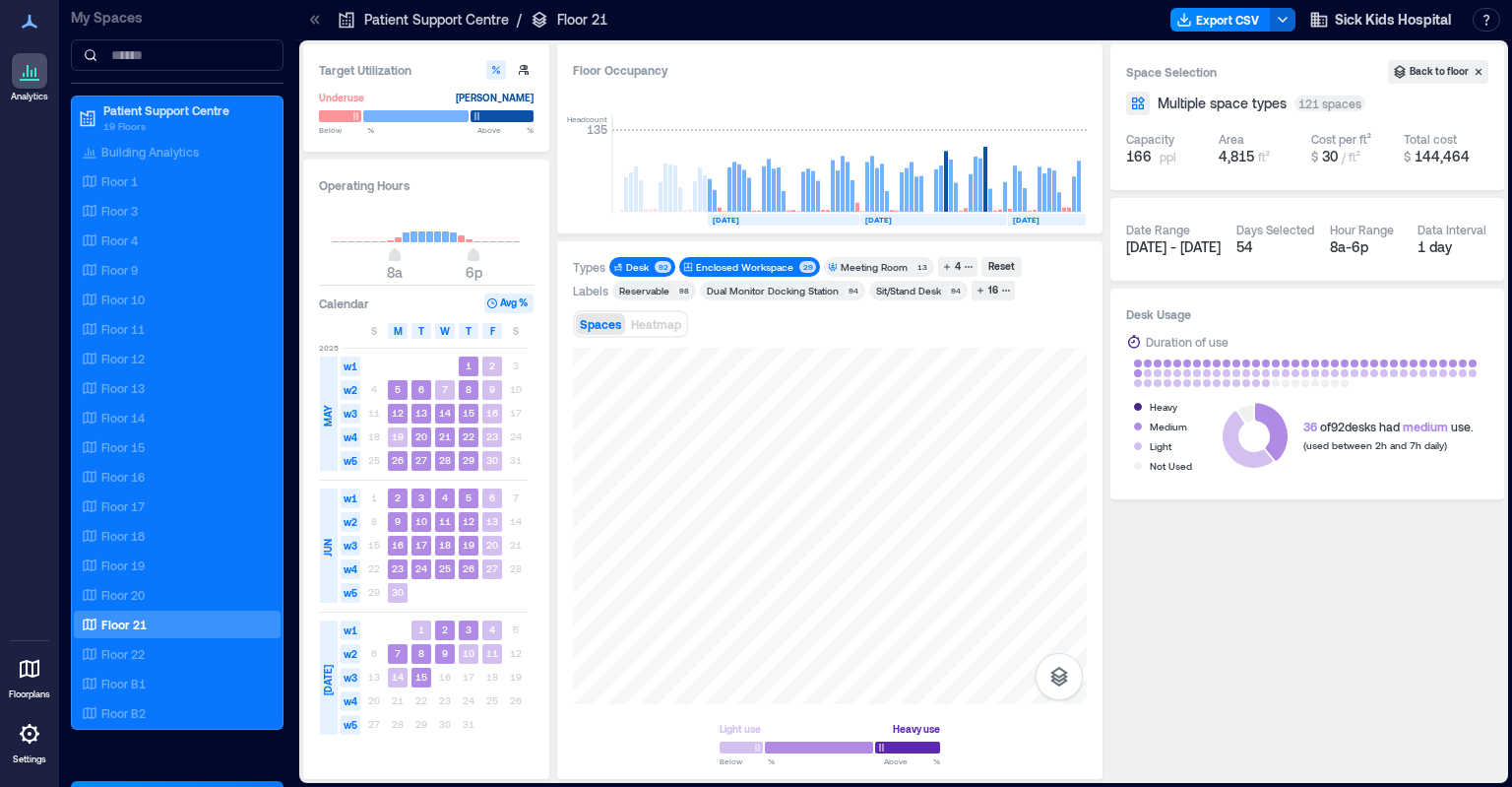 click on "Enclosed Workspace" at bounding box center [744, 267] 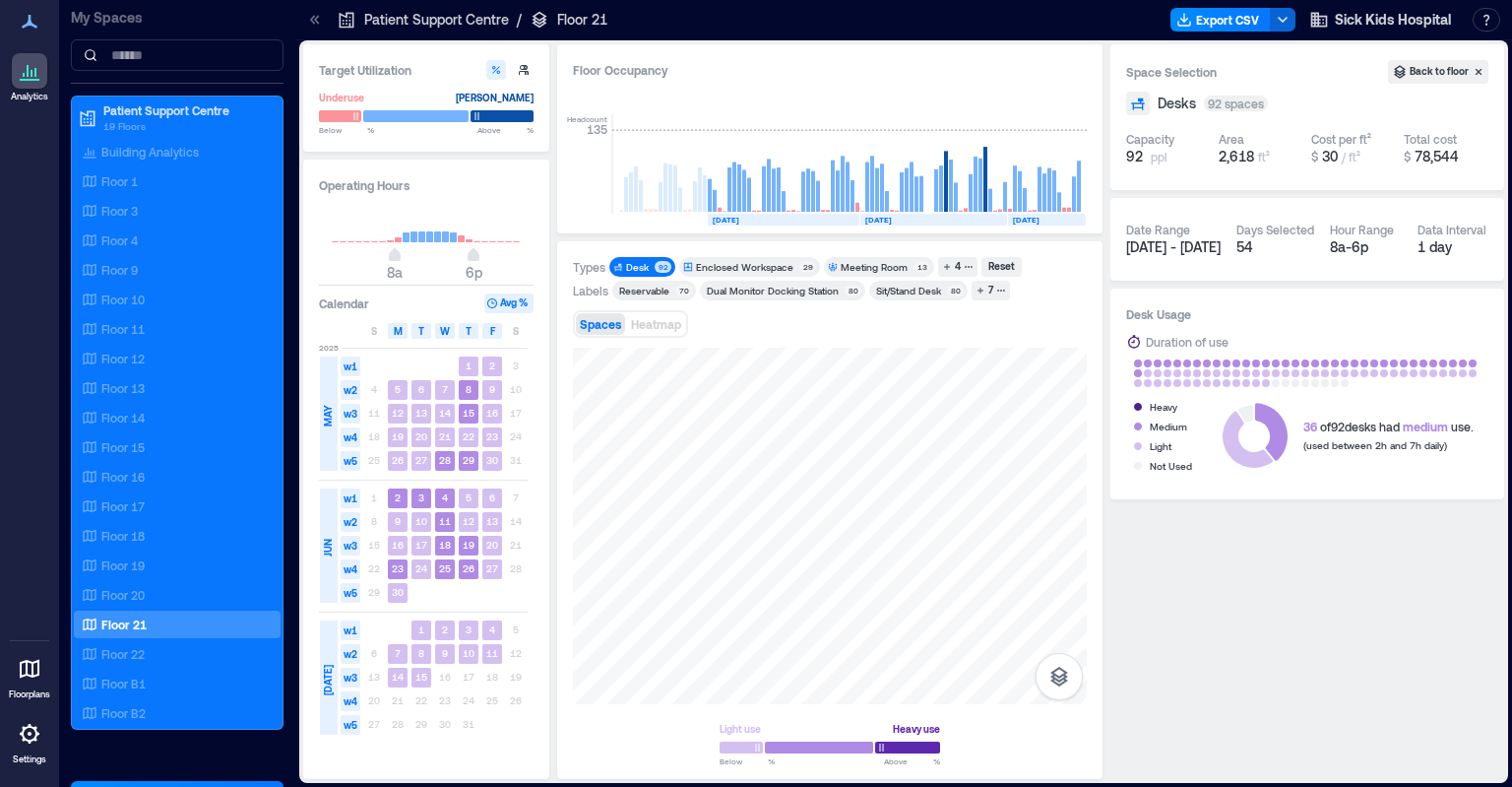 click on "Meeting Room" at bounding box center (874, 267) 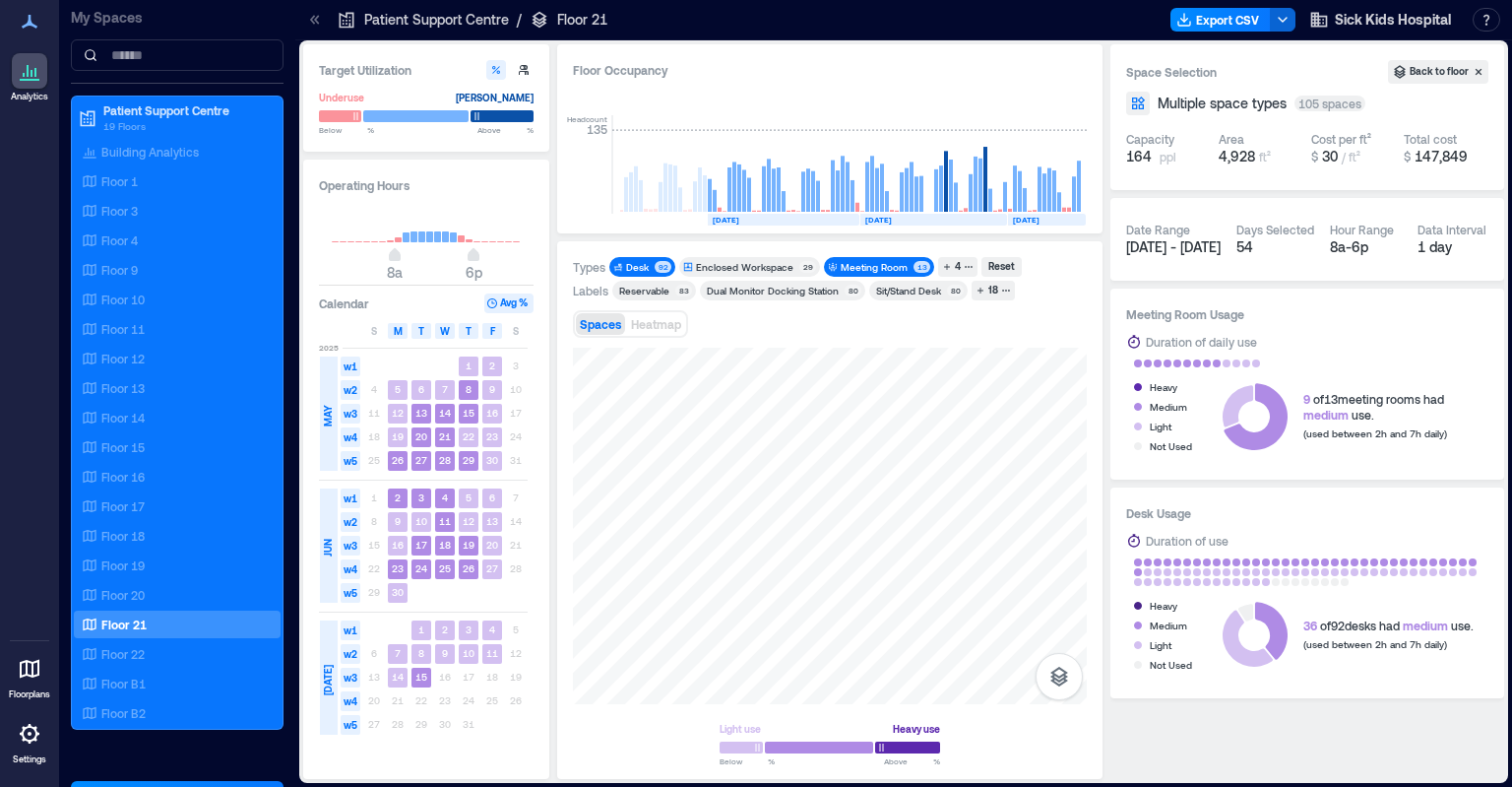 click on "Desk" at bounding box center [637, 267] 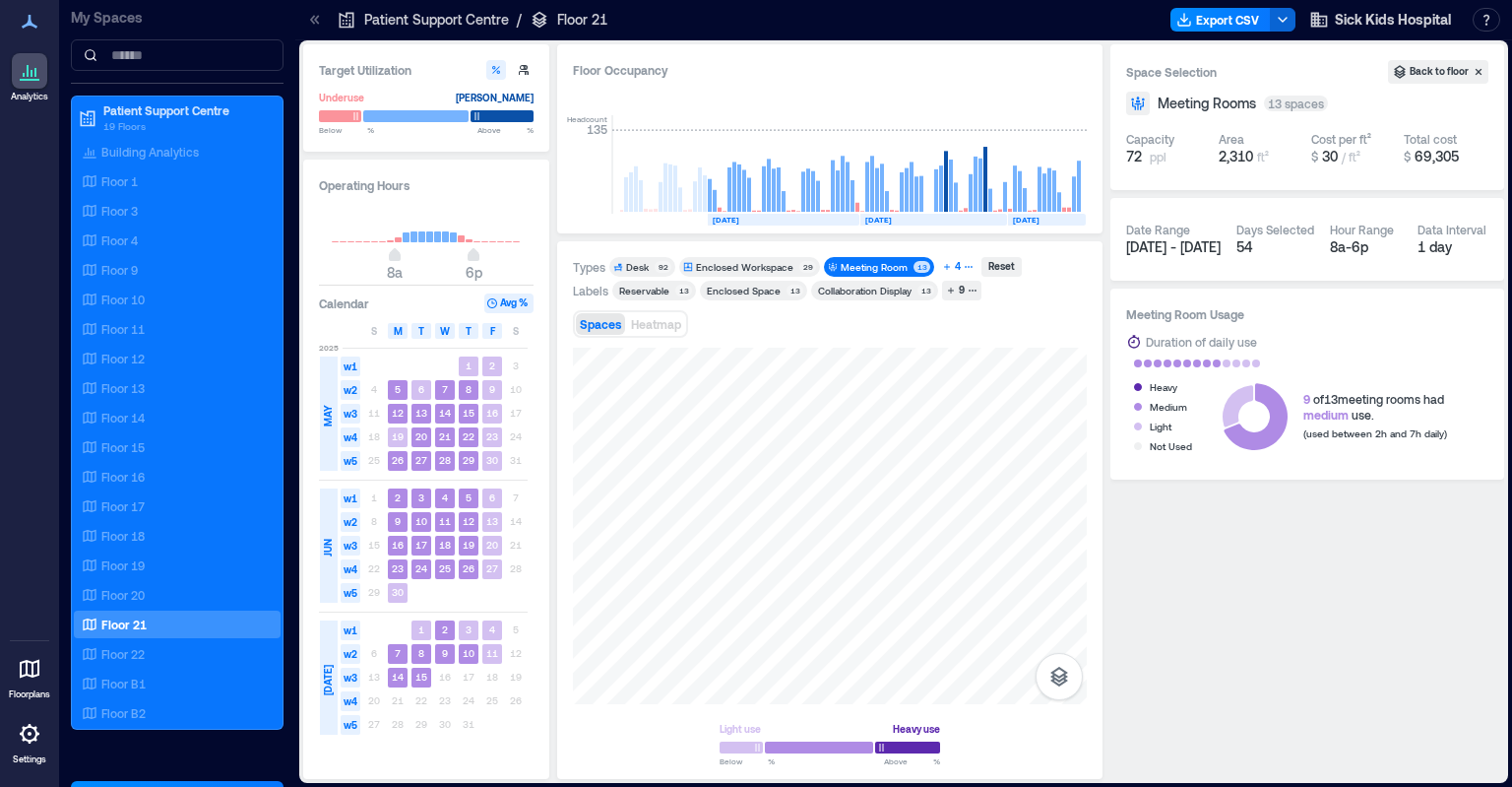 click on "4" at bounding box center [958, 267] 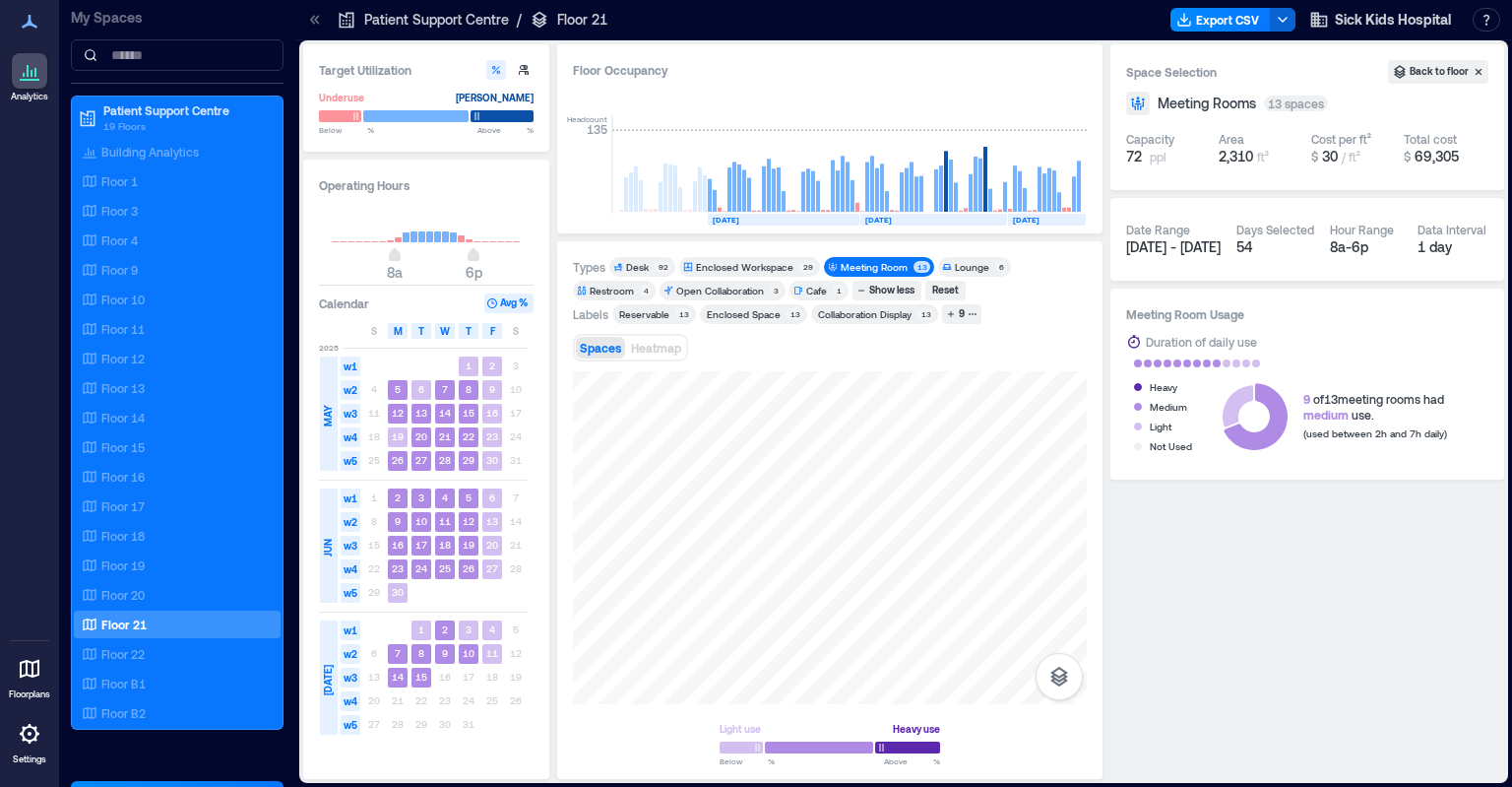 click on "Lounge" at bounding box center (972, 267) 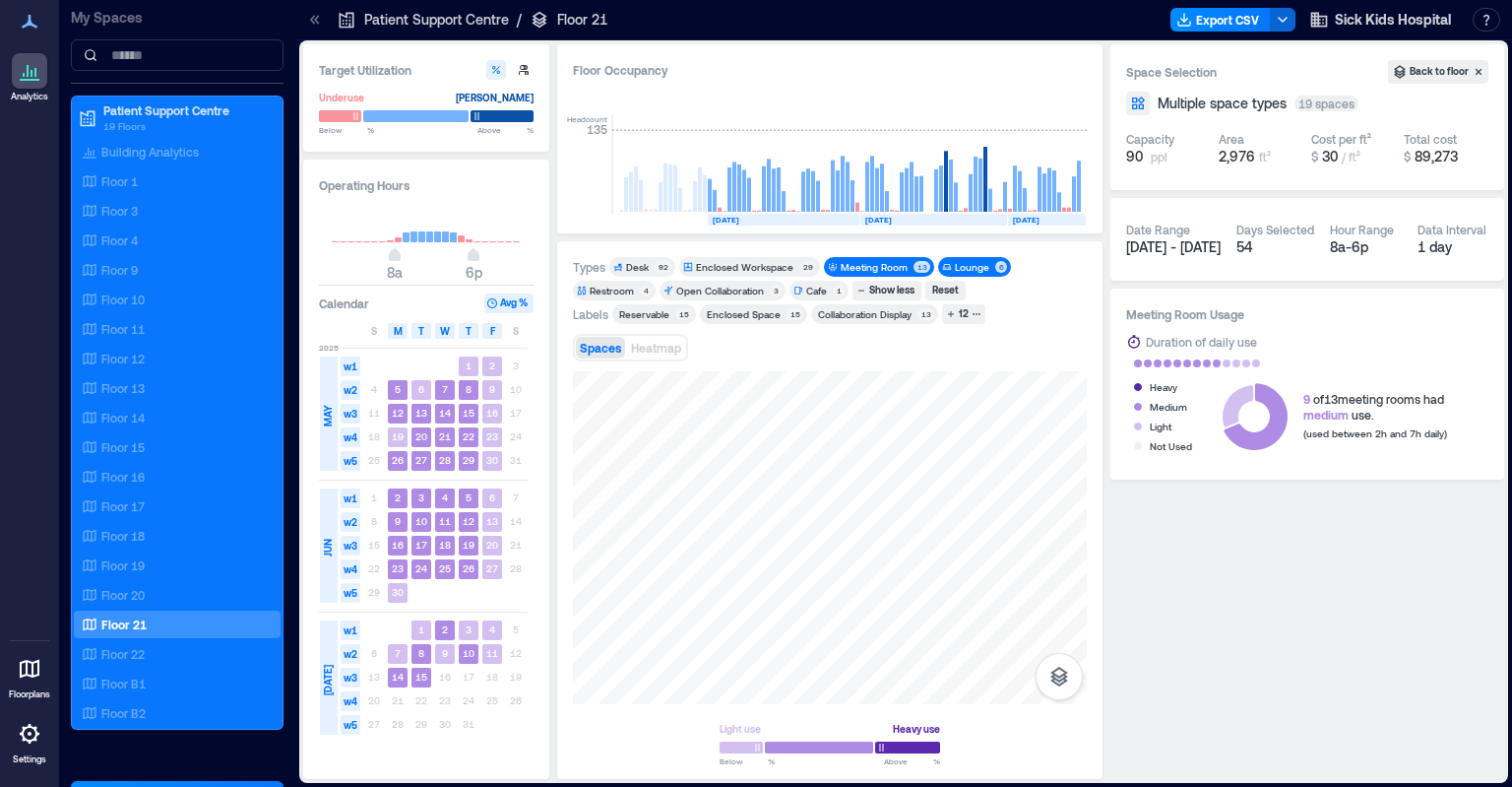 click on "Meeting Room" at bounding box center [874, 267] 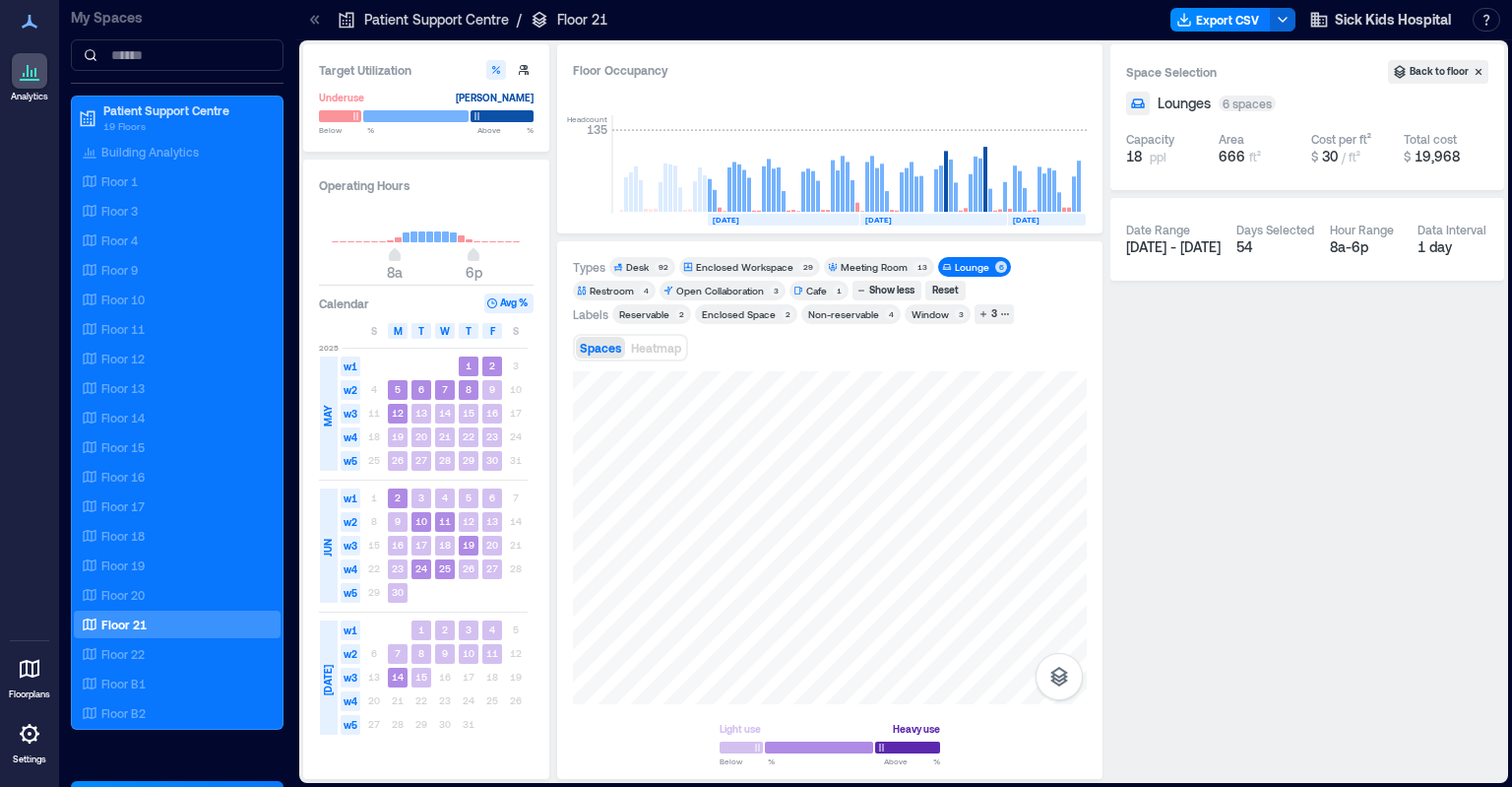 click on "Open Collaboration" at bounding box center (720, 291) 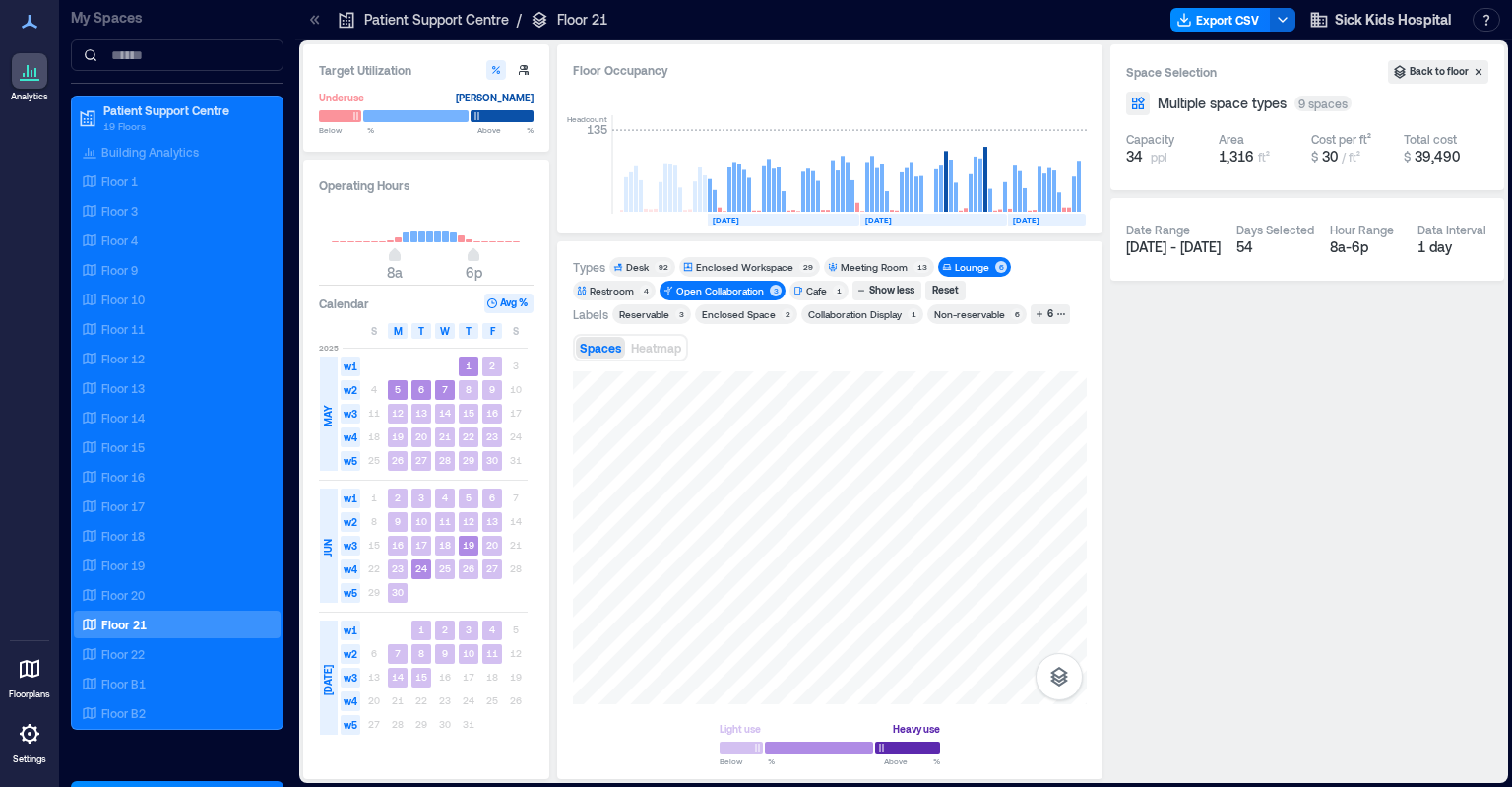click on "Lounge" at bounding box center [972, 267] 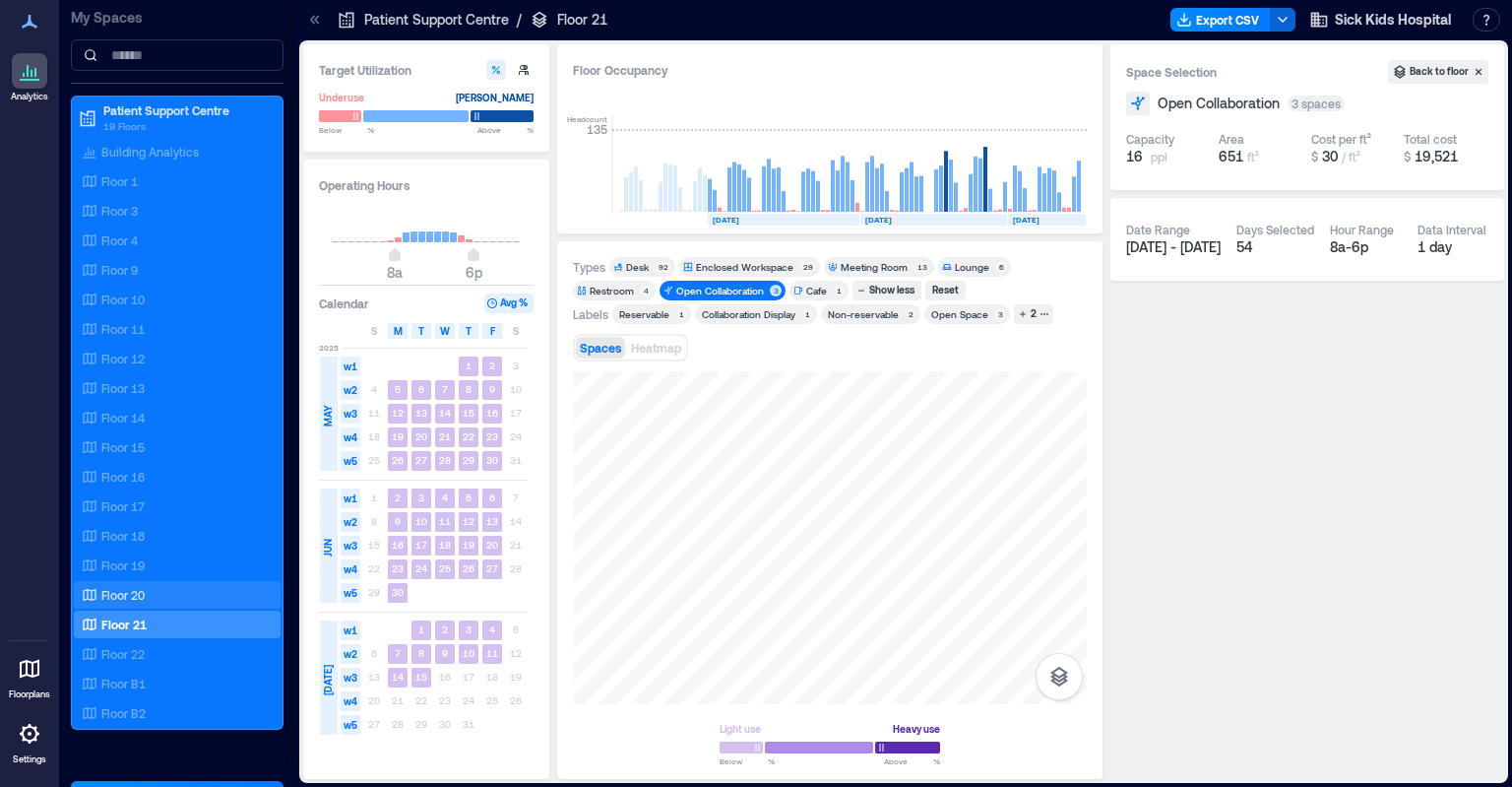 click on "Floor 20" at bounding box center [173, 595] 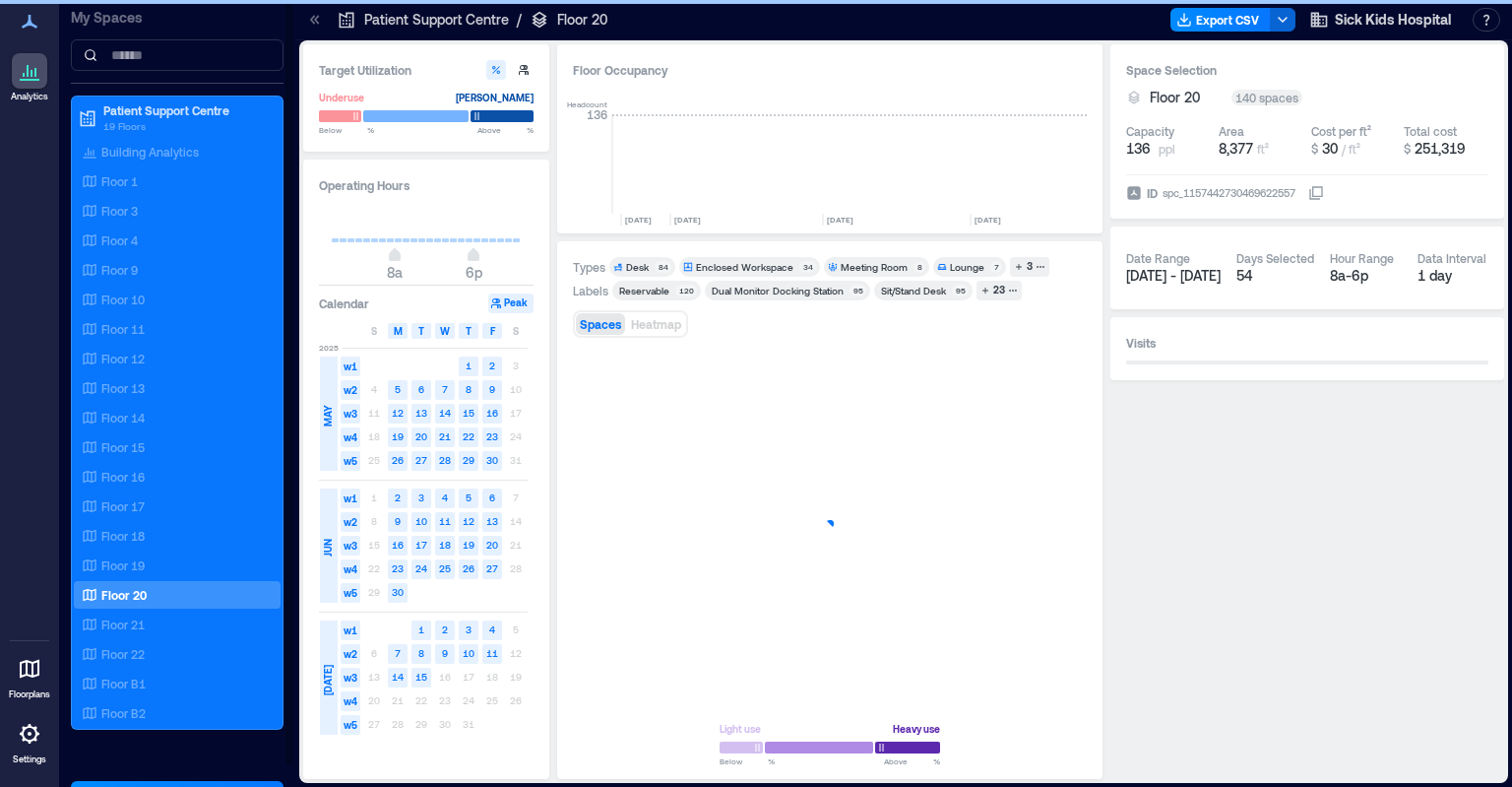 scroll, scrollTop: 0, scrollLeft: 2805, axis: horizontal 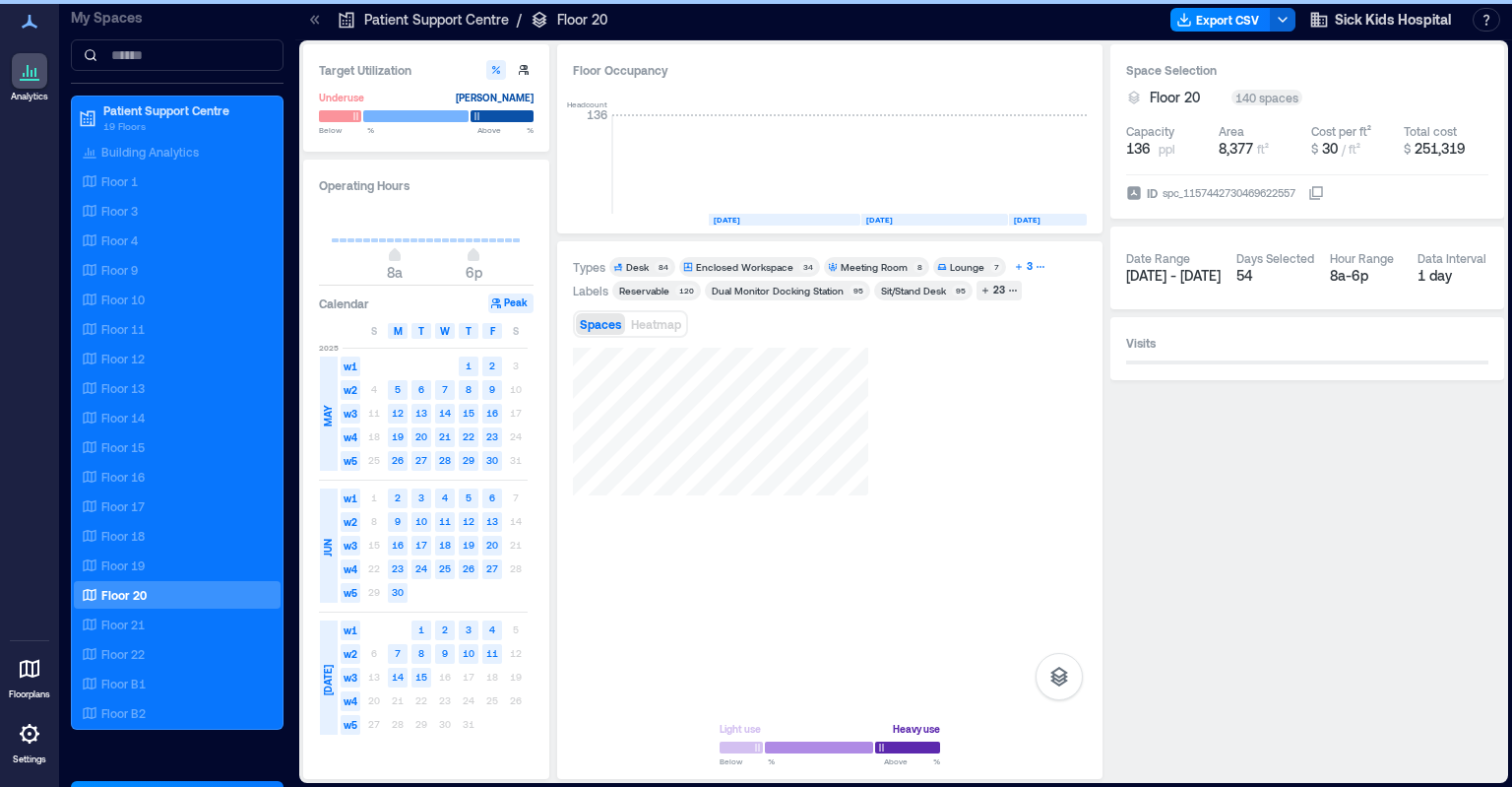 click on "3" at bounding box center [1030, 267] 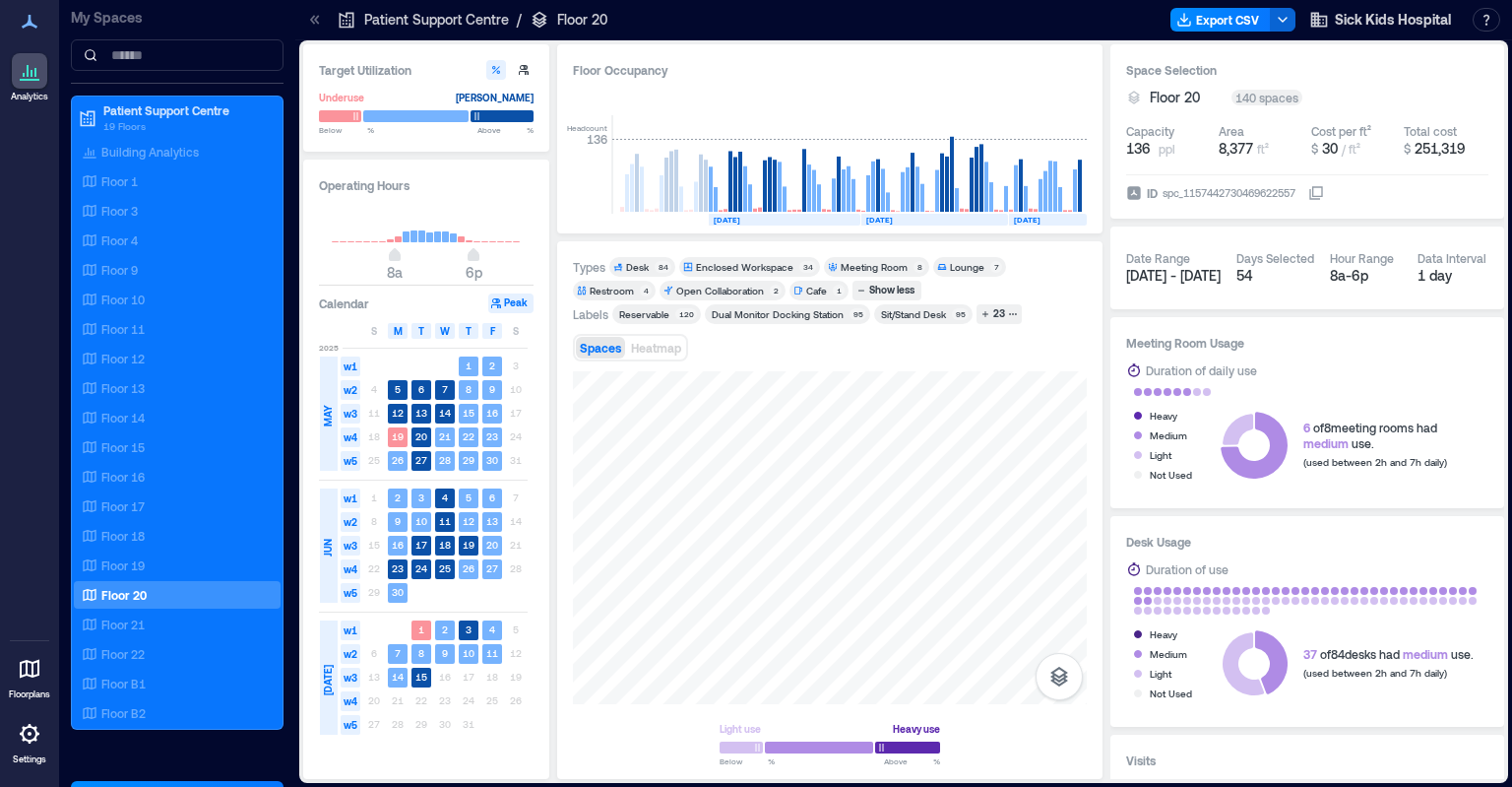 click on "Open Collaboration" at bounding box center (720, 291) 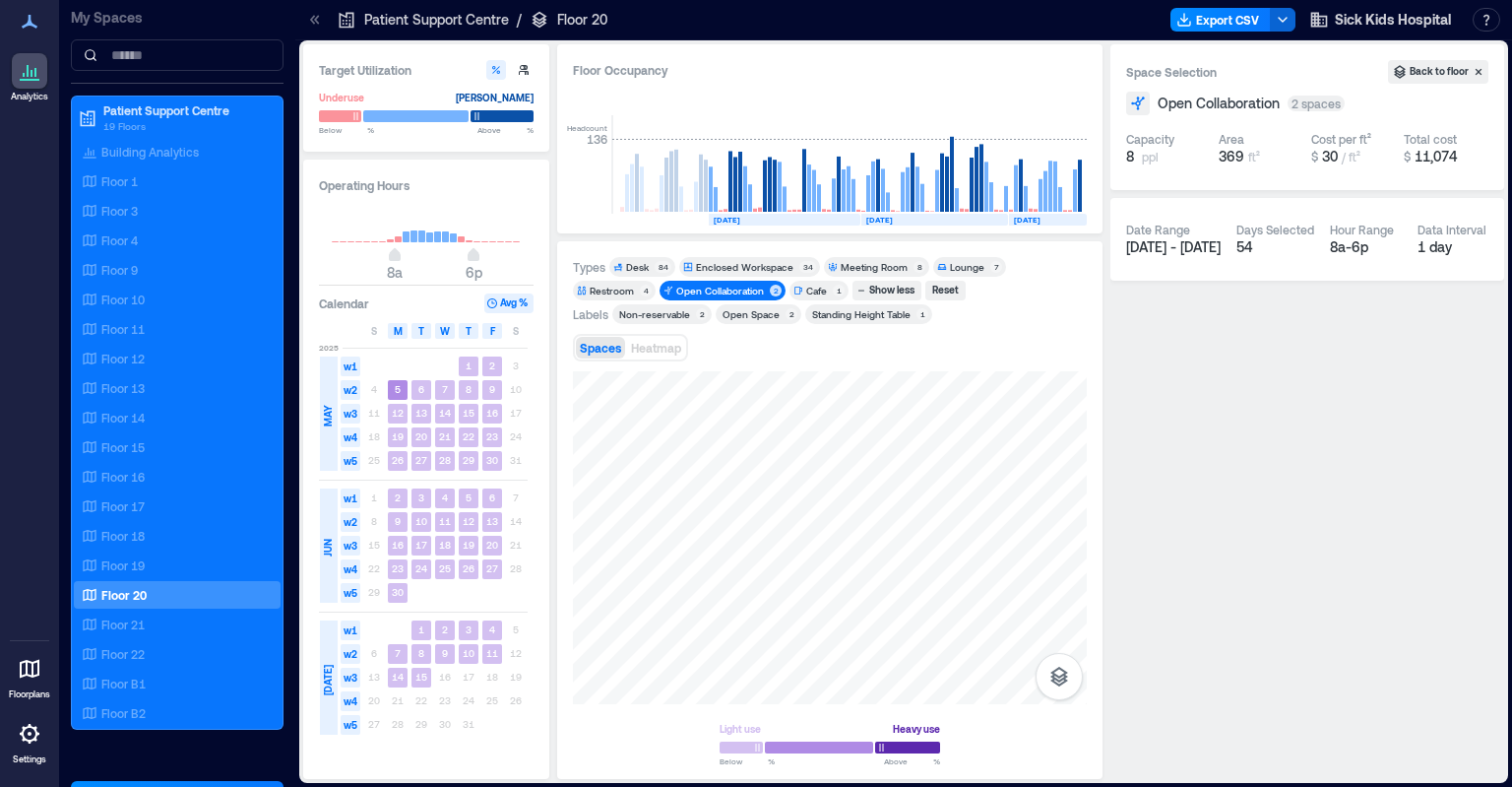 click on "Lounge" at bounding box center (967, 267) 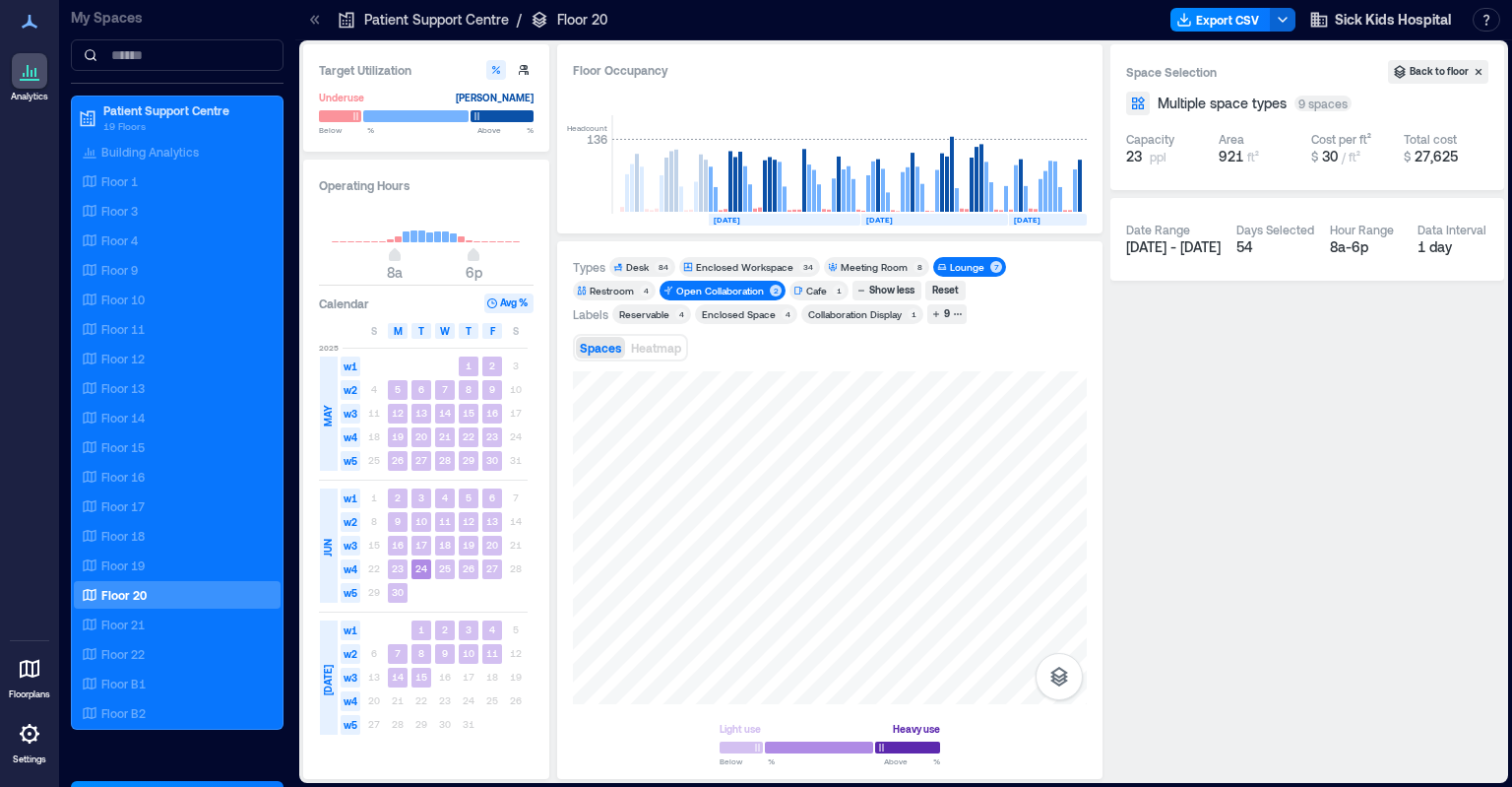 click on "Open Collaboration" at bounding box center (720, 291) 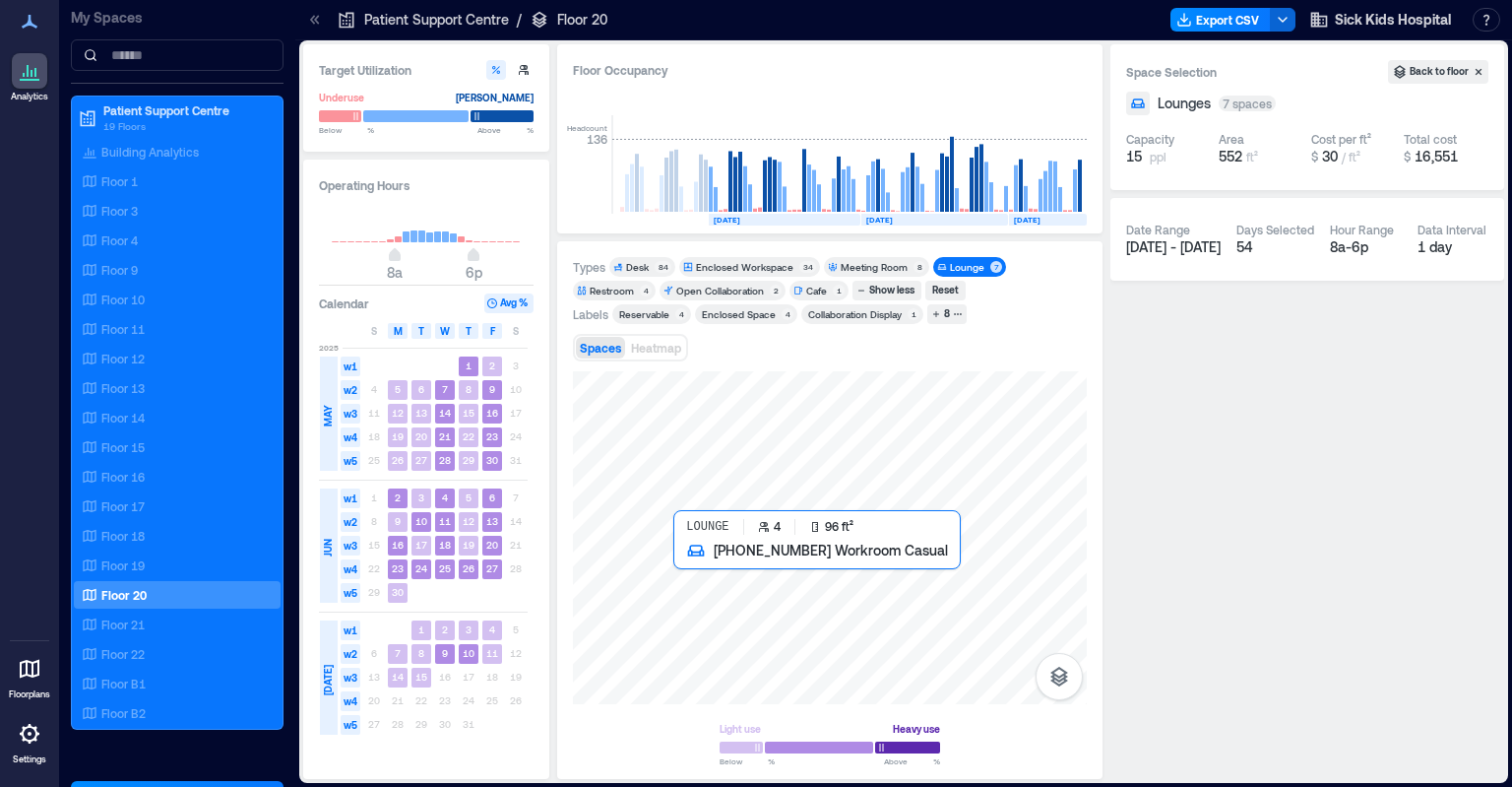 click at bounding box center (830, 538) 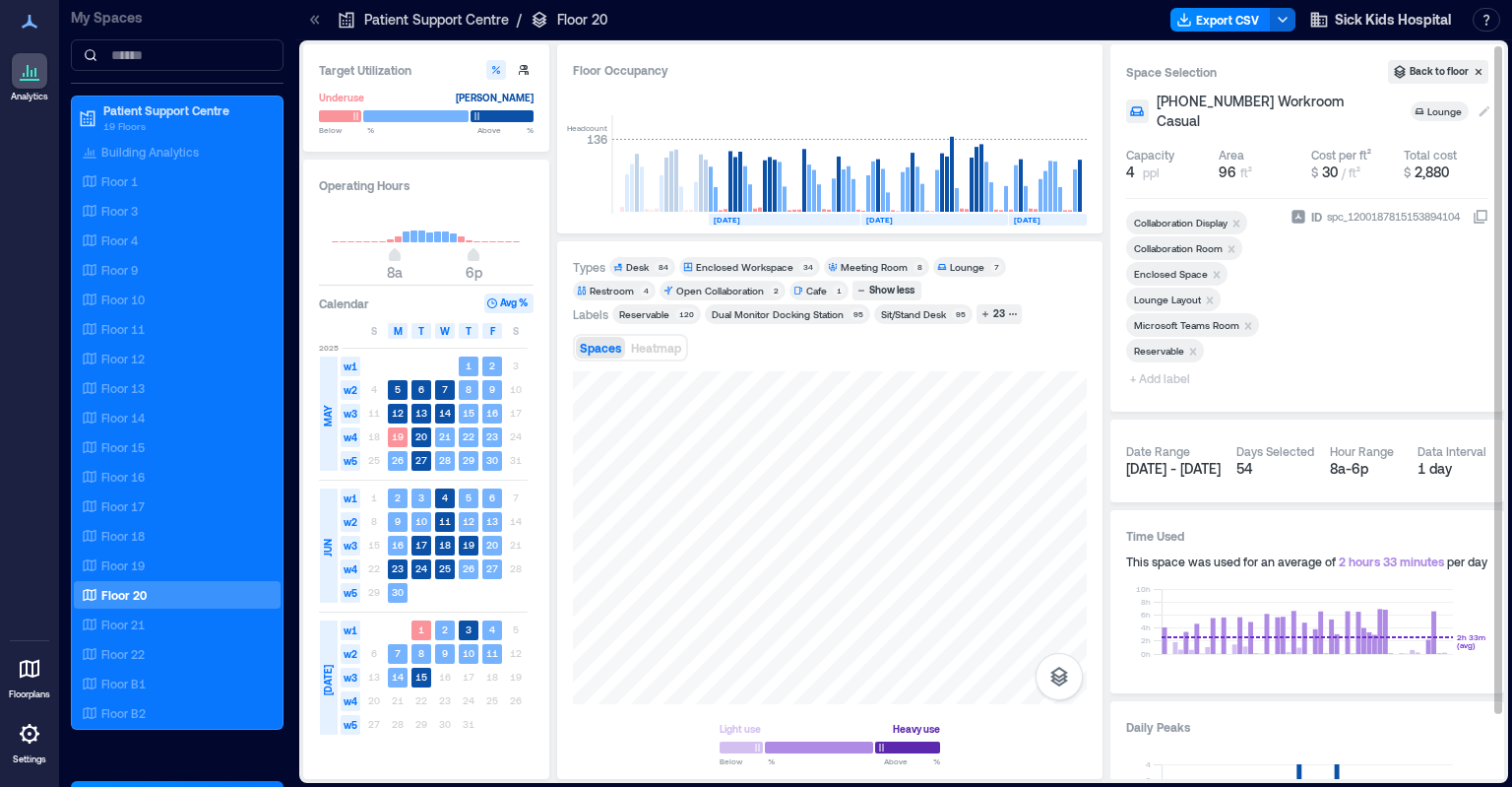 click on "Lounge" at bounding box center [1446, 111] 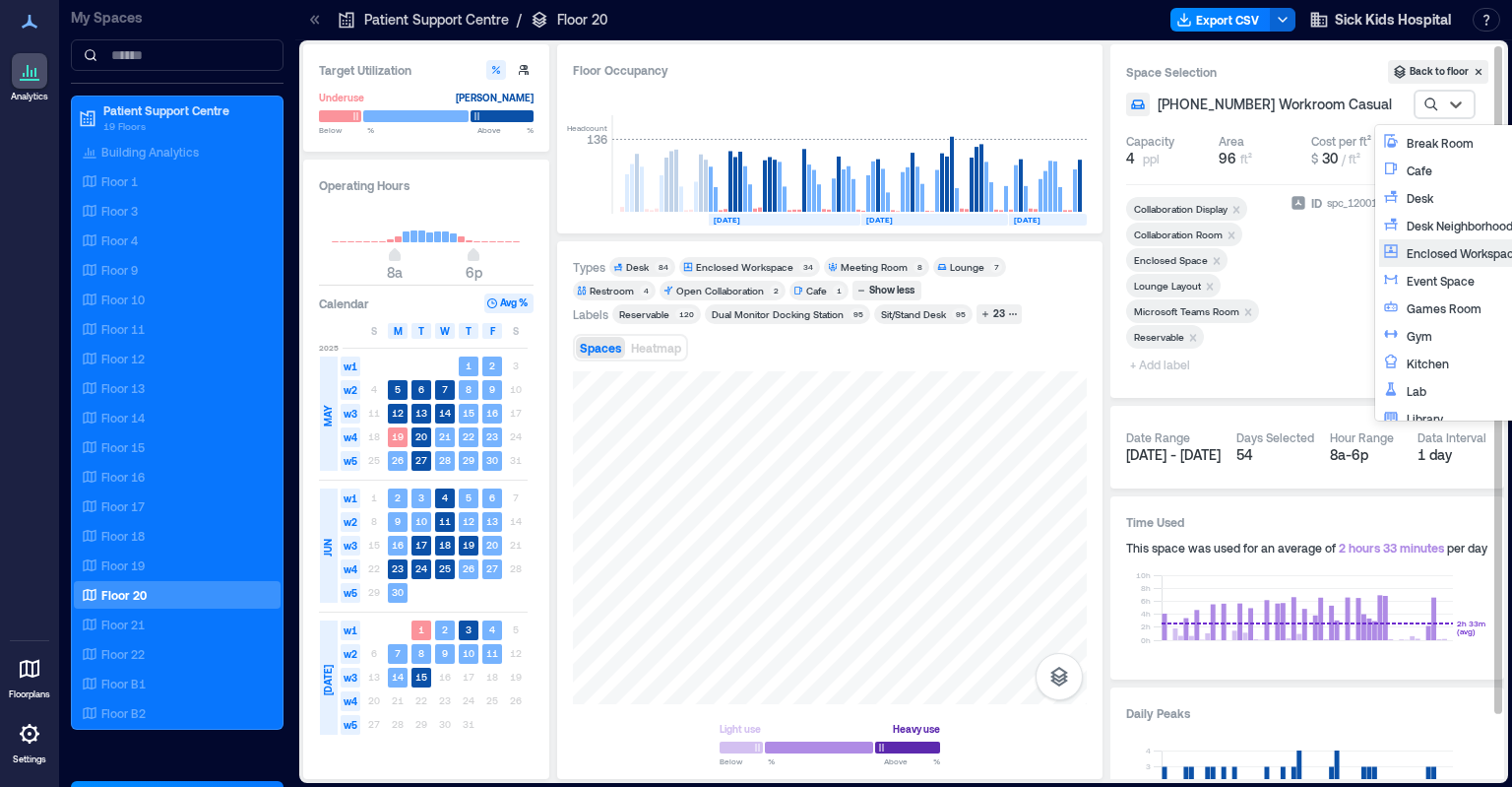 scroll, scrollTop: 98, scrollLeft: 0, axis: vertical 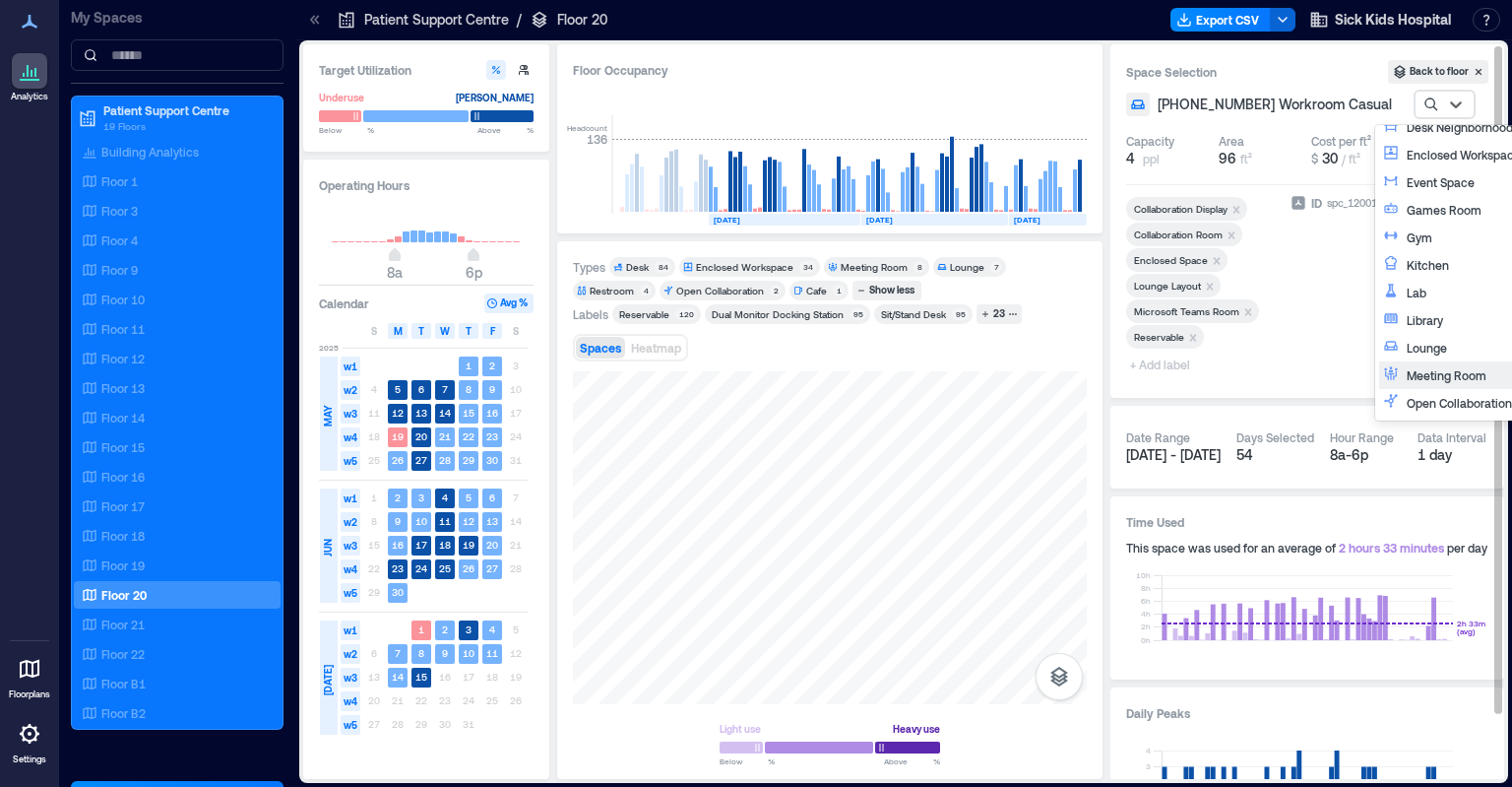click on "Meeting Room" at bounding box center [1488, 375] 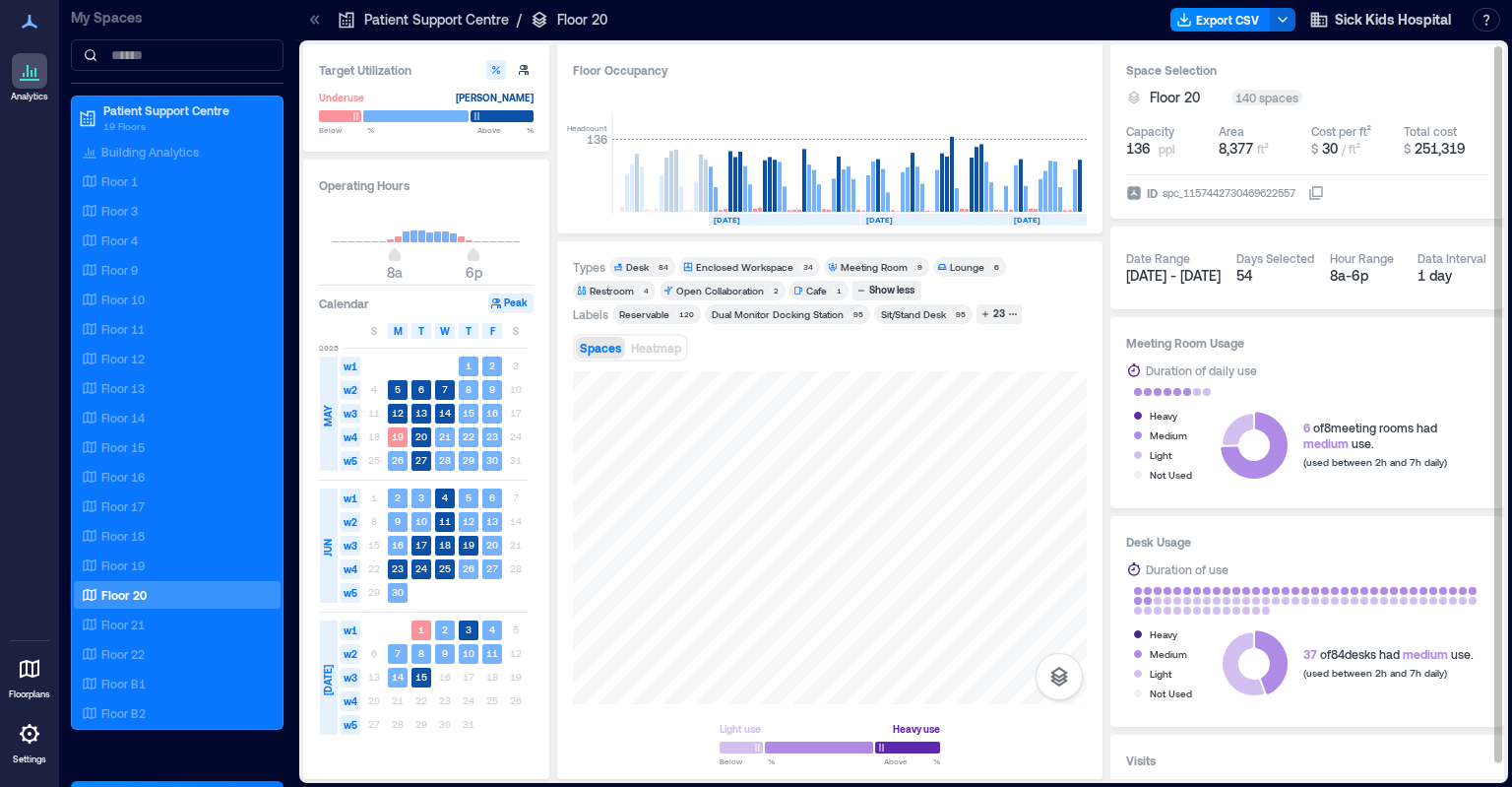 click on "Meeting Room" at bounding box center (874, 267) 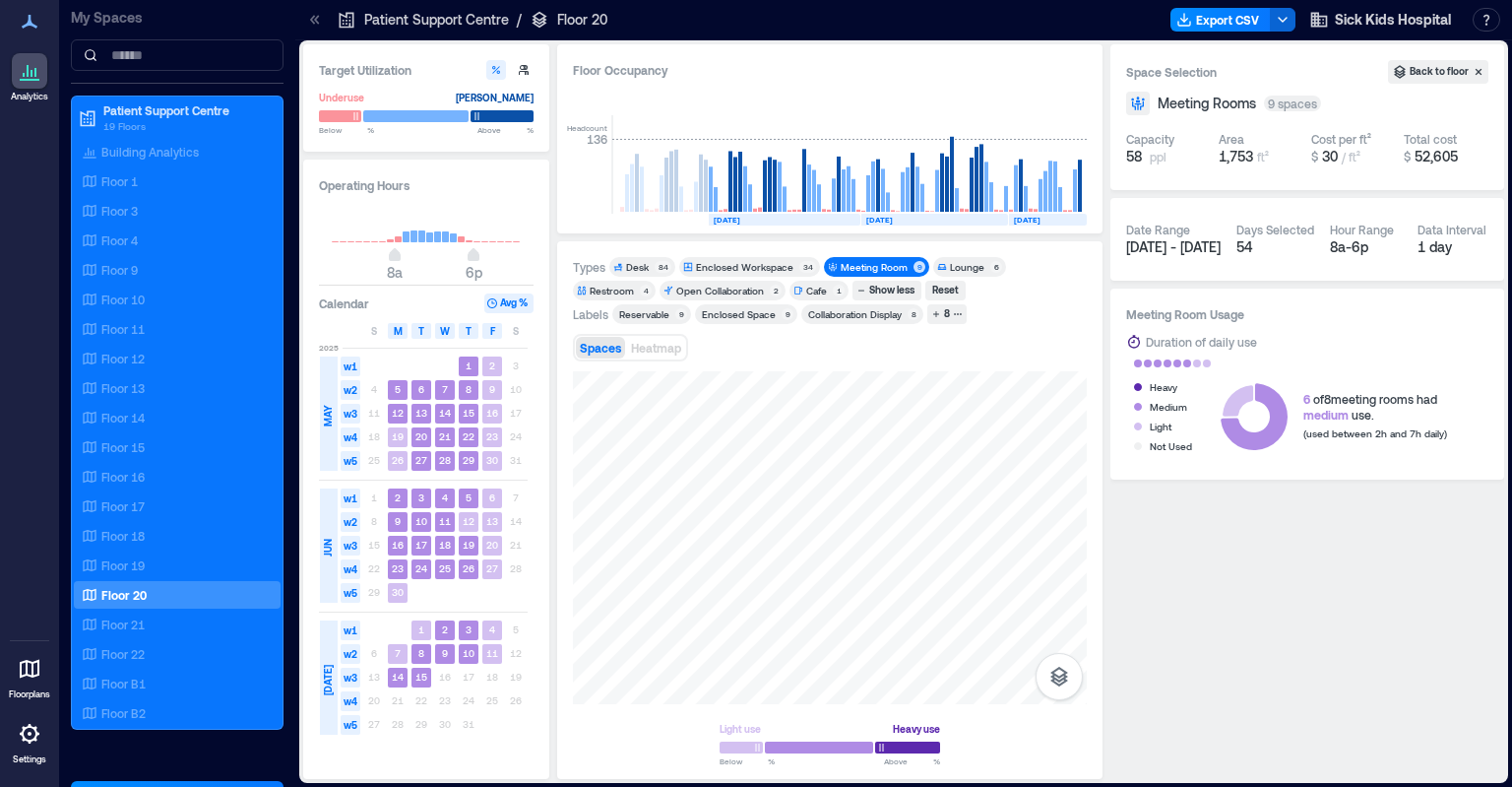 click on "Enclosed Workspace" at bounding box center [744, 267] 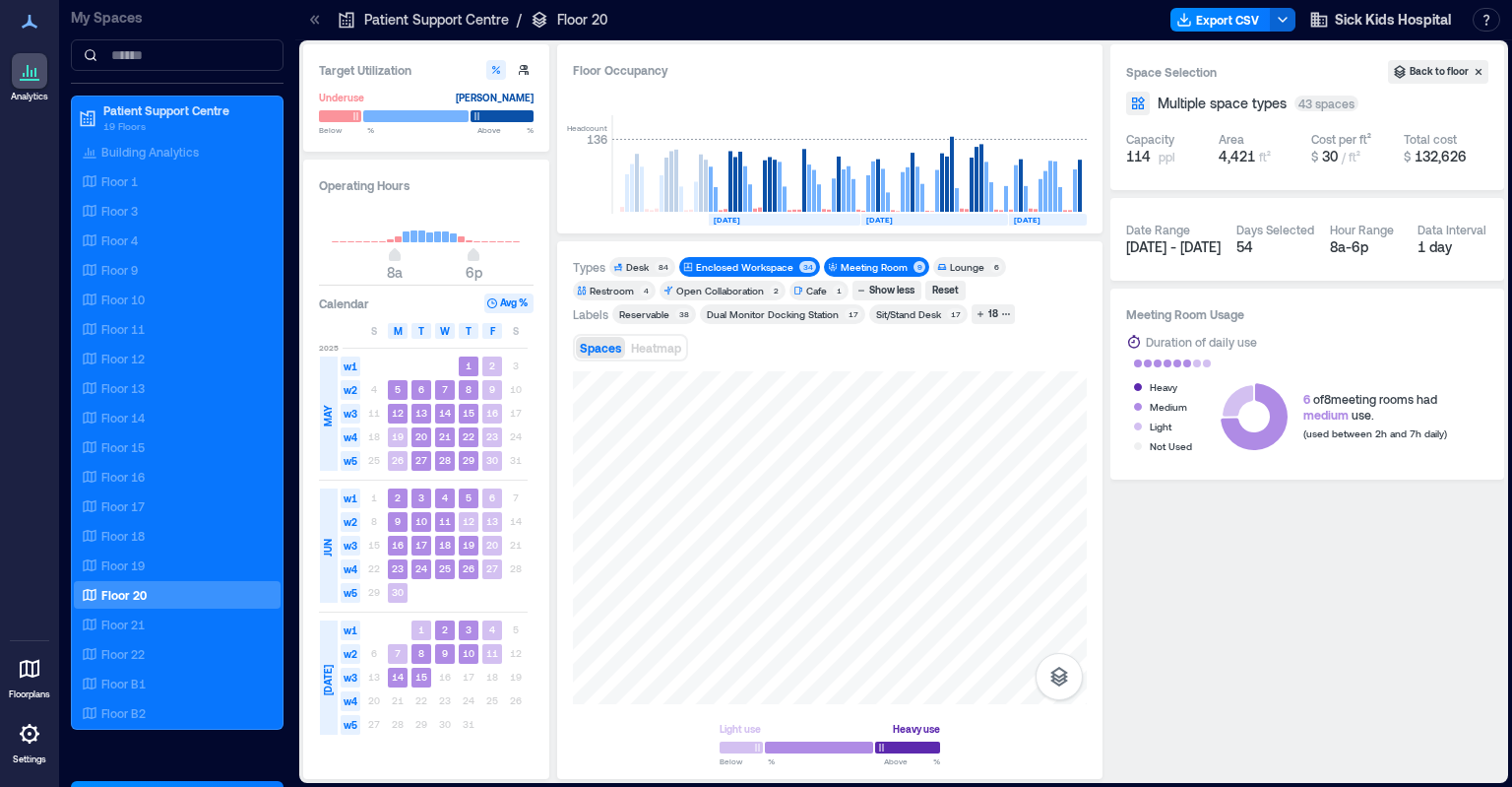 click on "Meeting Room" at bounding box center (874, 267) 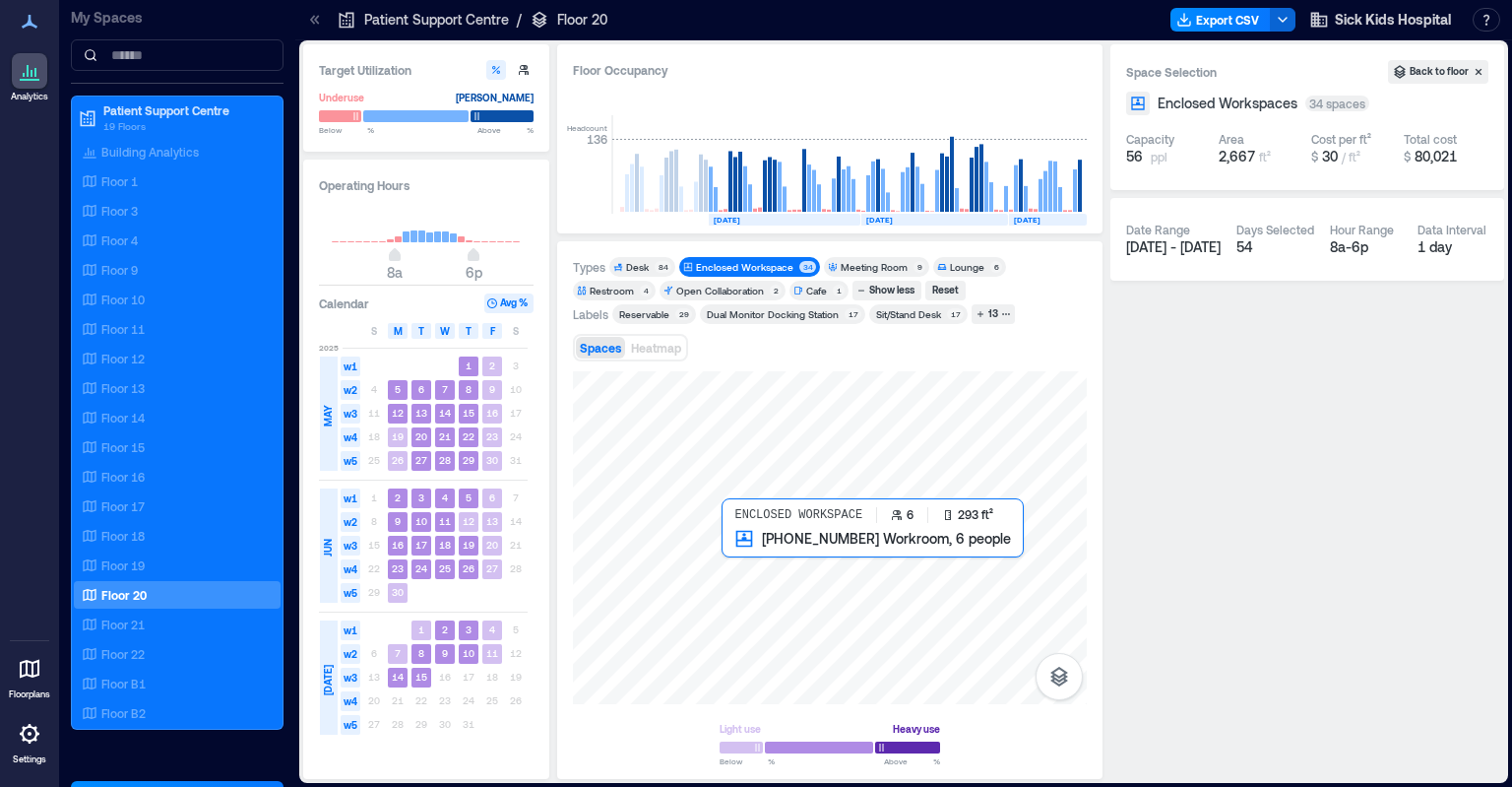click at bounding box center [830, 538] 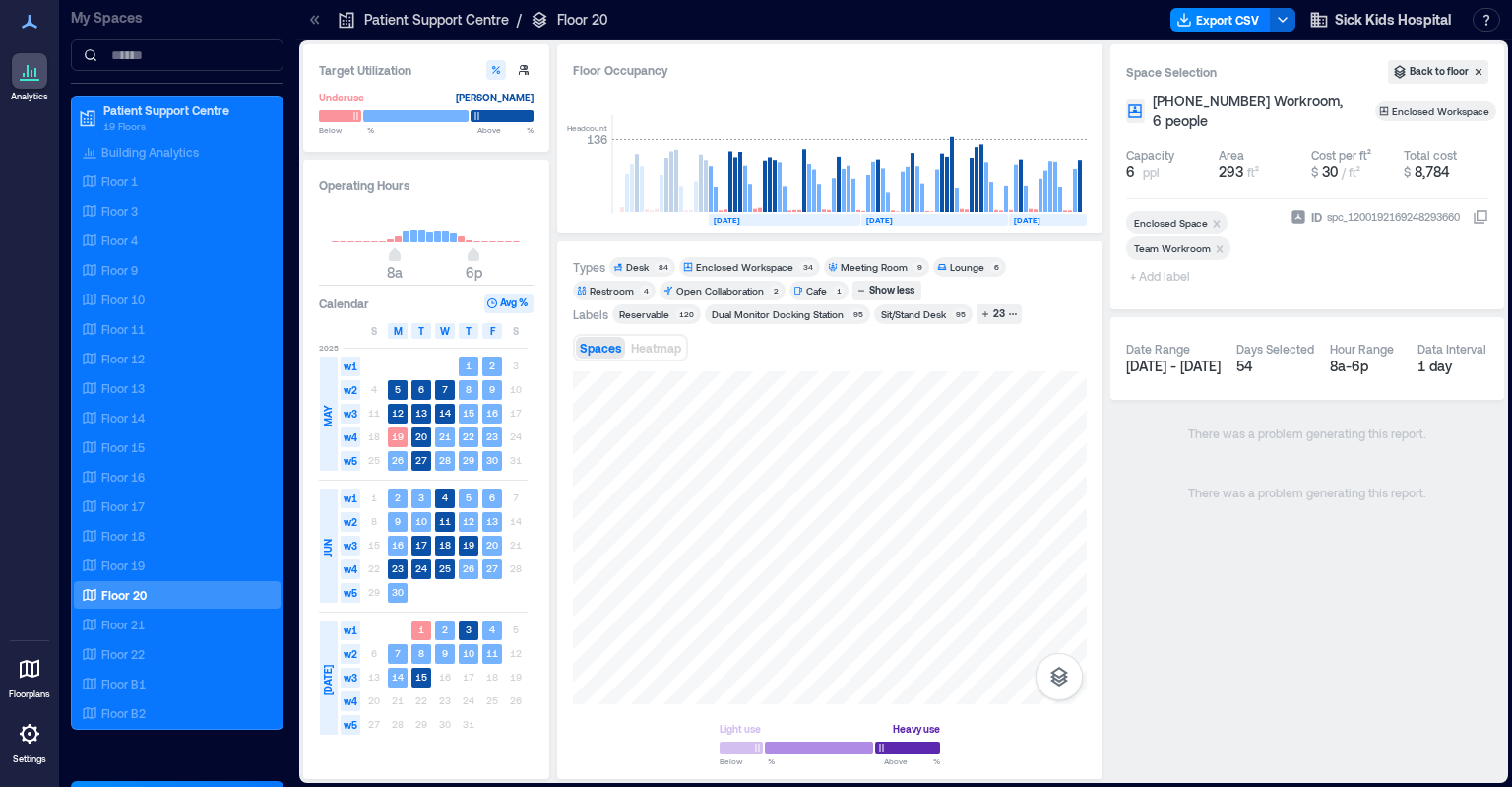 click on "Enclosed Workspace" at bounding box center (1442, 111) 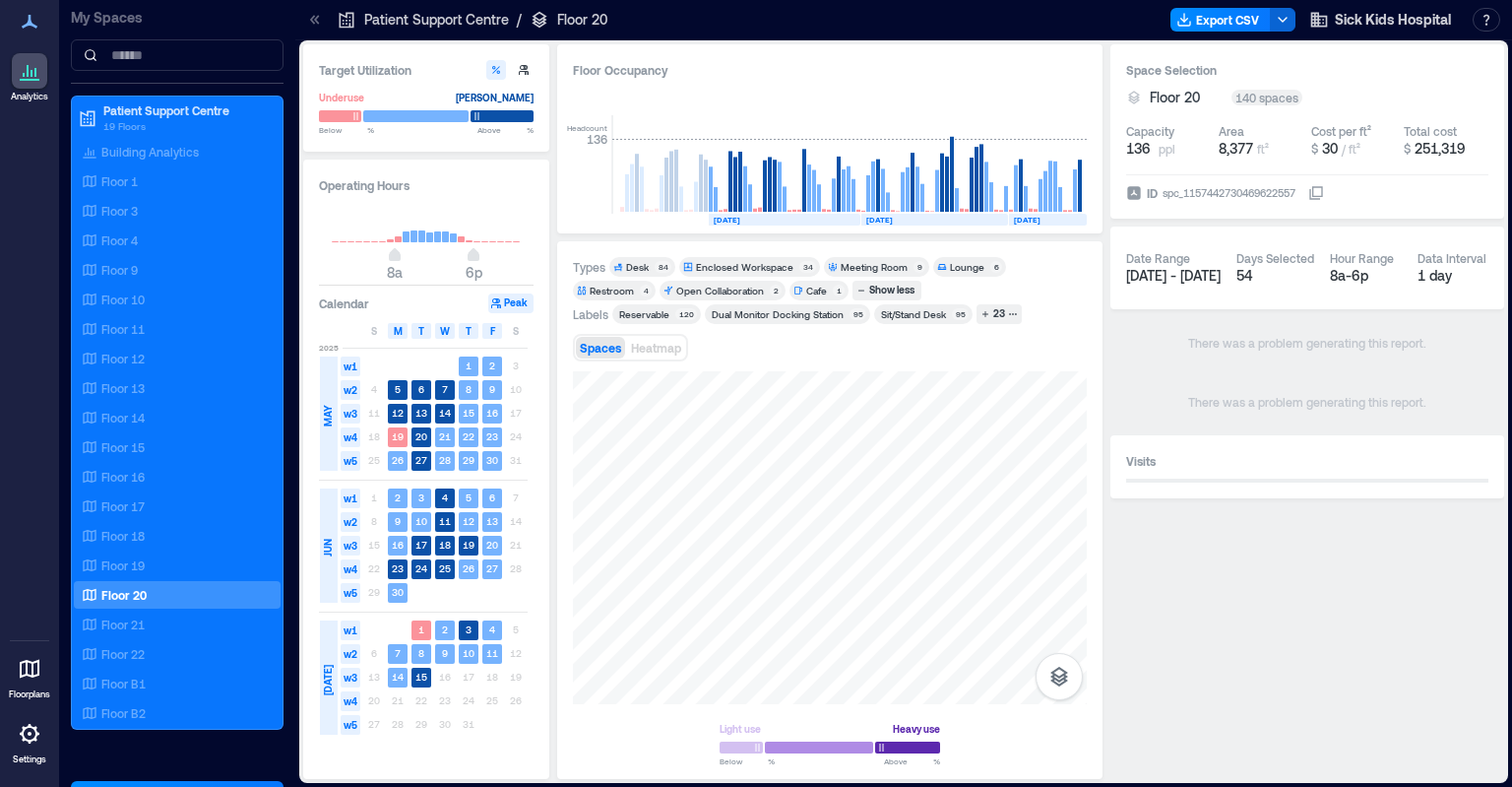 click on "Desk" at bounding box center (637, 267) 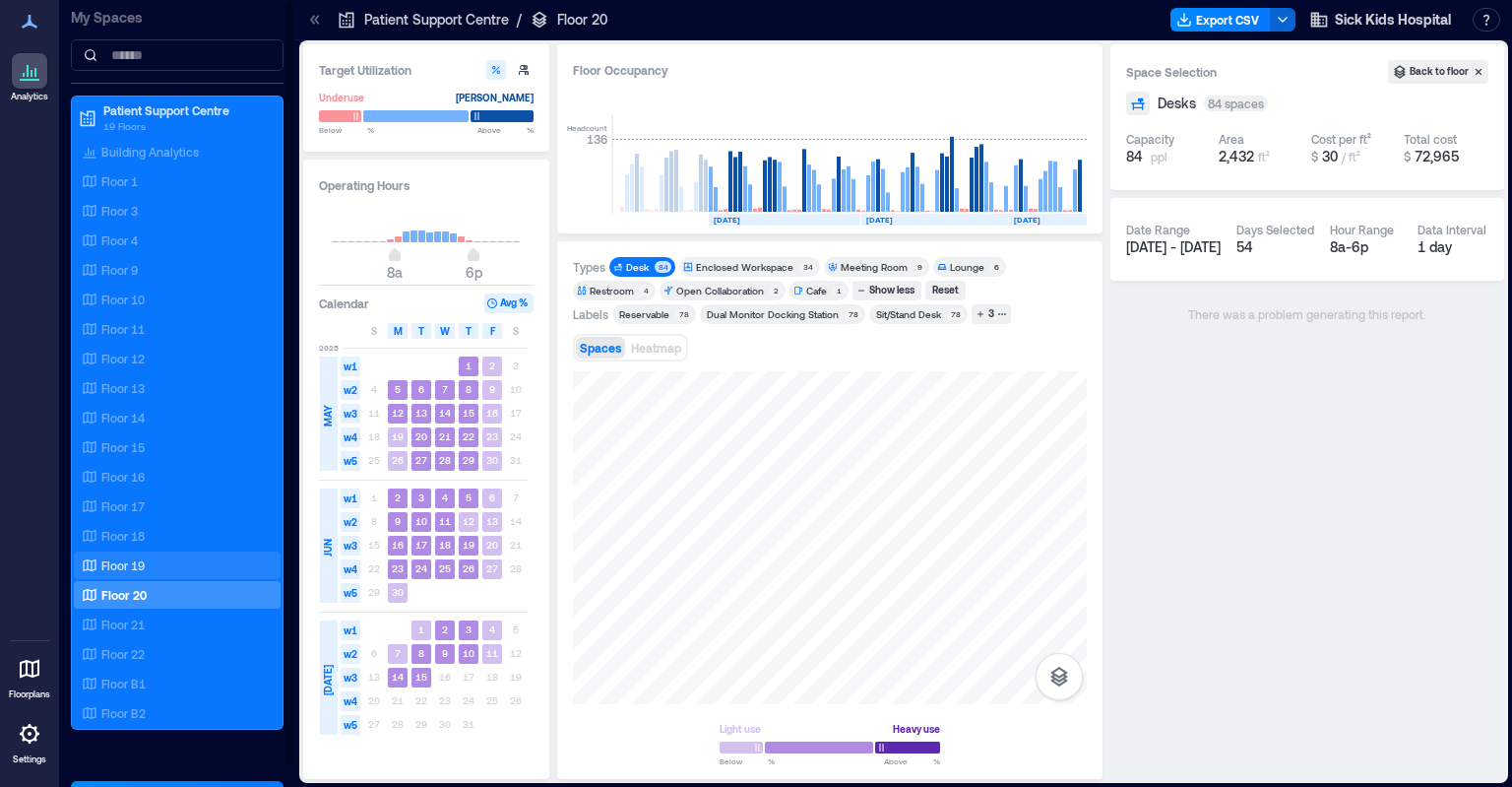 click on "Floor 19" at bounding box center (123, 565) 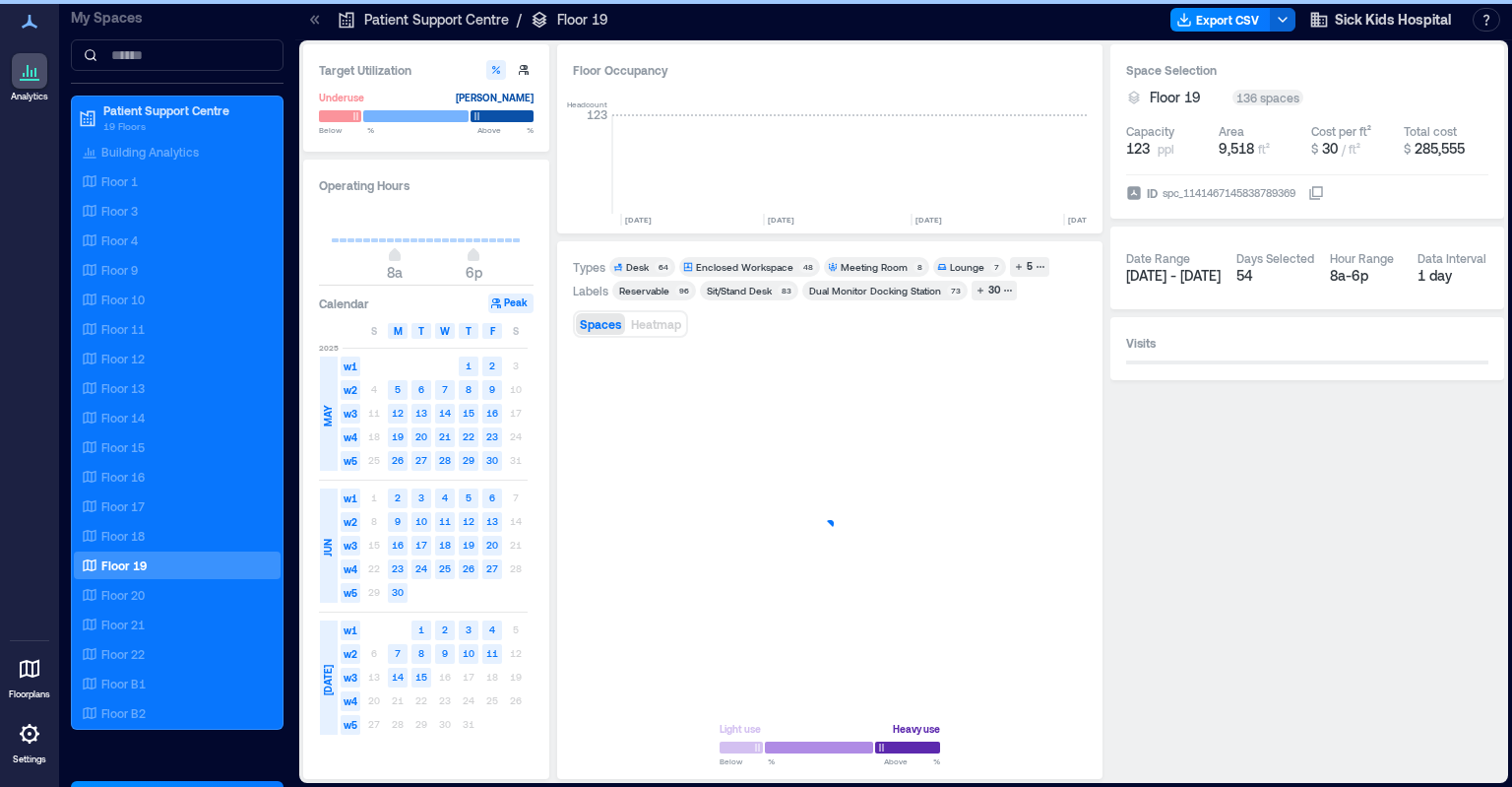 scroll, scrollTop: 0, scrollLeft: 2746, axis: horizontal 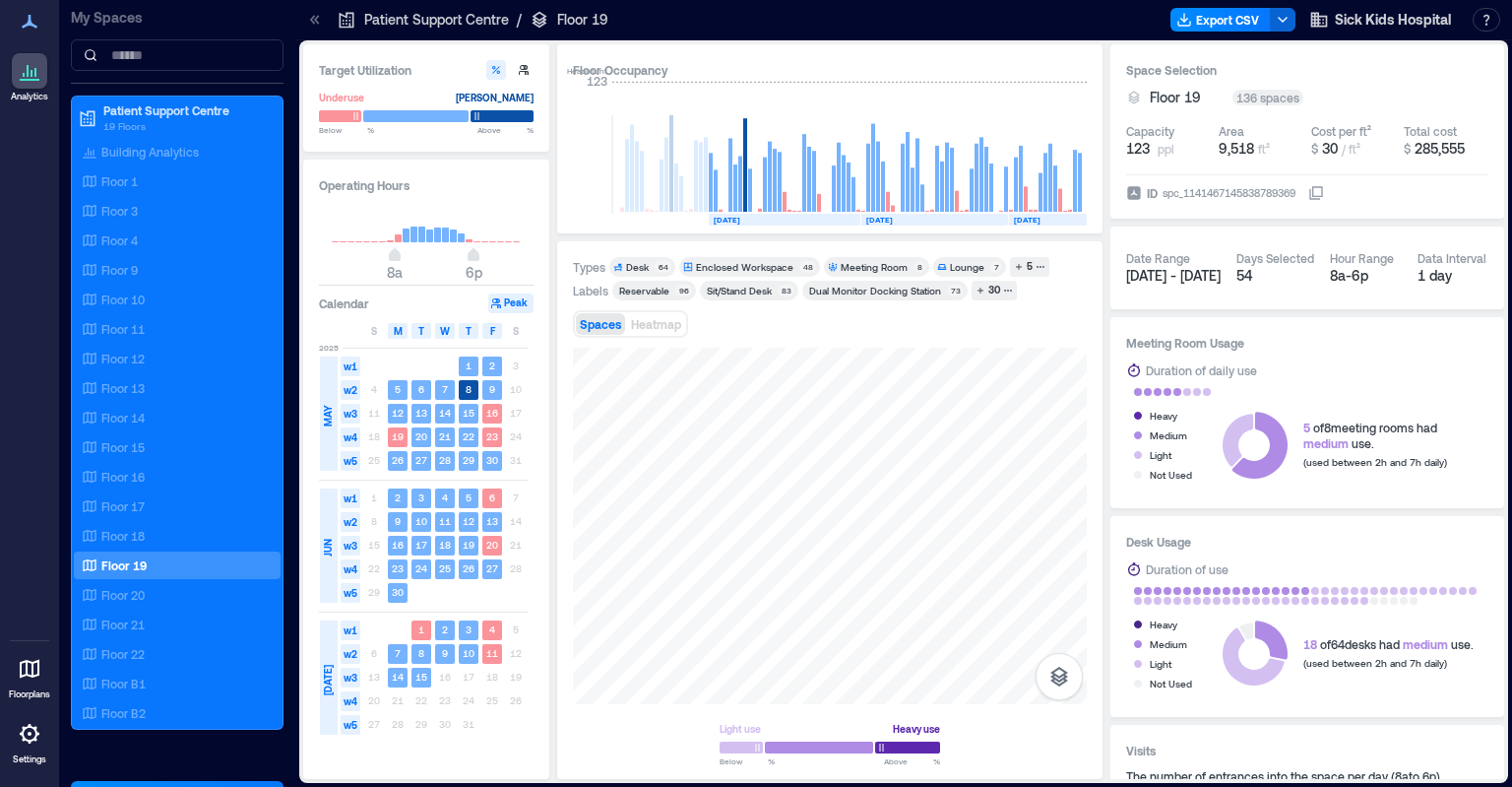 click on "Desk" at bounding box center (637, 267) 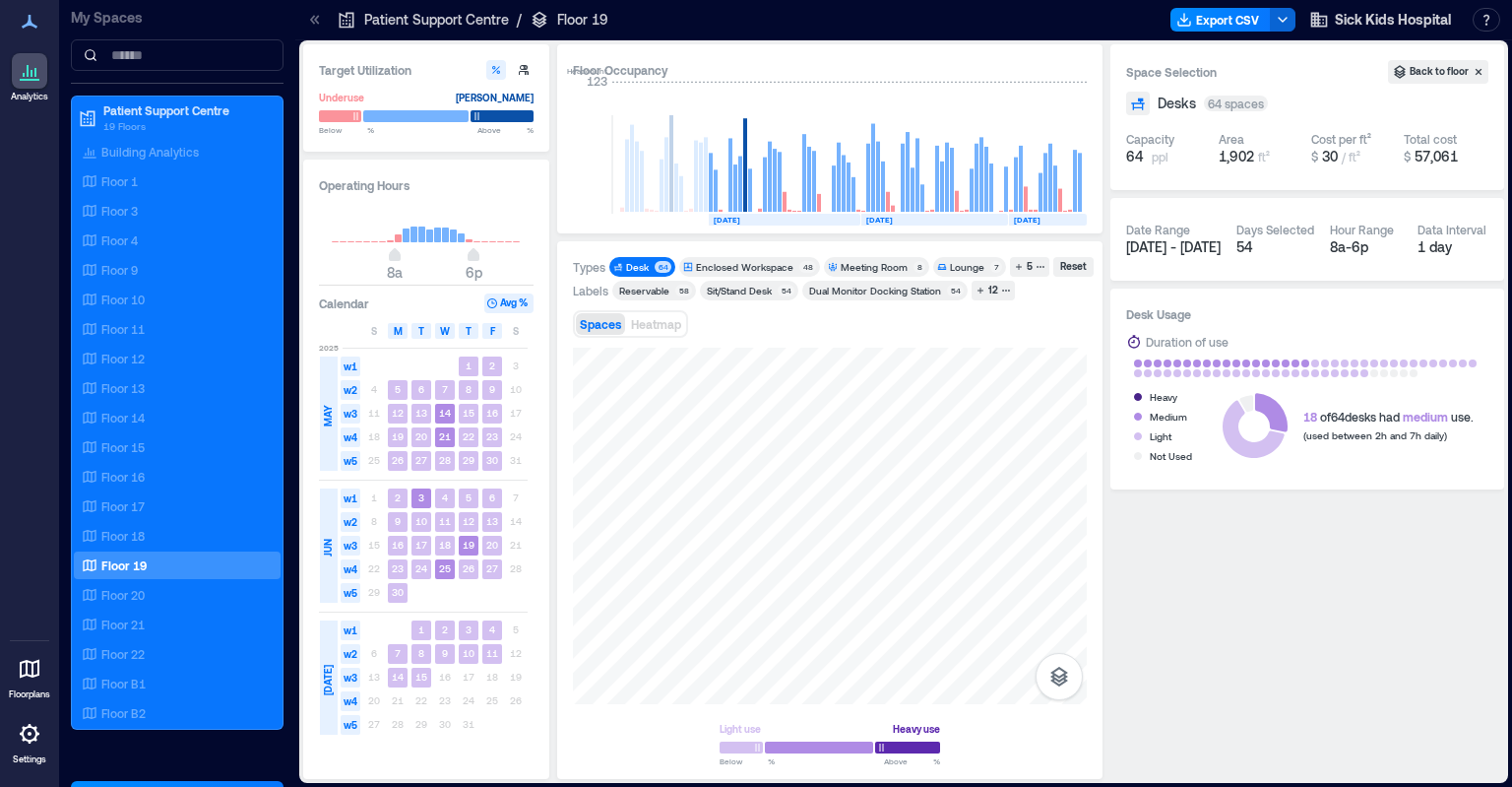 click on "Enclosed Workspace" at bounding box center [744, 267] 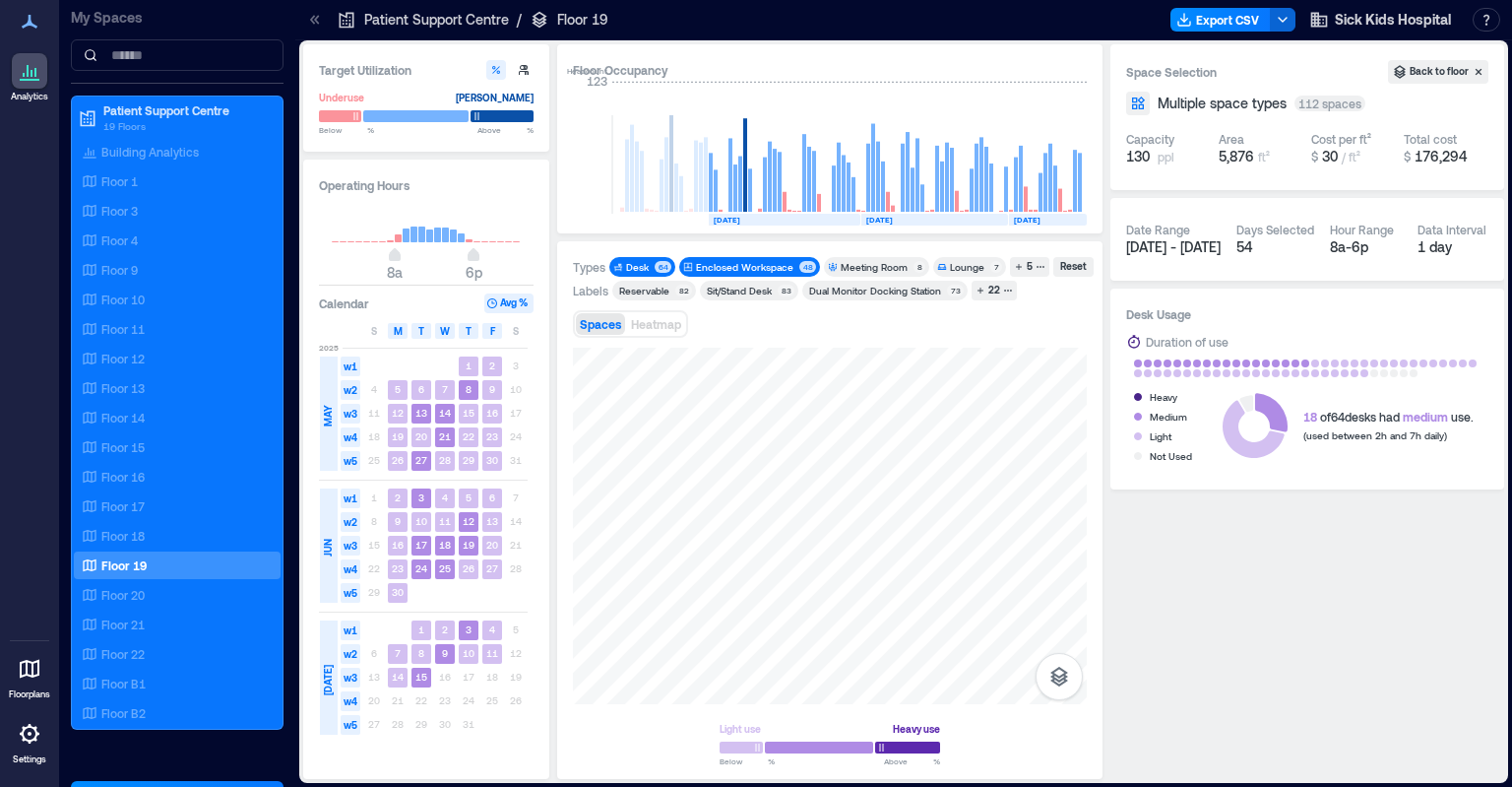 click on "Desk" at bounding box center (637, 267) 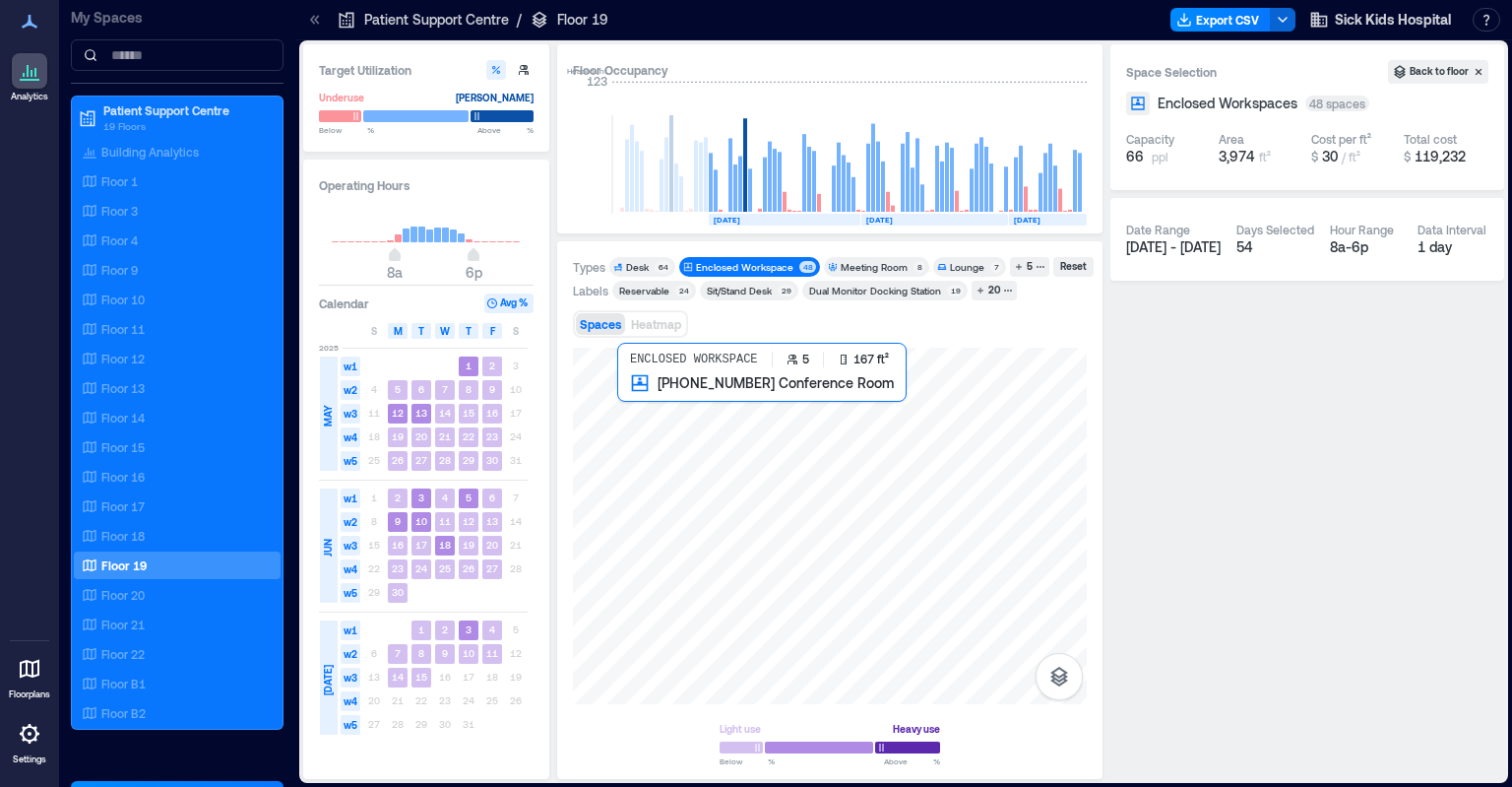 click at bounding box center (830, 526) 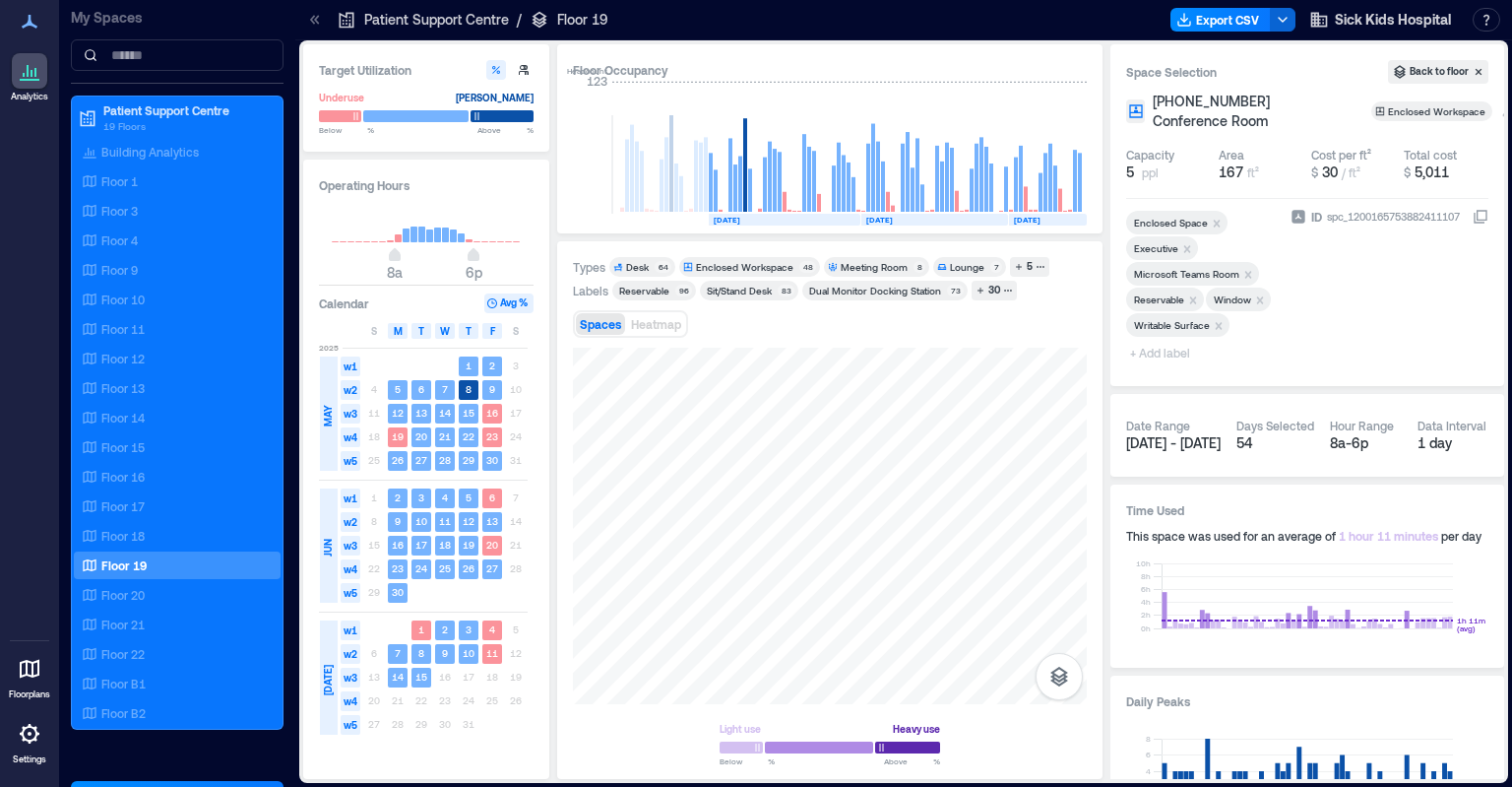 click on "Enclosed Workspace" at bounding box center [1438, 111] 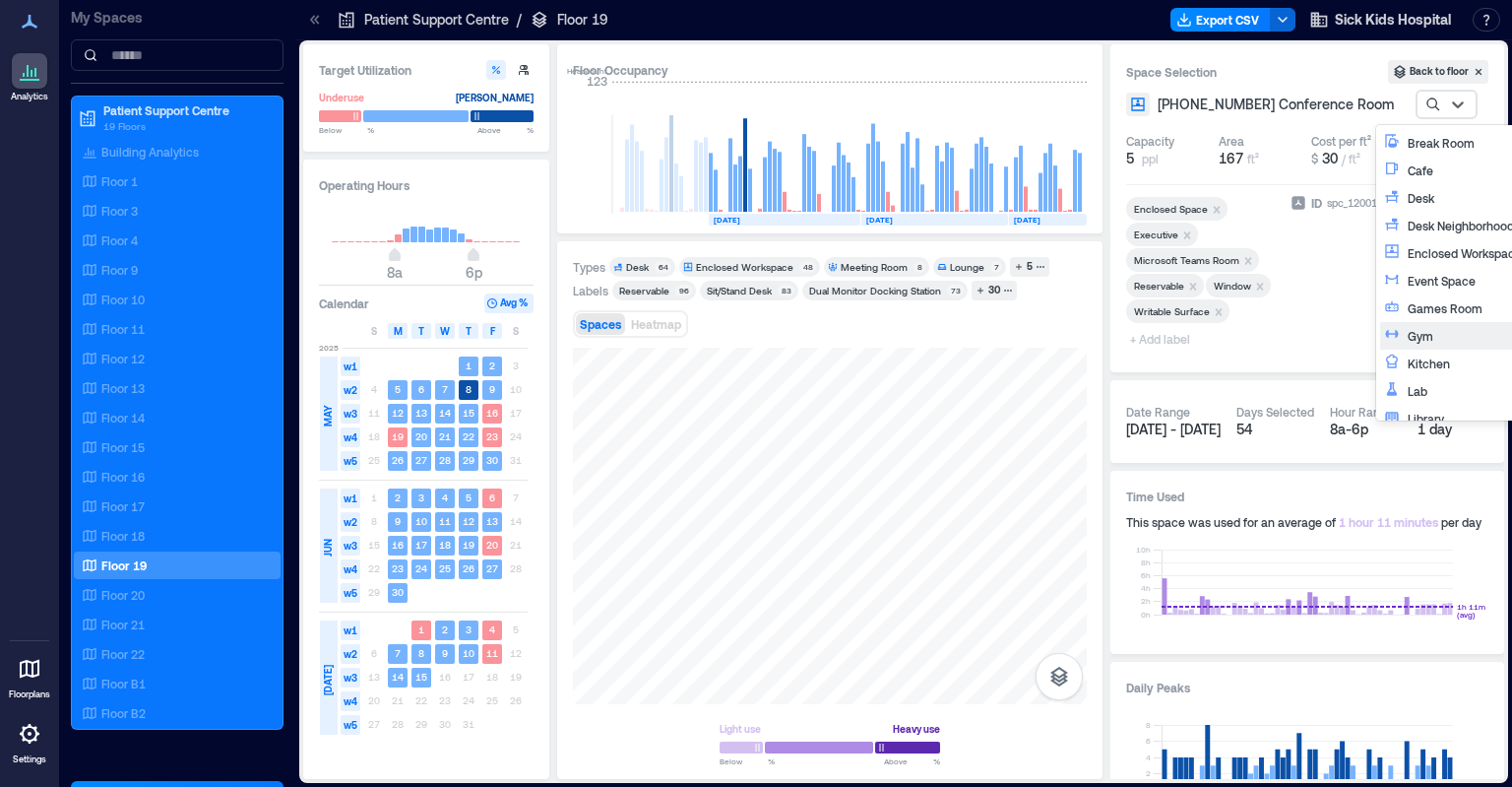 scroll, scrollTop: 98, scrollLeft: 0, axis: vertical 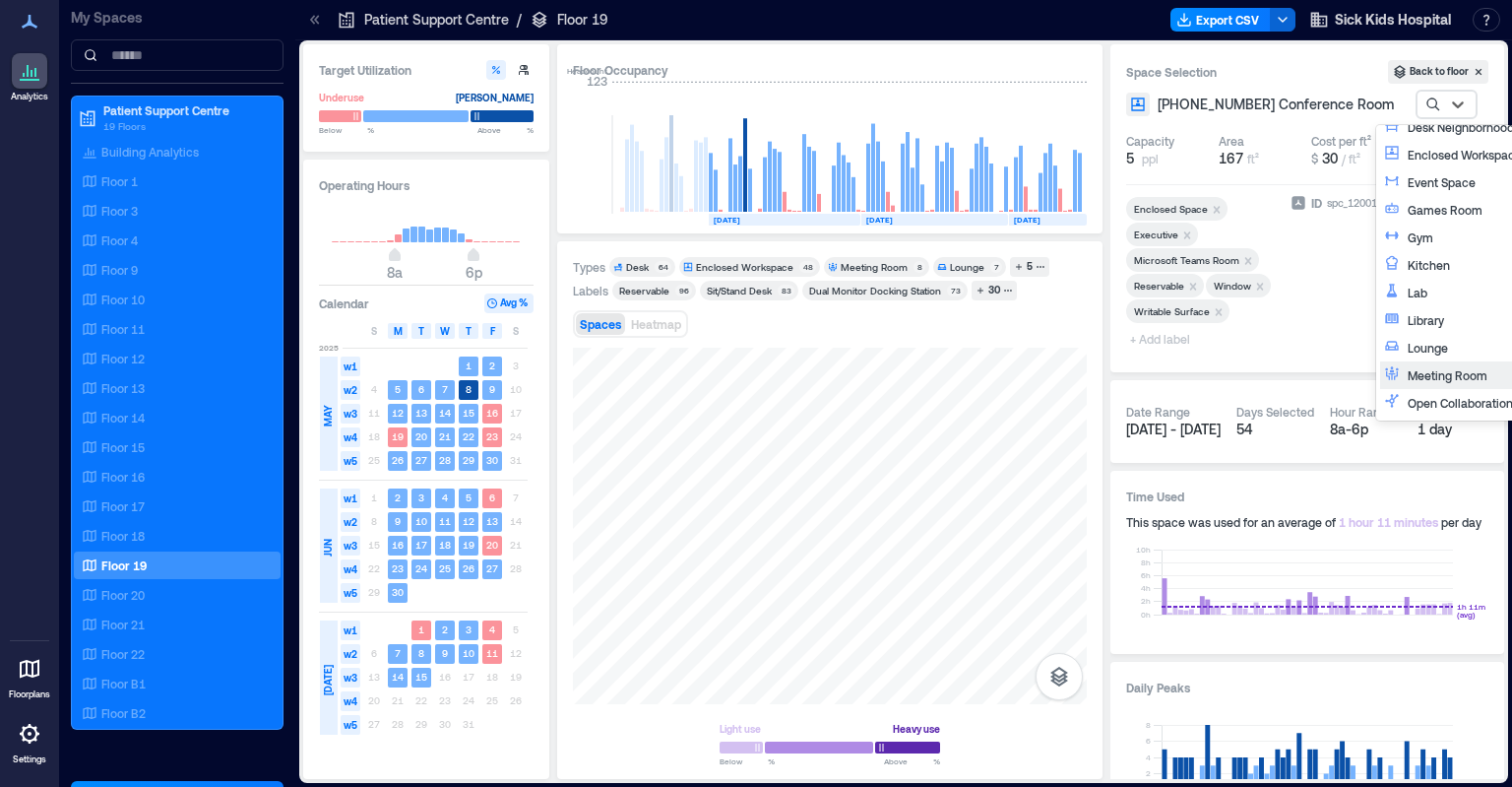 click on "Meeting Room" at bounding box center [1489, 375] 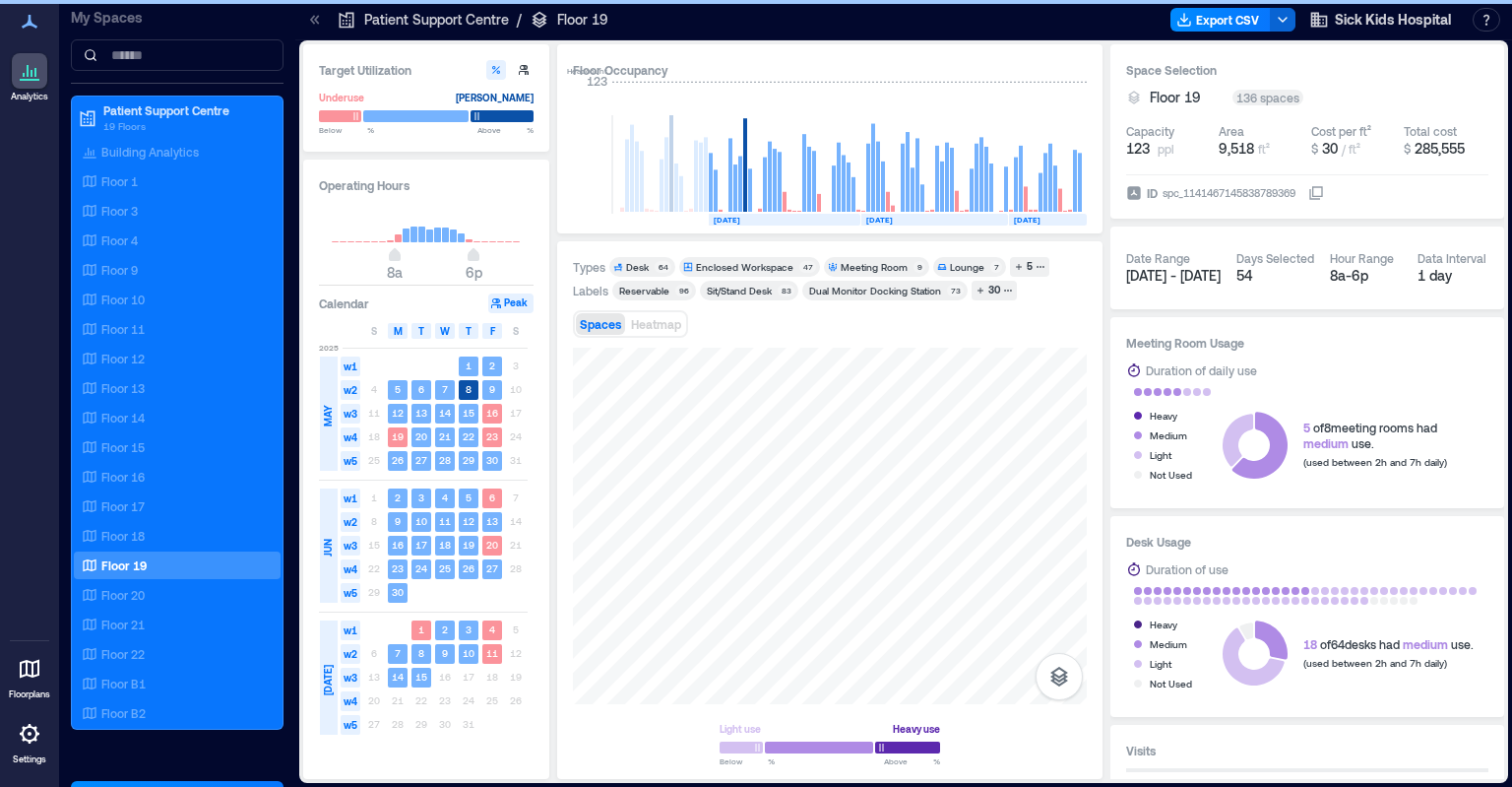 click on "Enclosed Workspace" at bounding box center (744, 267) 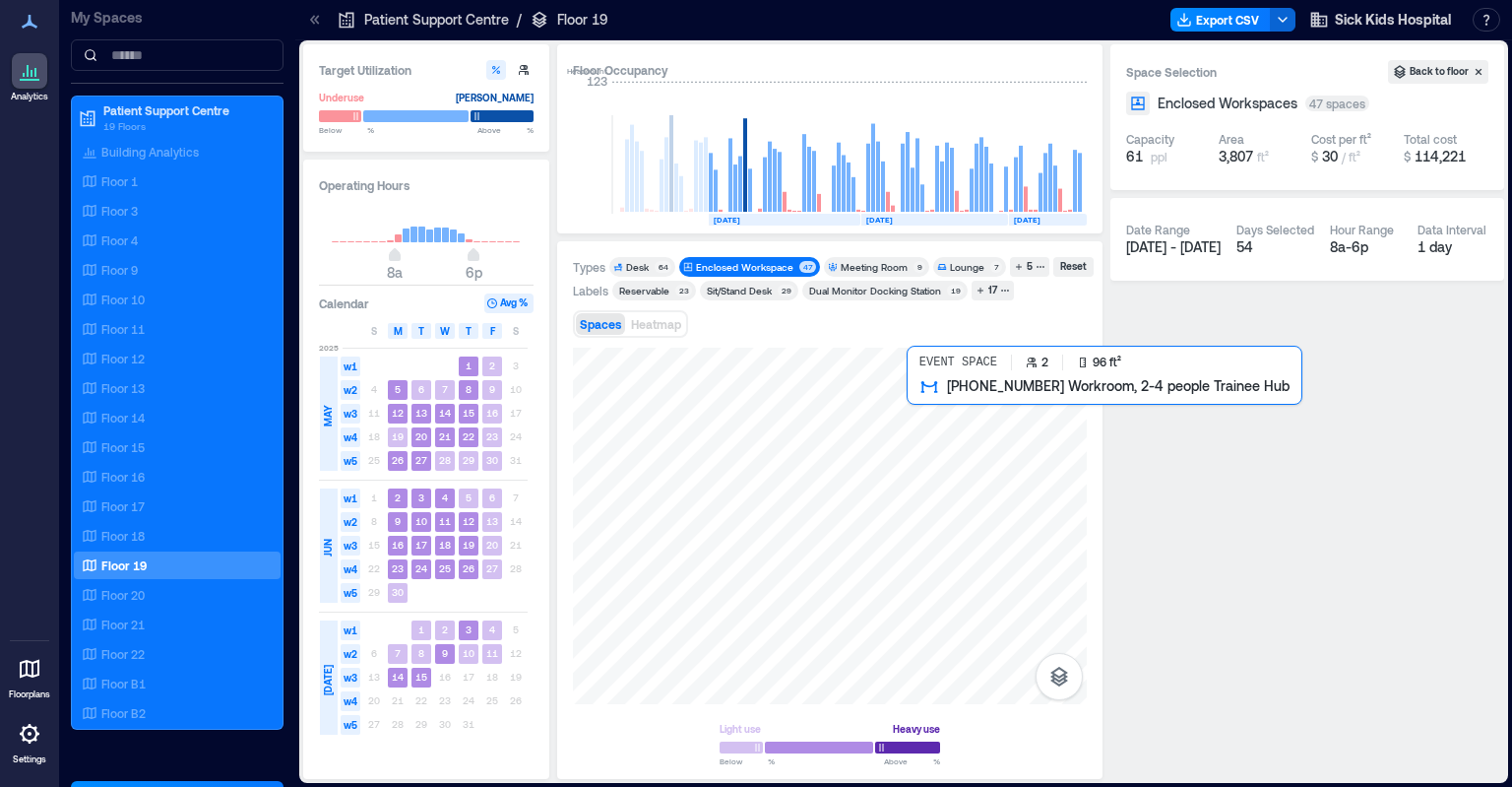 click at bounding box center [830, 526] 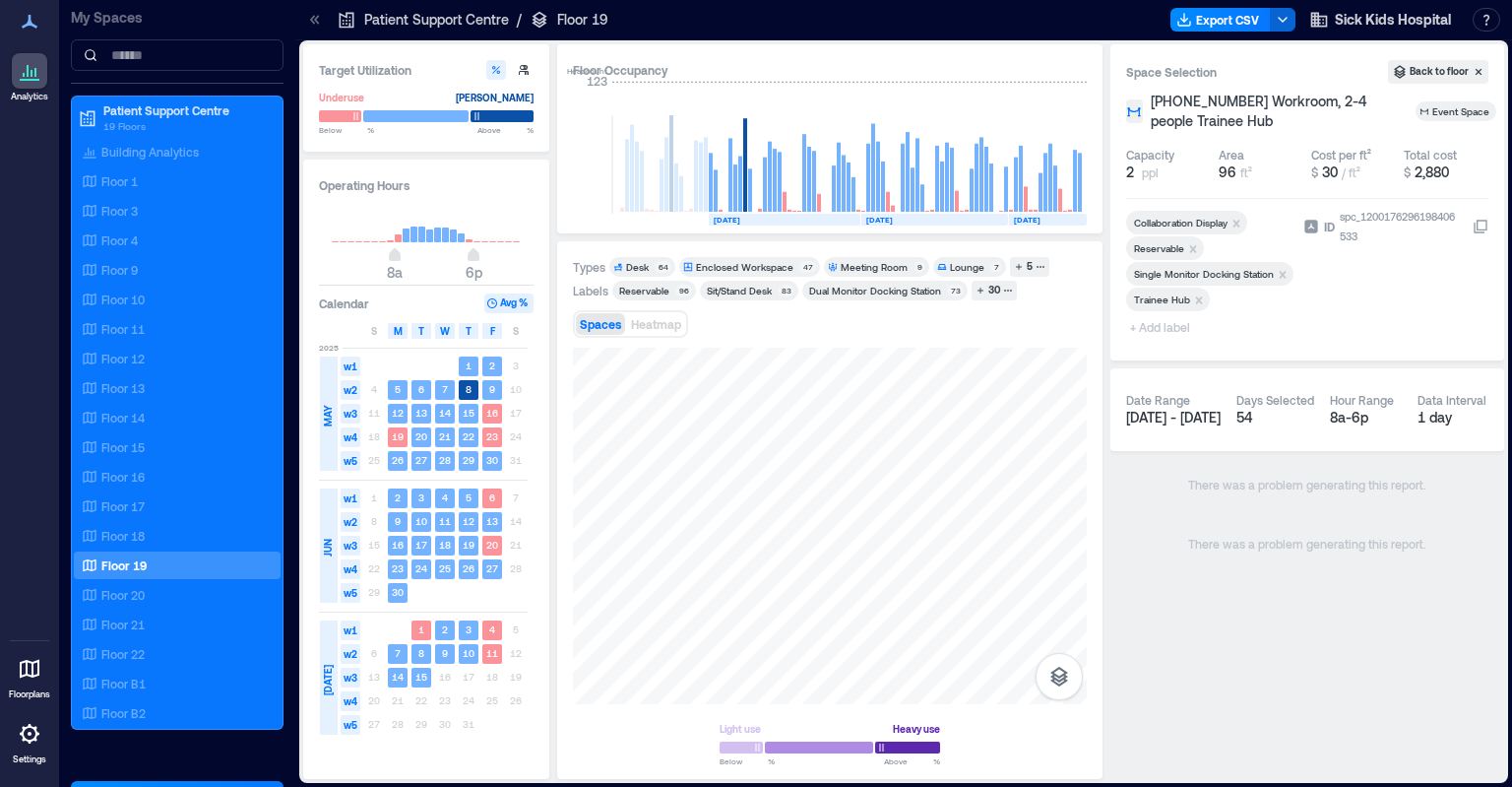 click on "Event Space" at bounding box center [1462, 111] 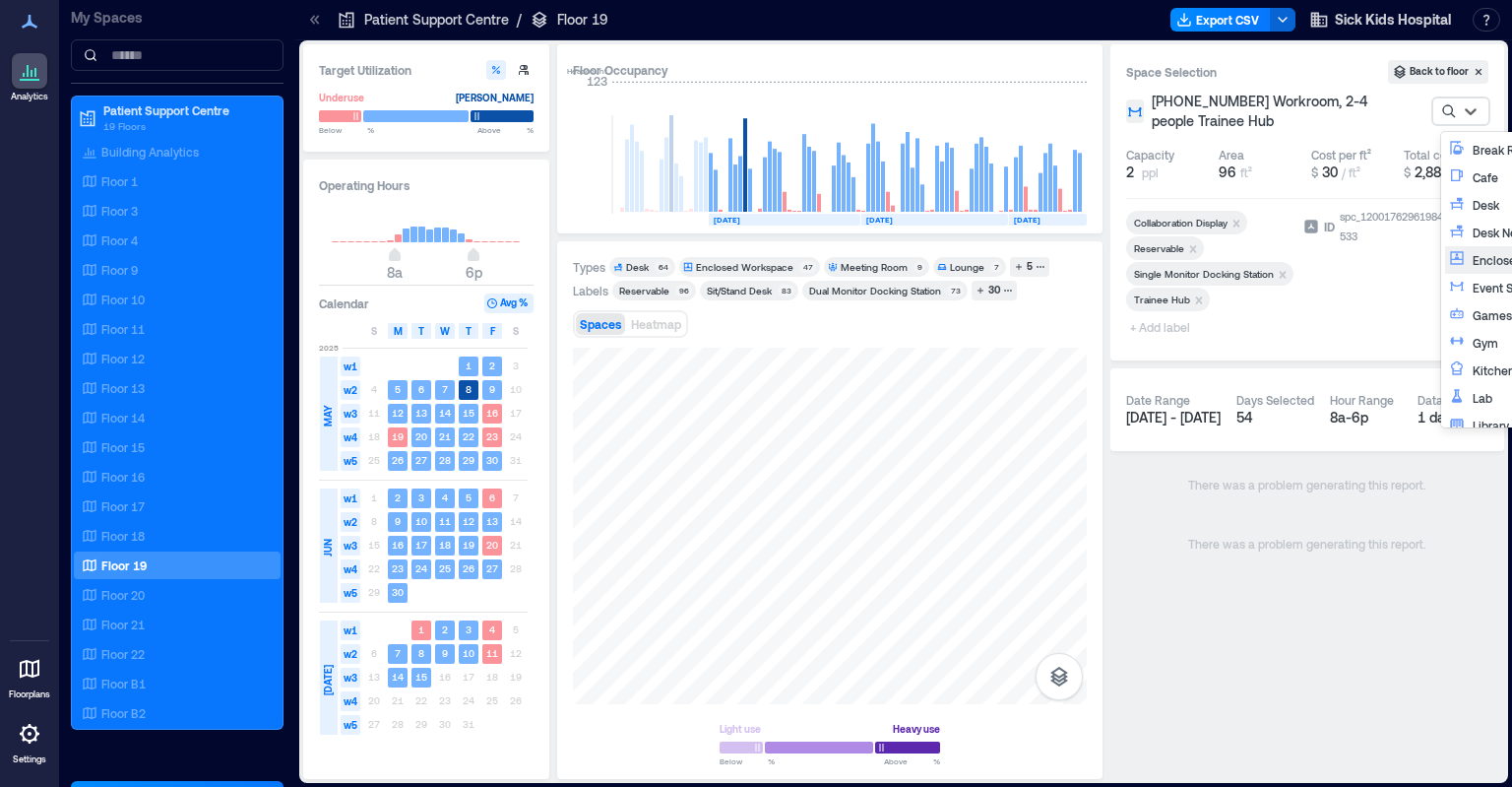 click on "Enclosed Workspace" at bounding box center (1554, 260) 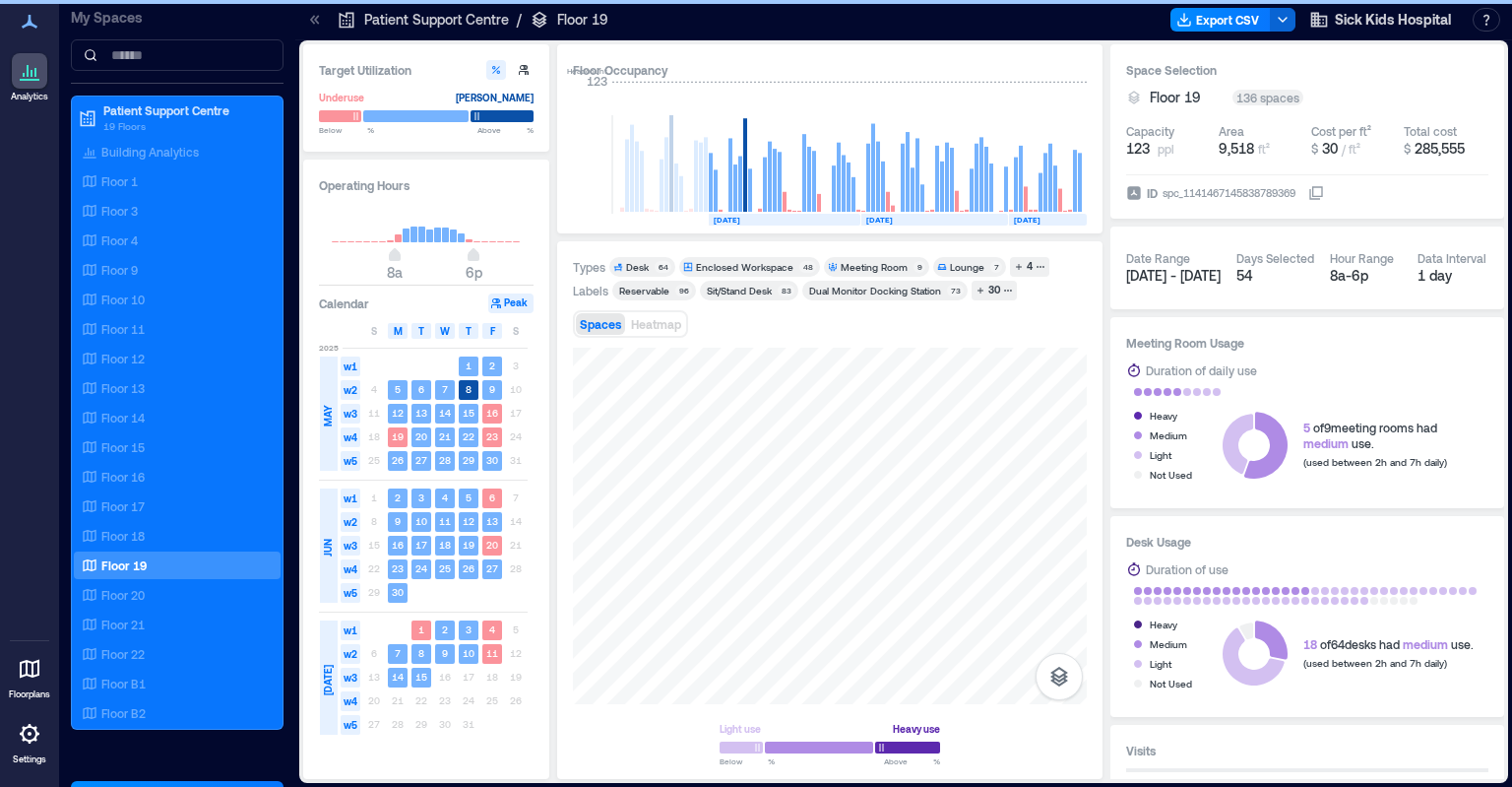 click on "Enclosed Workspace" at bounding box center [744, 267] 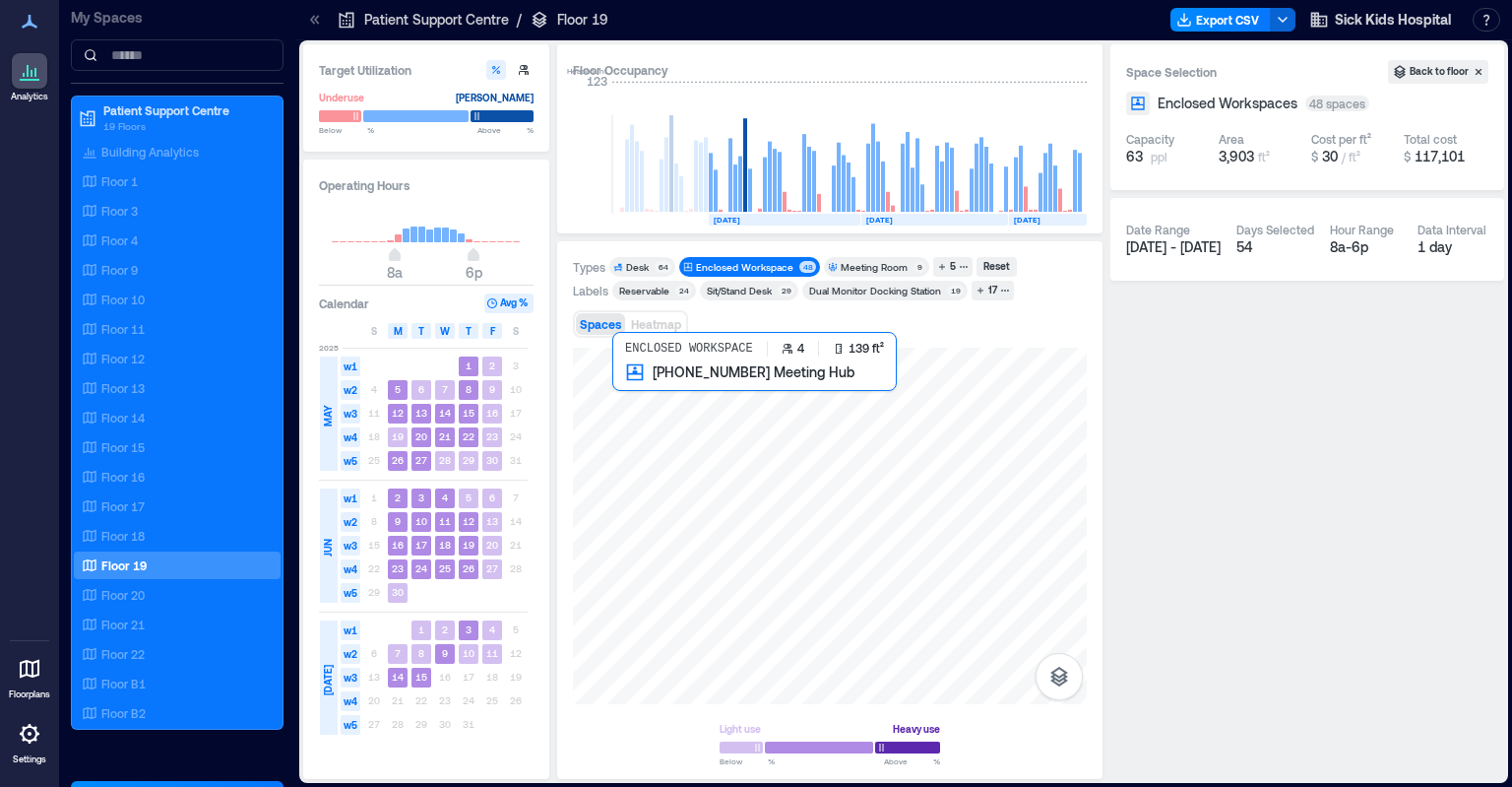 click at bounding box center (830, 526) 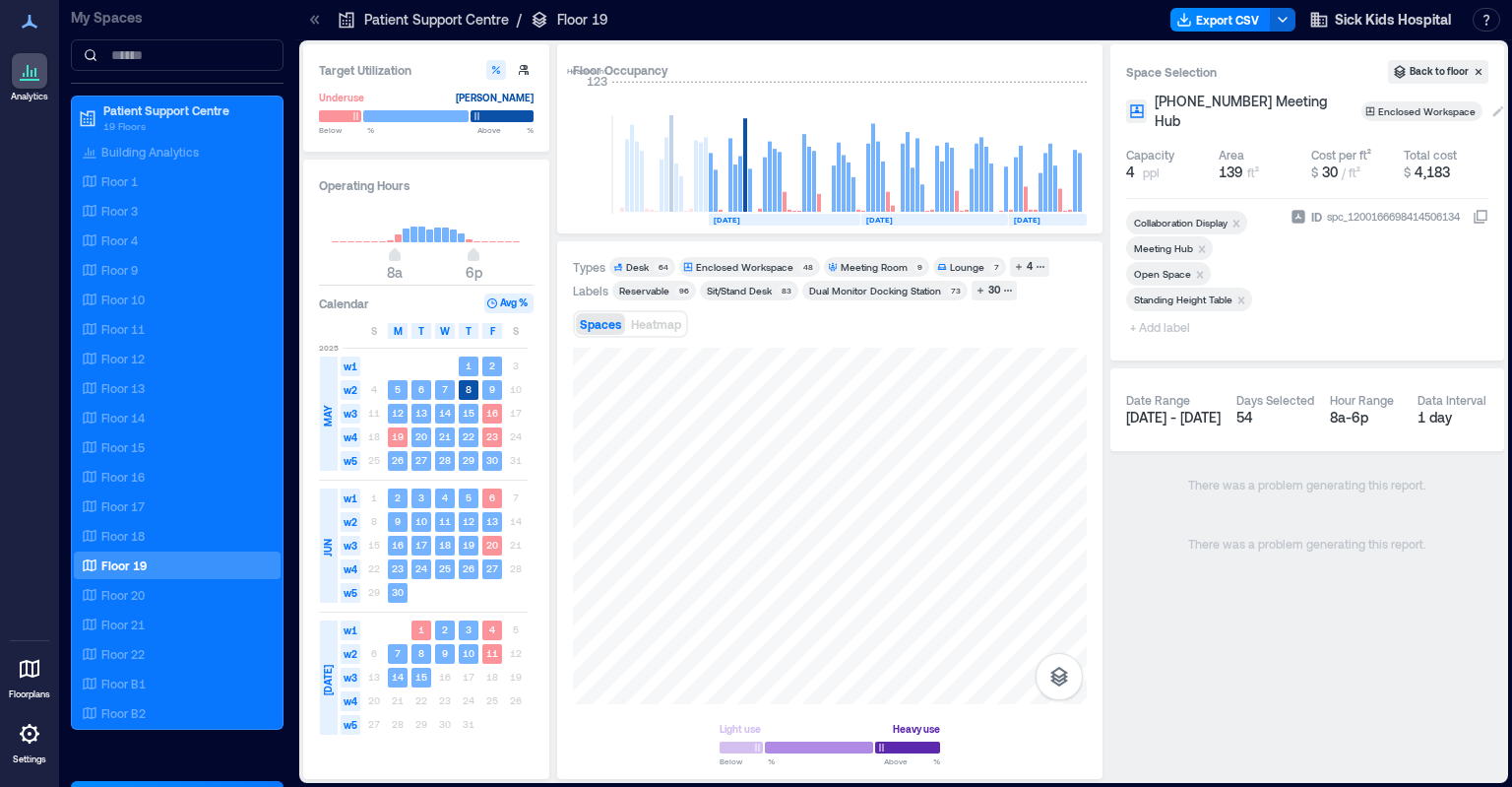 click on "Enclosed Workspace" at bounding box center (1428, 111) 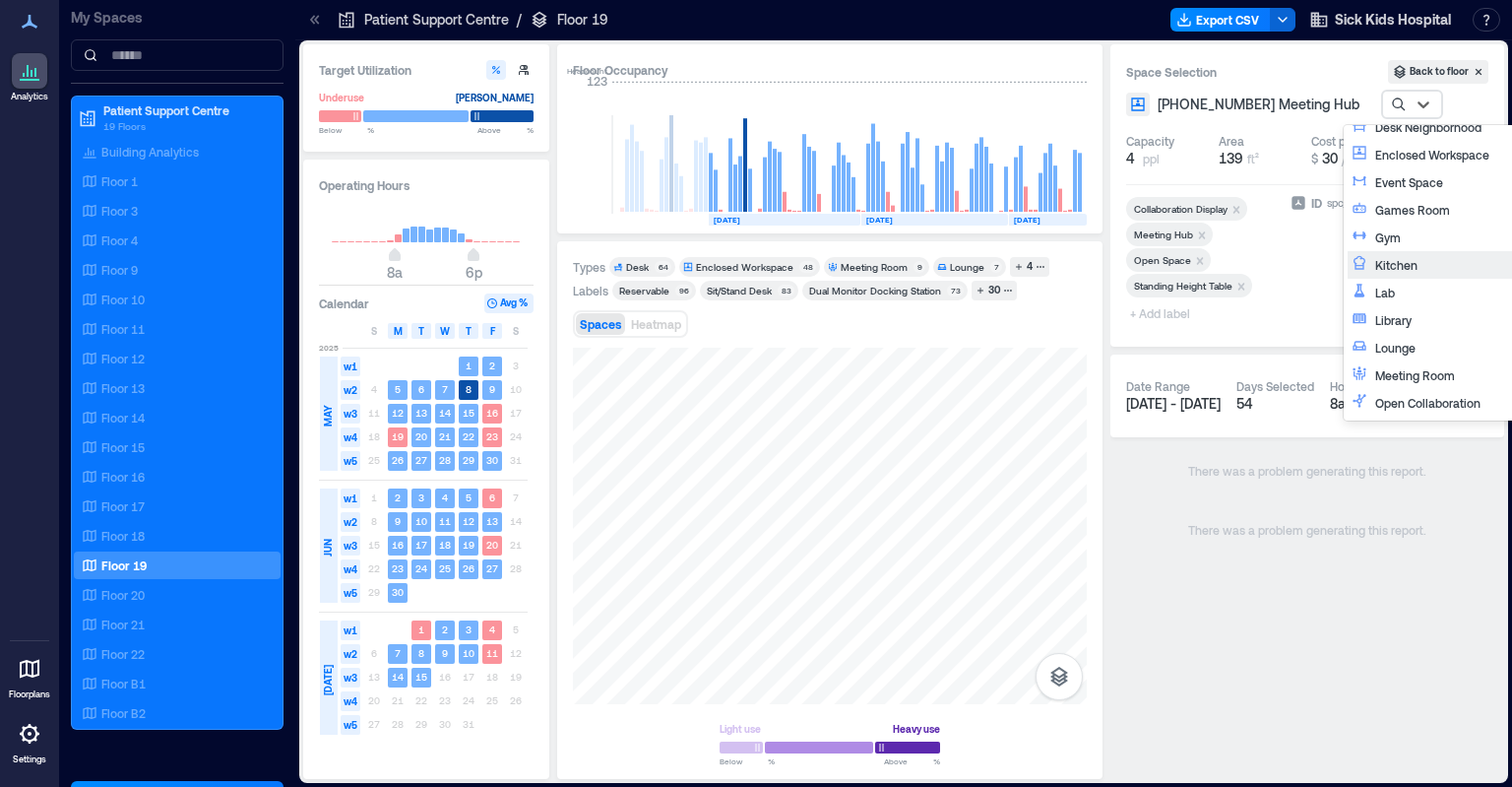 scroll, scrollTop: 197, scrollLeft: 0, axis: vertical 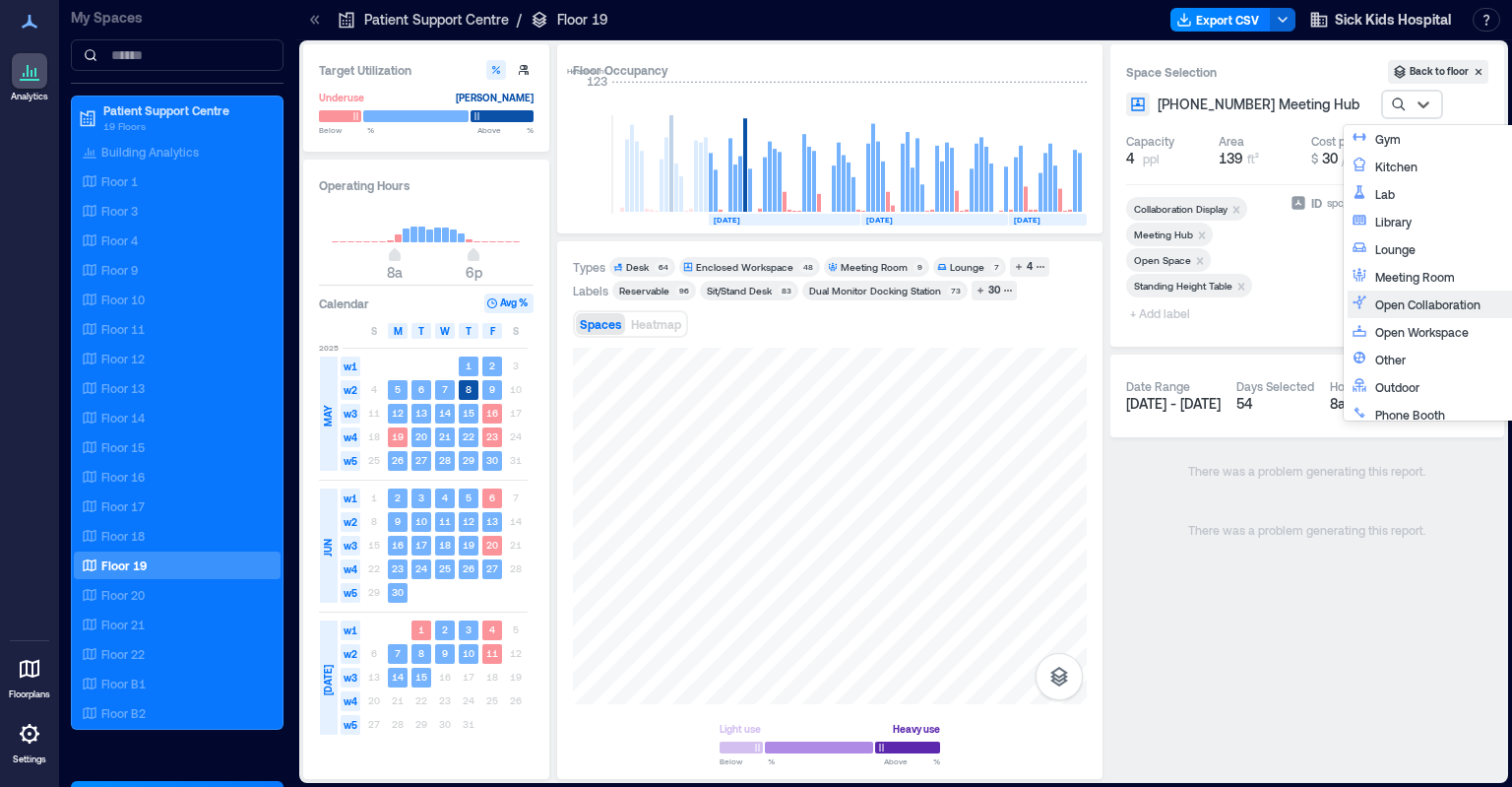click on "Open Collaboration" at bounding box center [1457, 304] 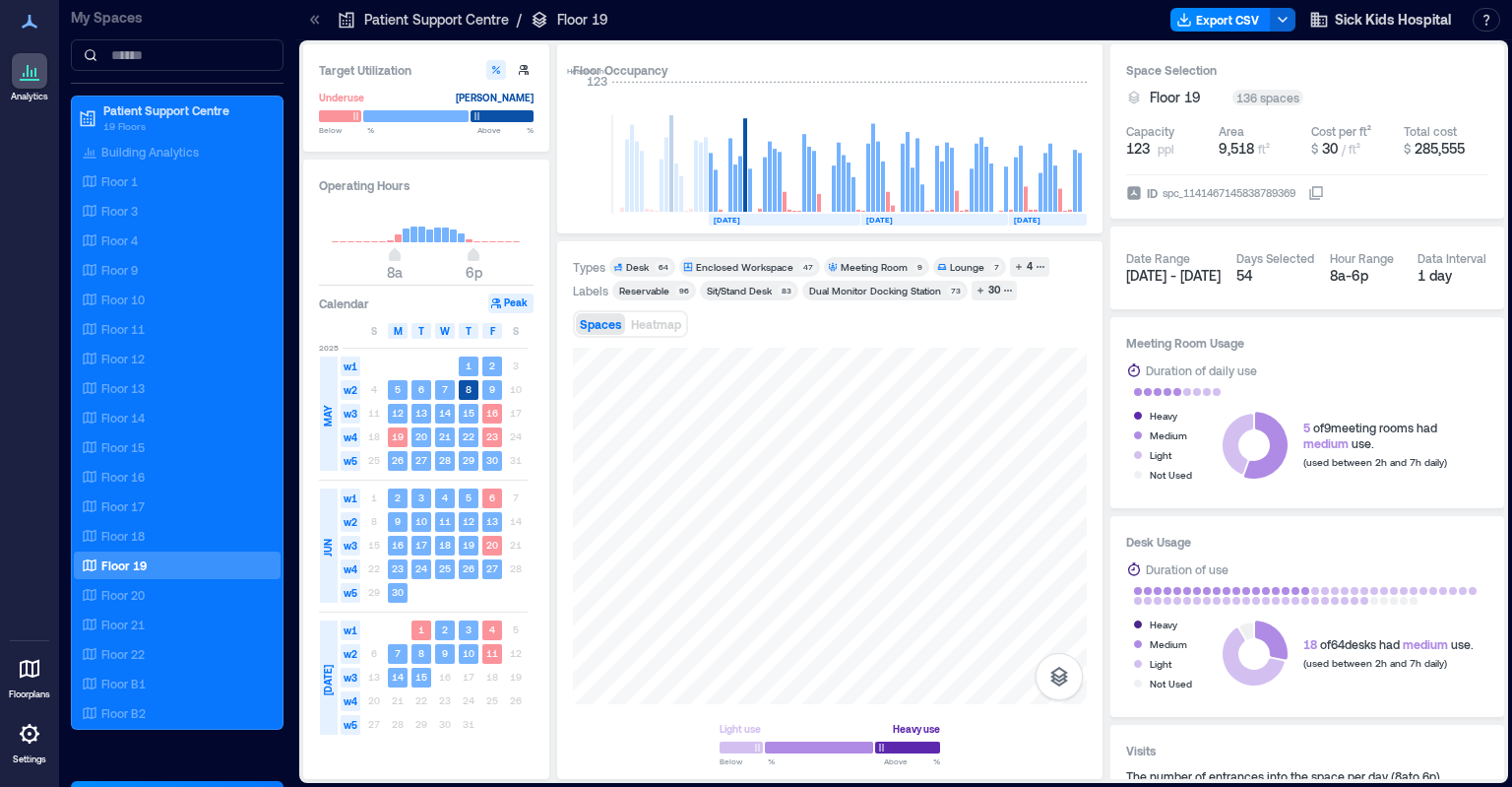 click on "Enclosed Workspace" at bounding box center [744, 267] 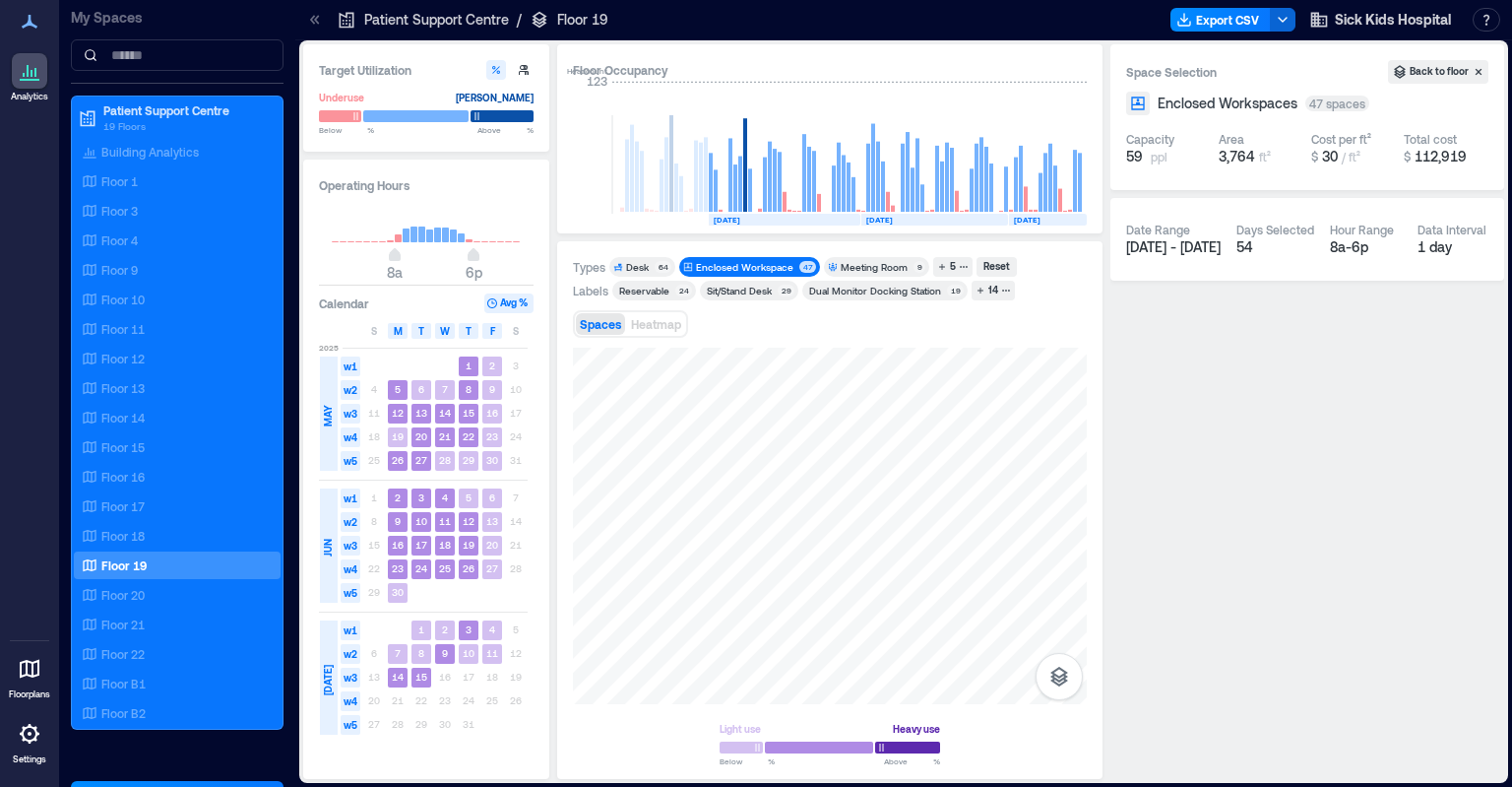 click on "Meeting Room" at bounding box center [874, 267] 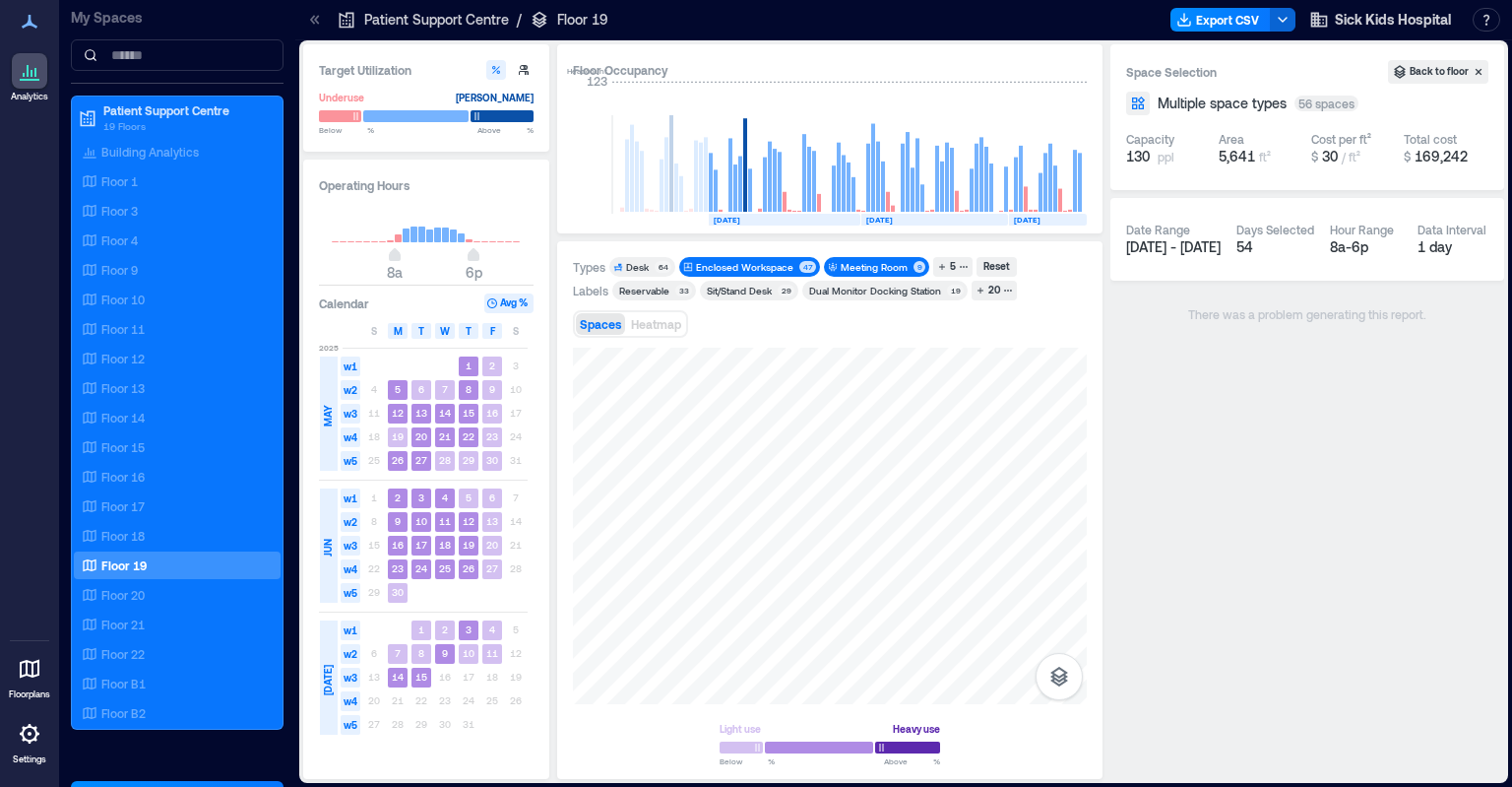 click on "Enclosed Workspace" at bounding box center [744, 267] 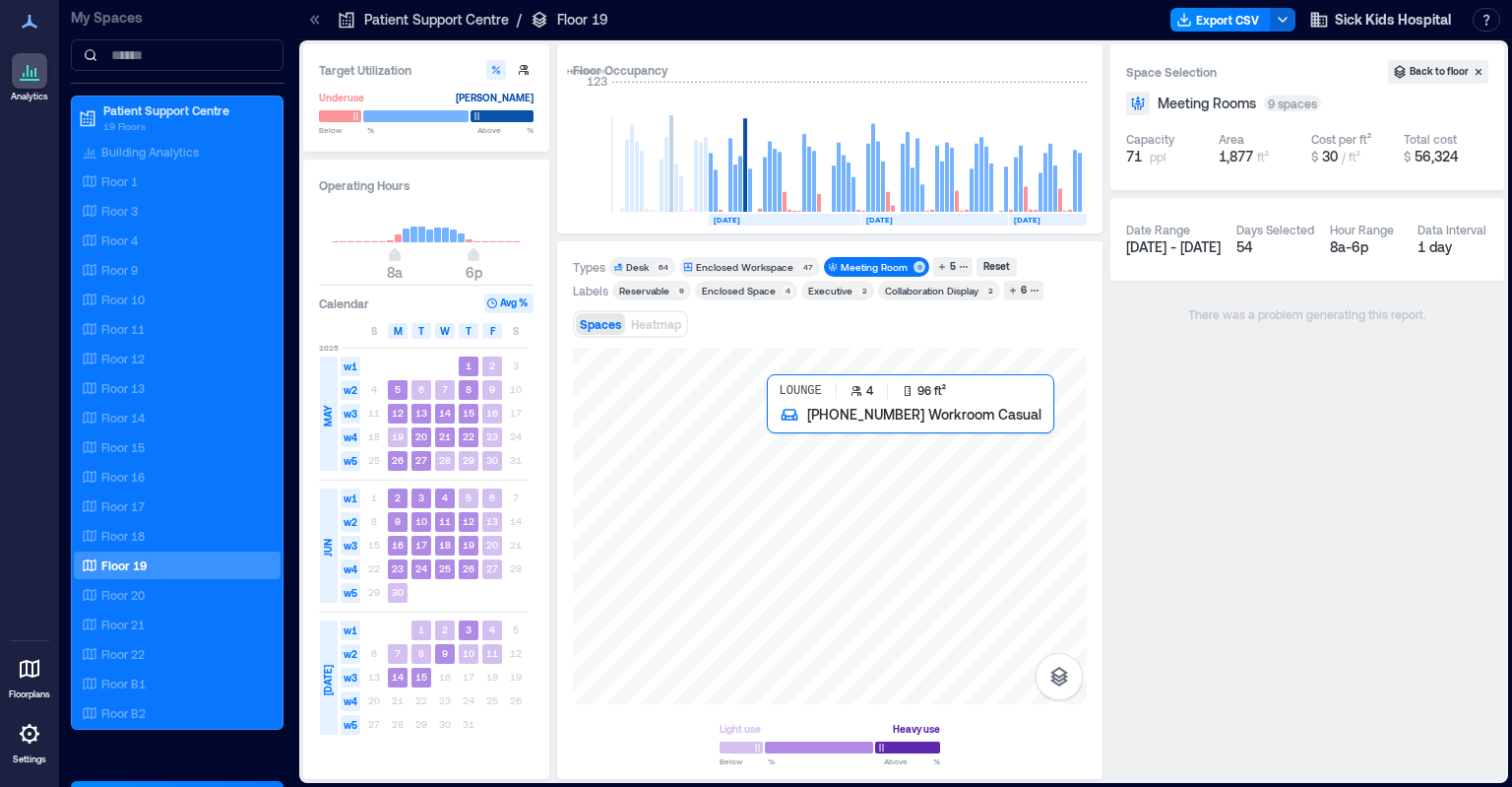 click at bounding box center [830, 526] 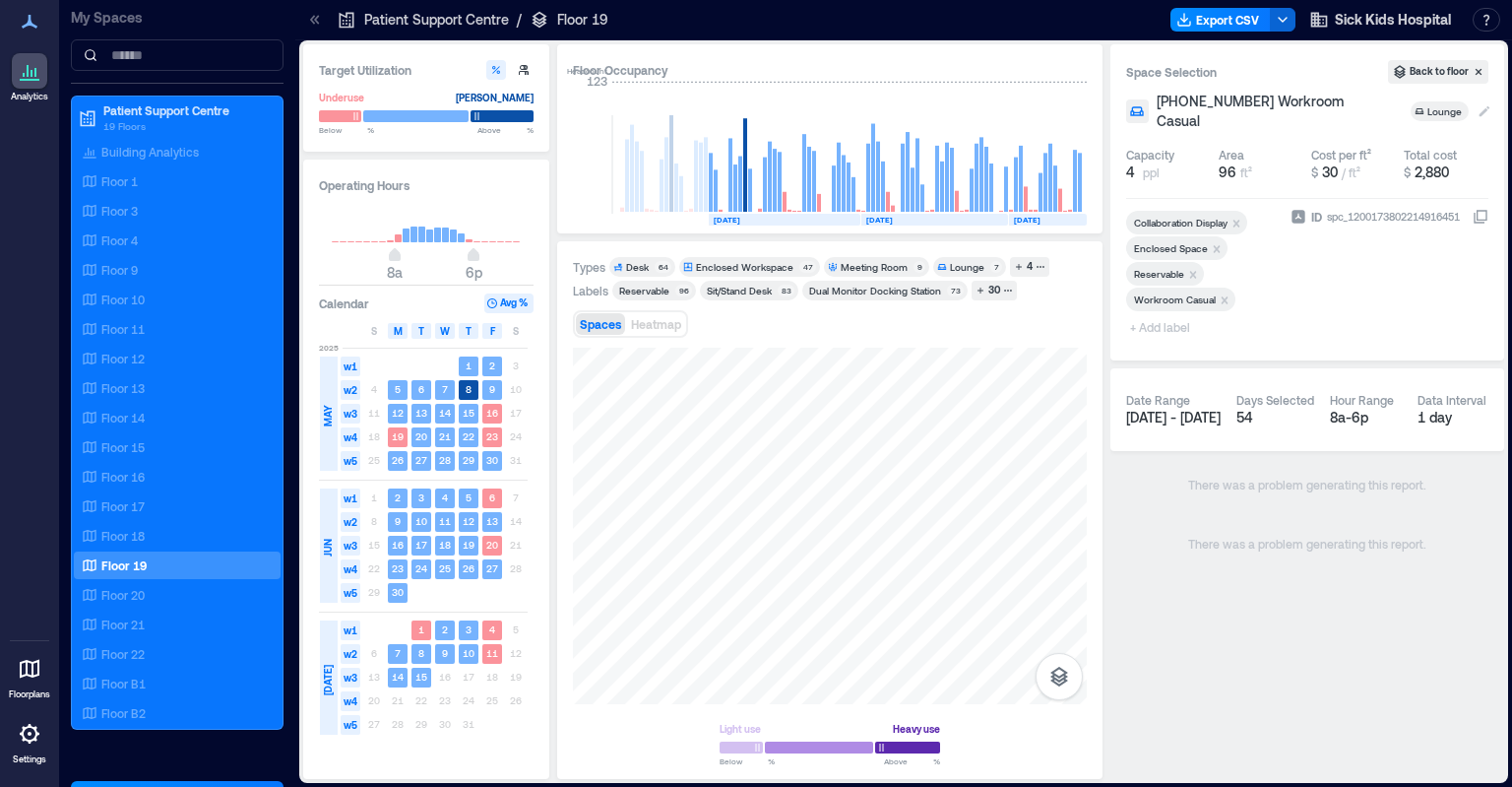 click on "Lounge" at bounding box center (1446, 111) 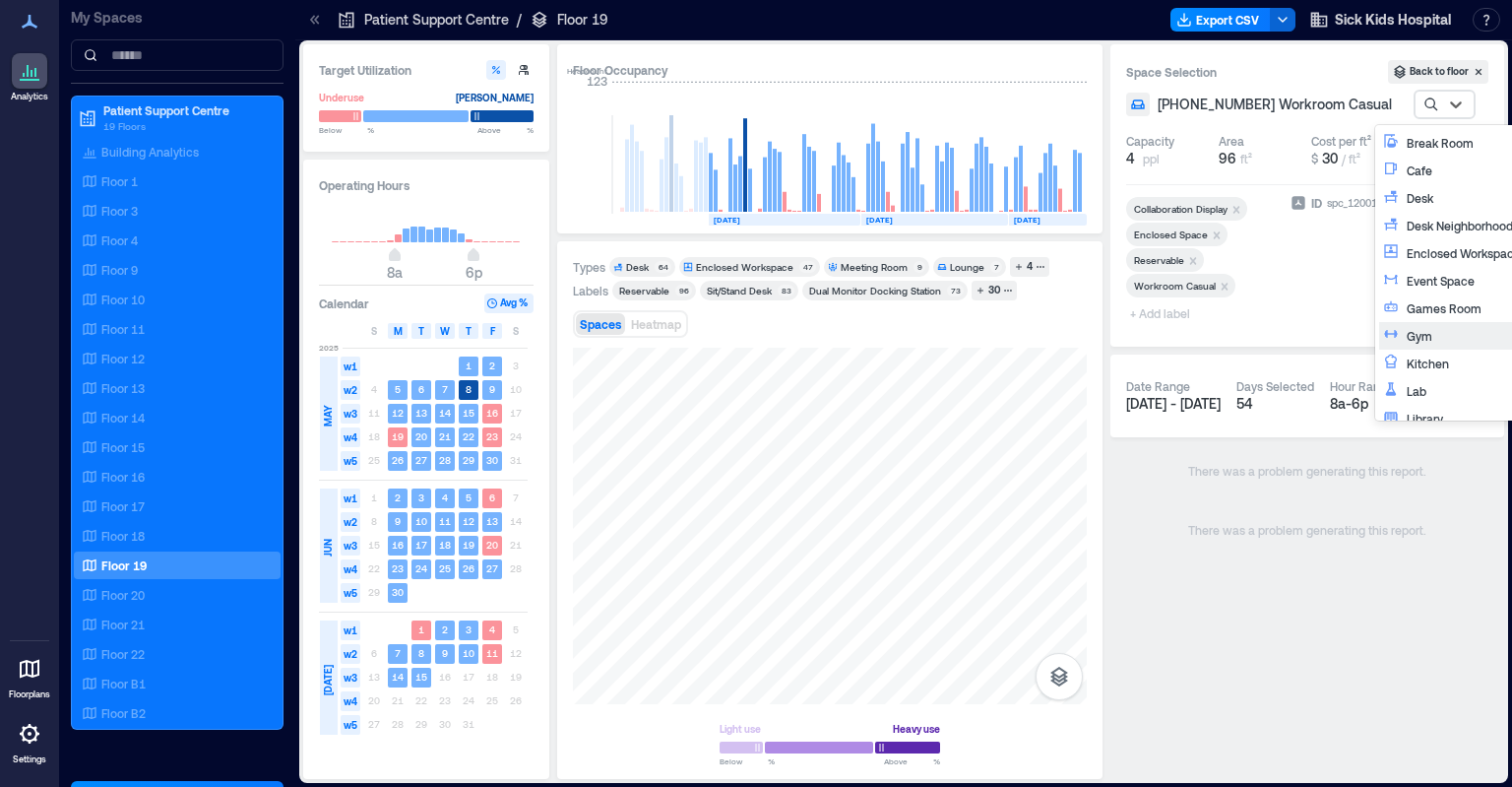 scroll, scrollTop: 295, scrollLeft: 0, axis: vertical 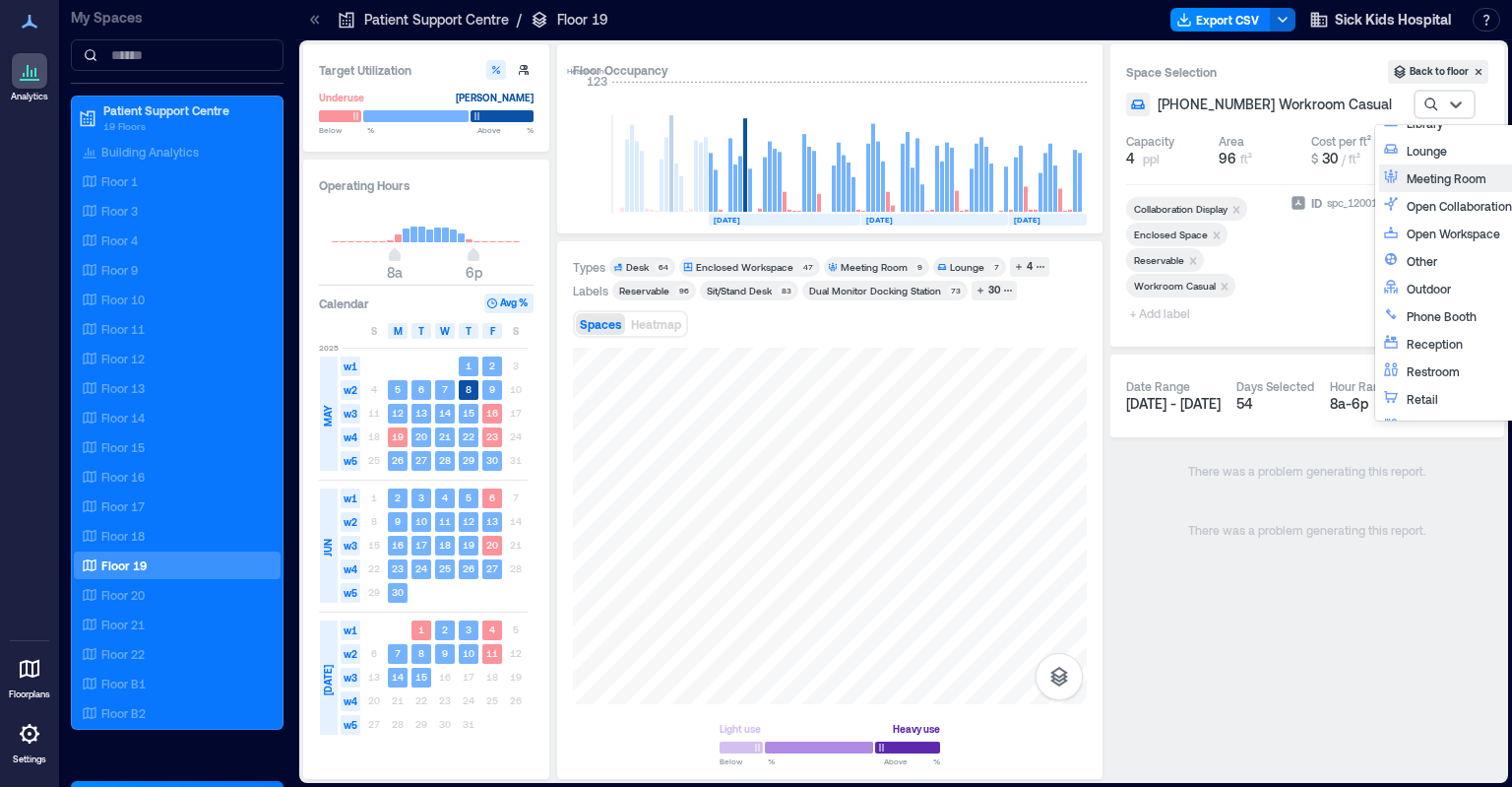 click on "Meeting Room" at bounding box center [1488, 178] 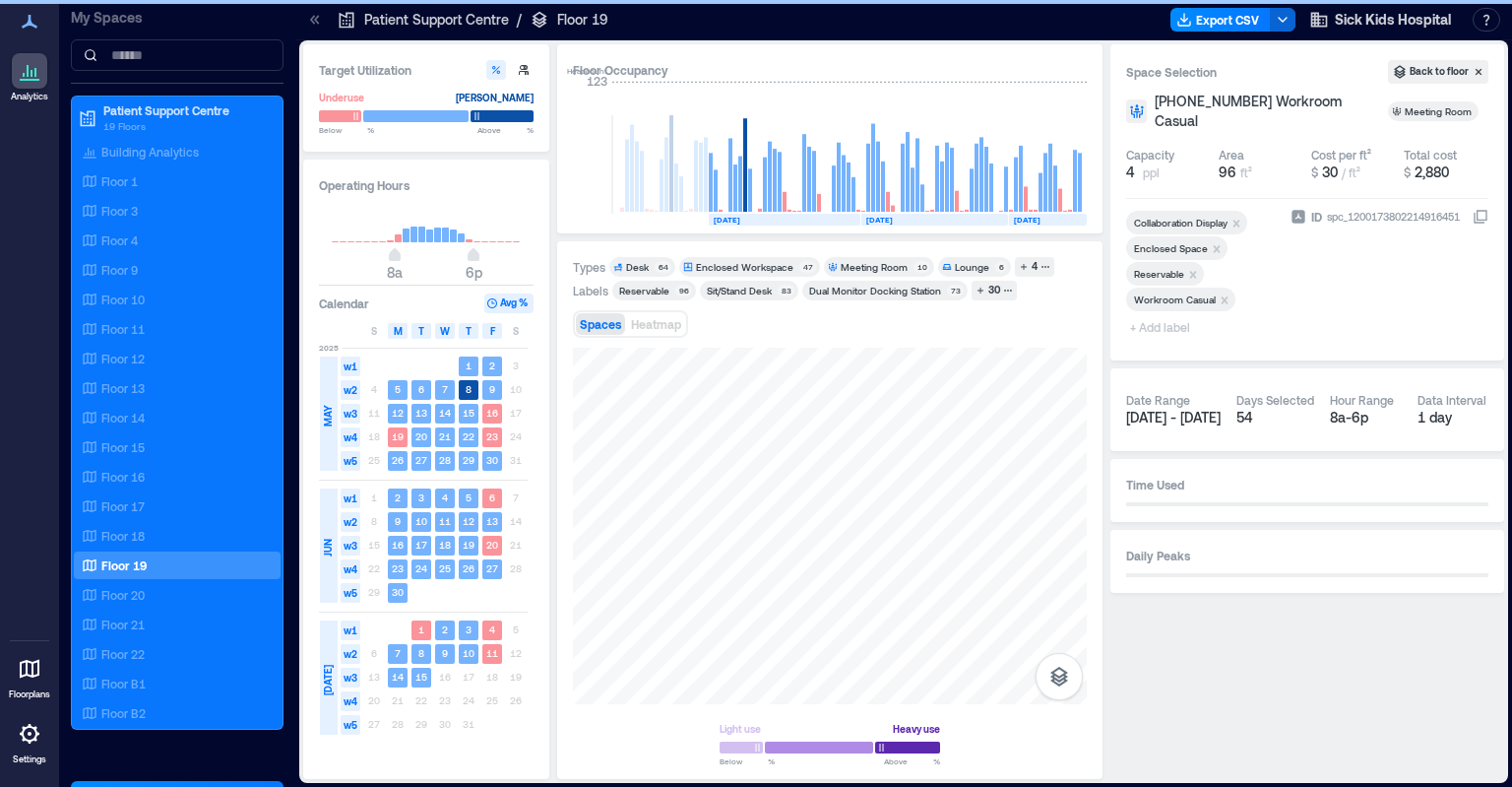 click on "+ Add label" at bounding box center (1162, 327) 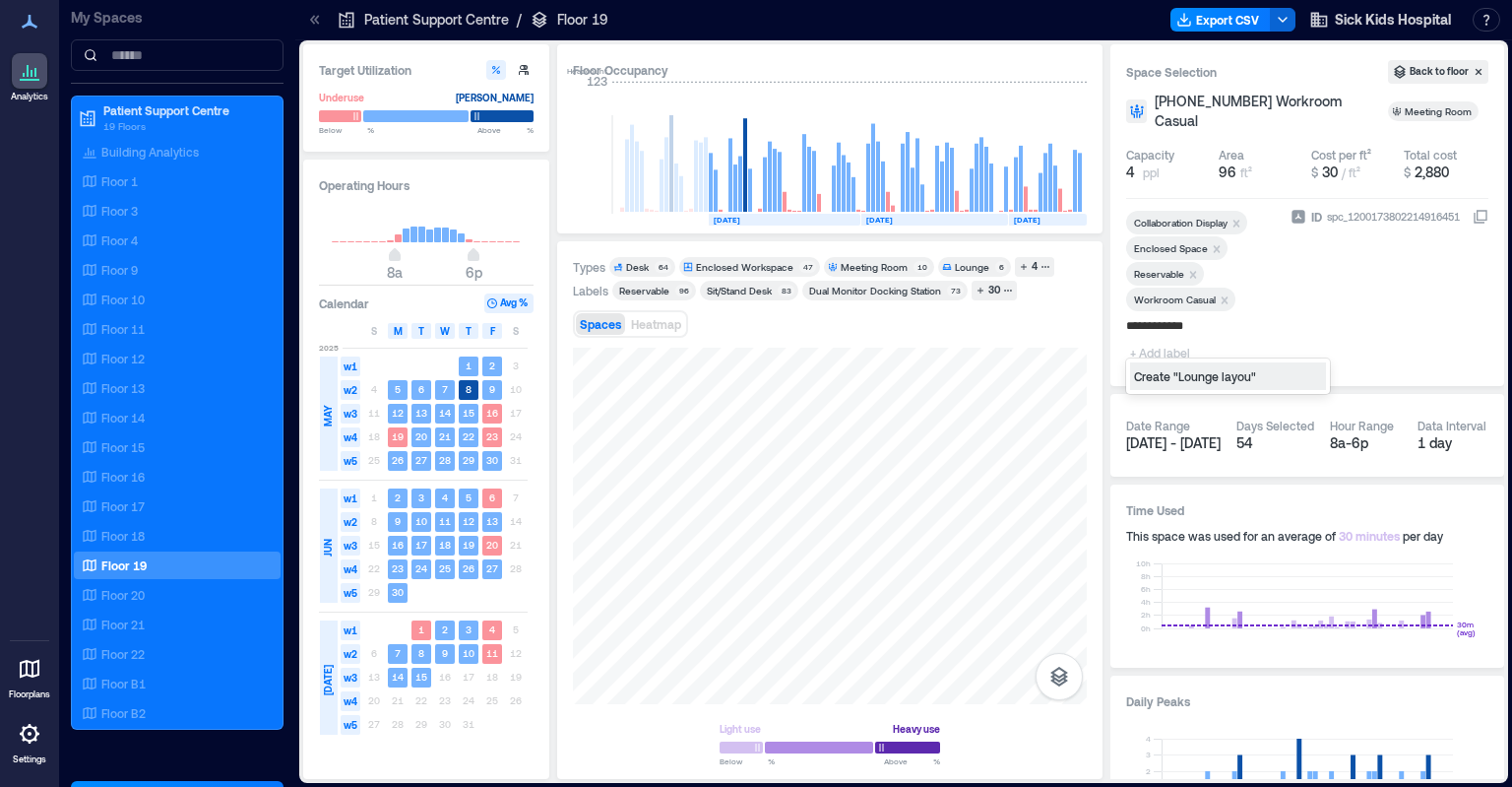 type on "**********" 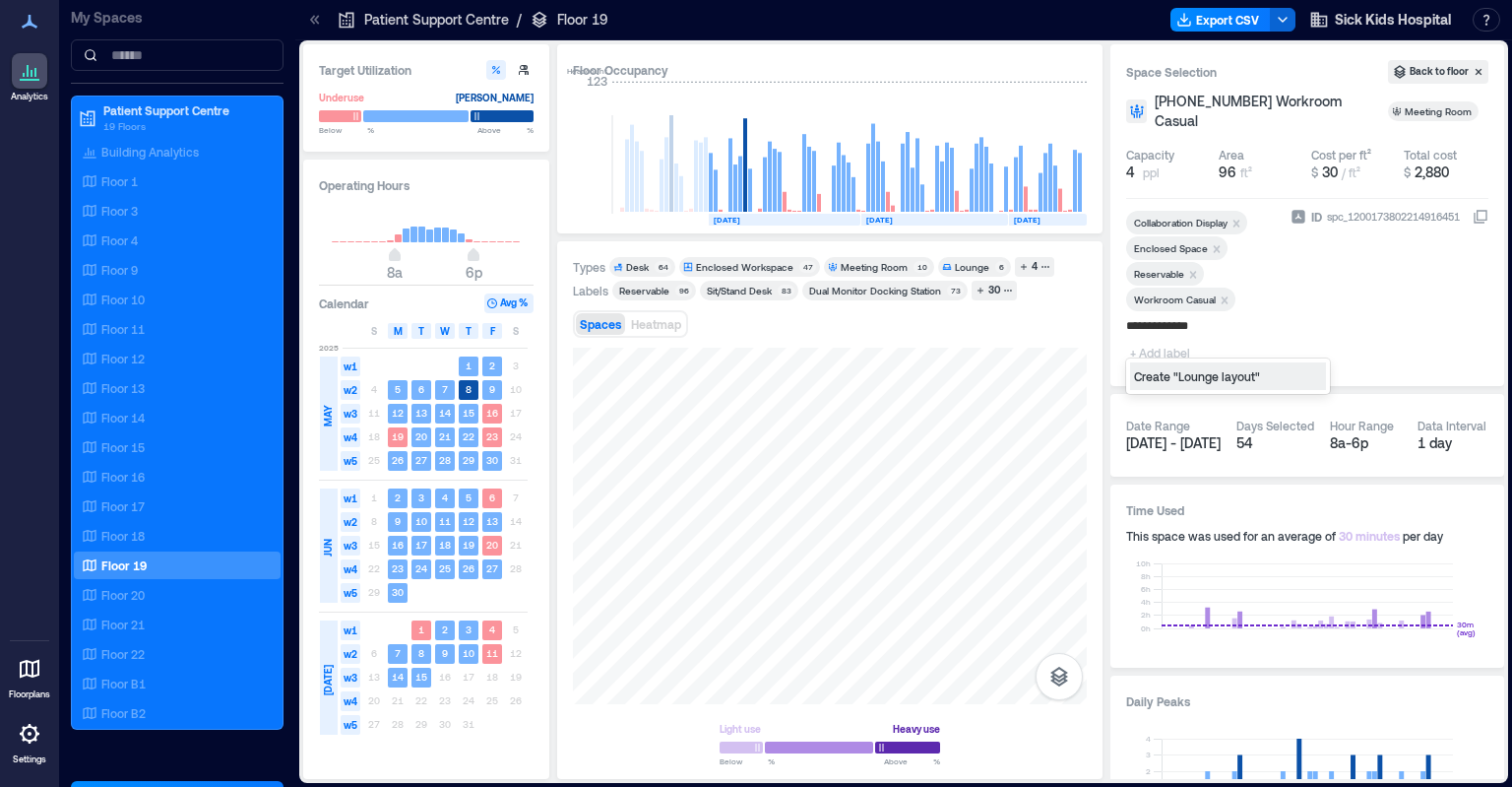 type 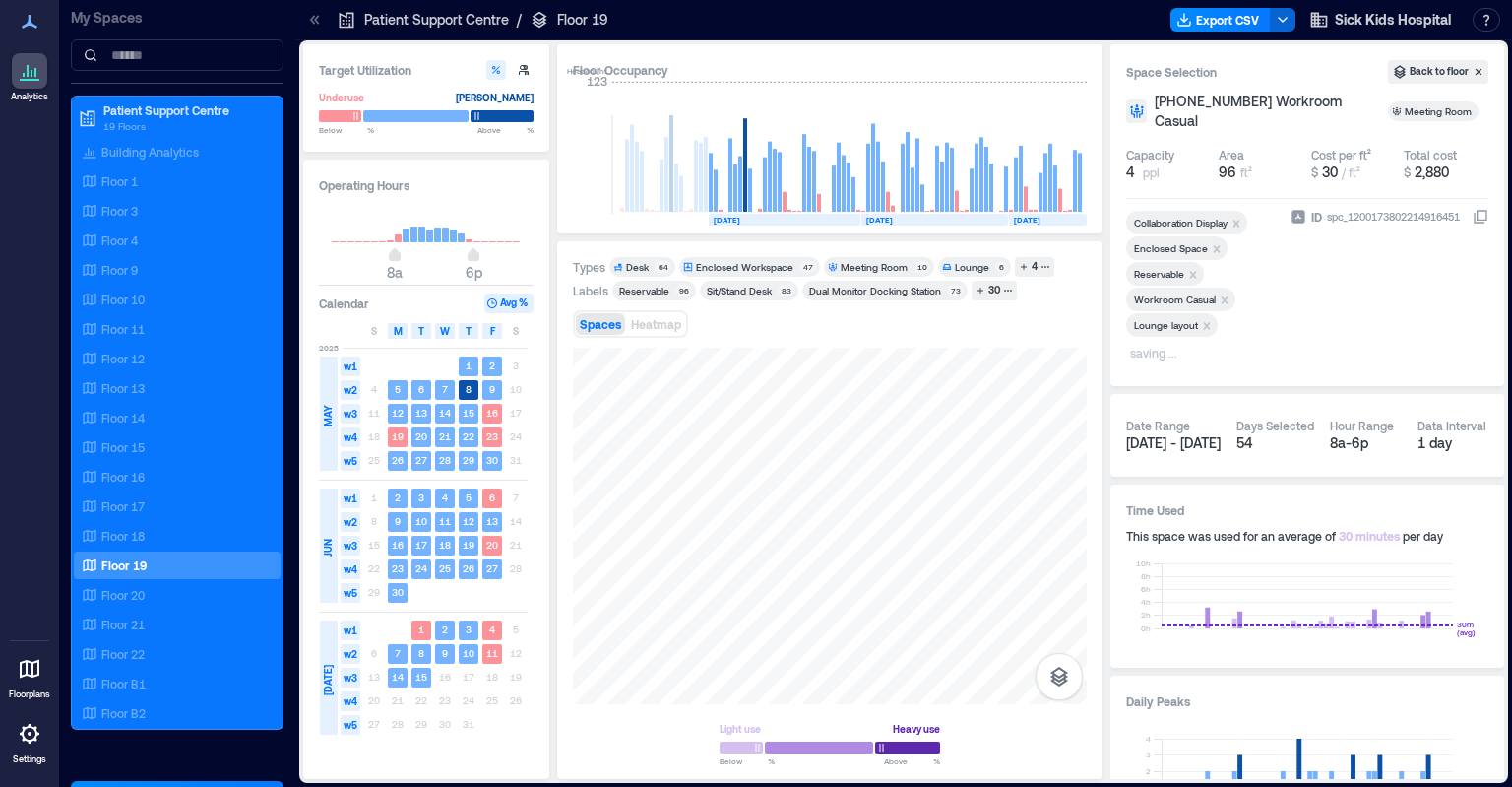 click 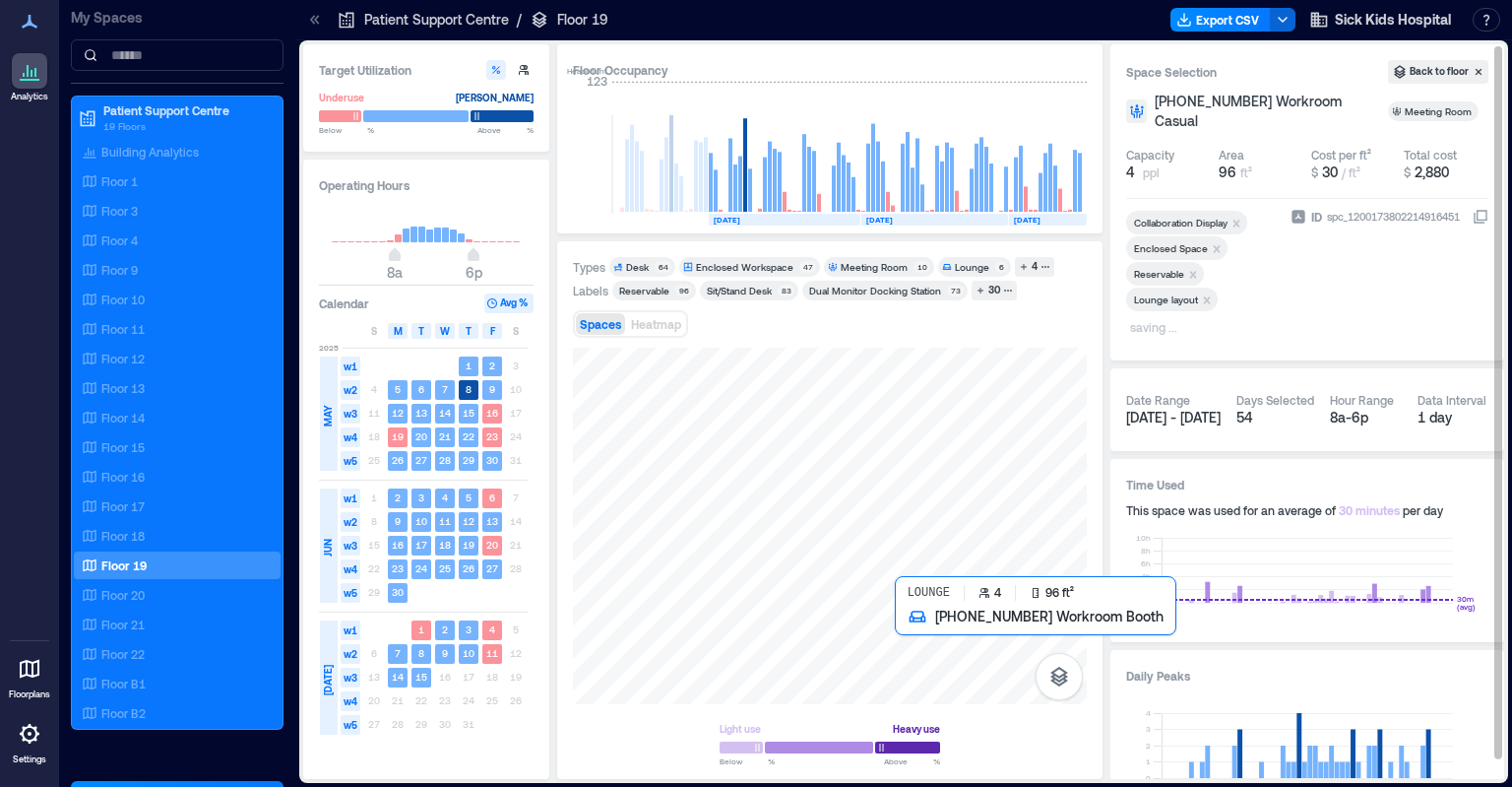 click at bounding box center [830, 526] 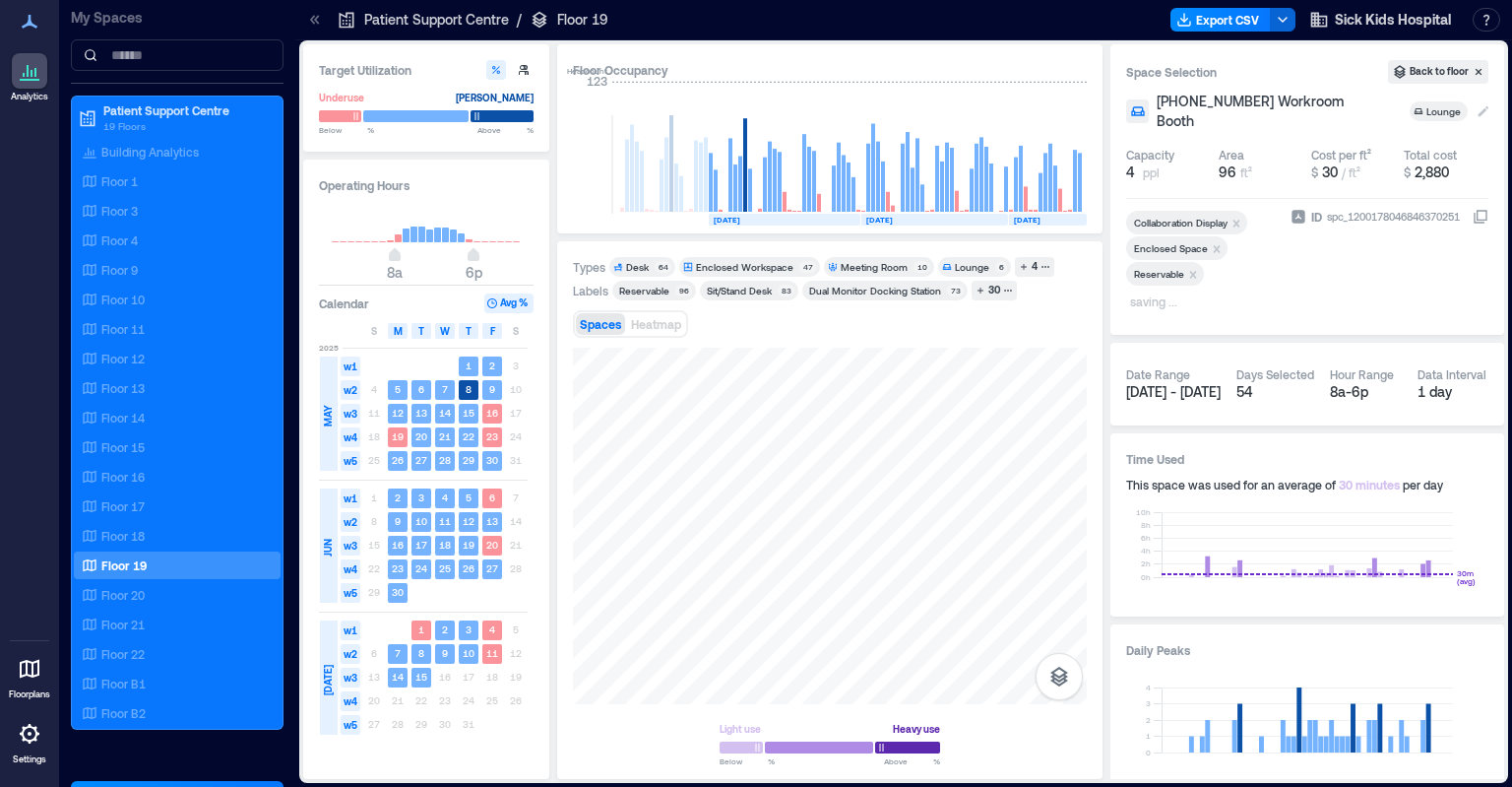 click 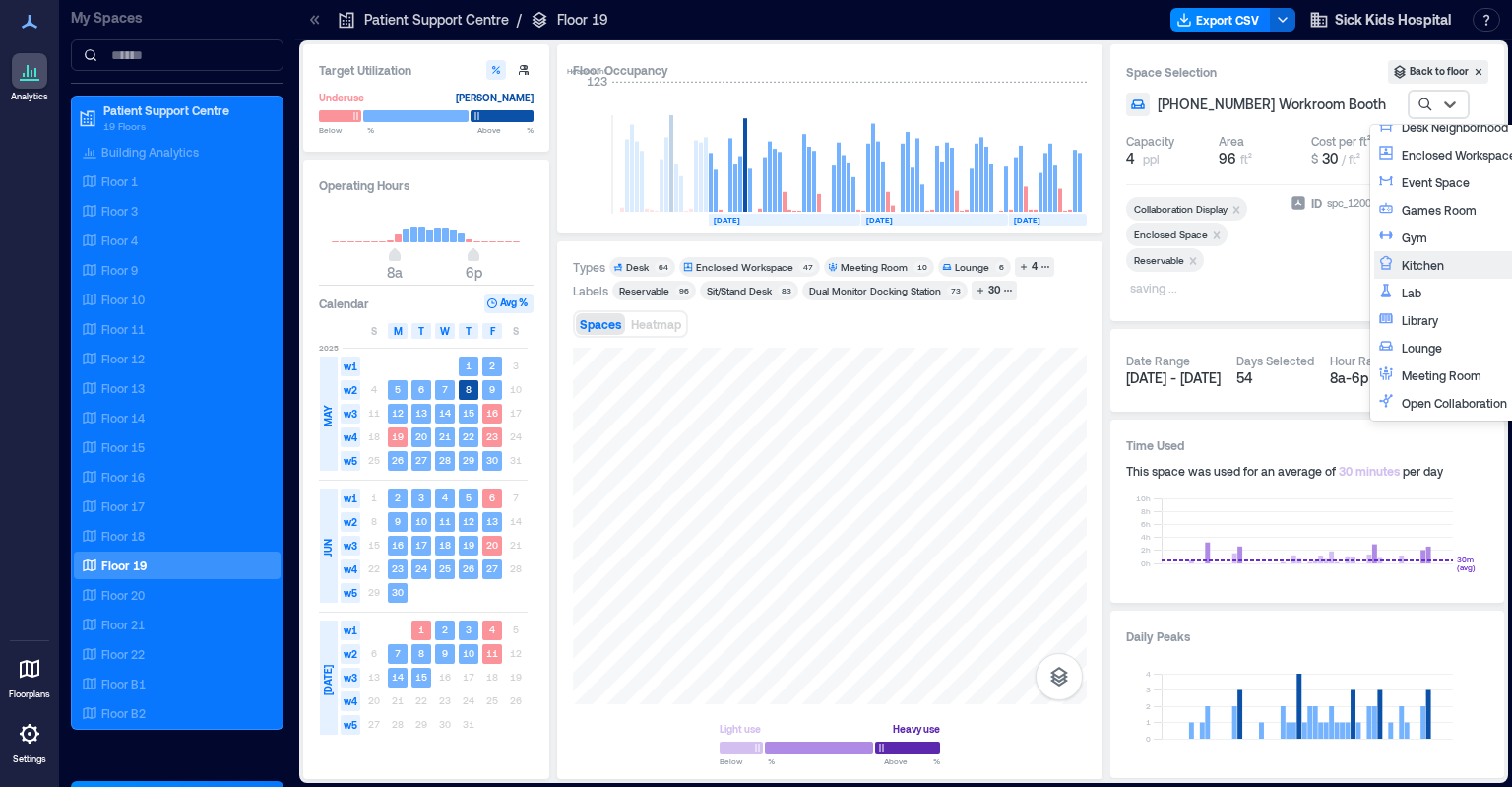 scroll, scrollTop: 197, scrollLeft: 0, axis: vertical 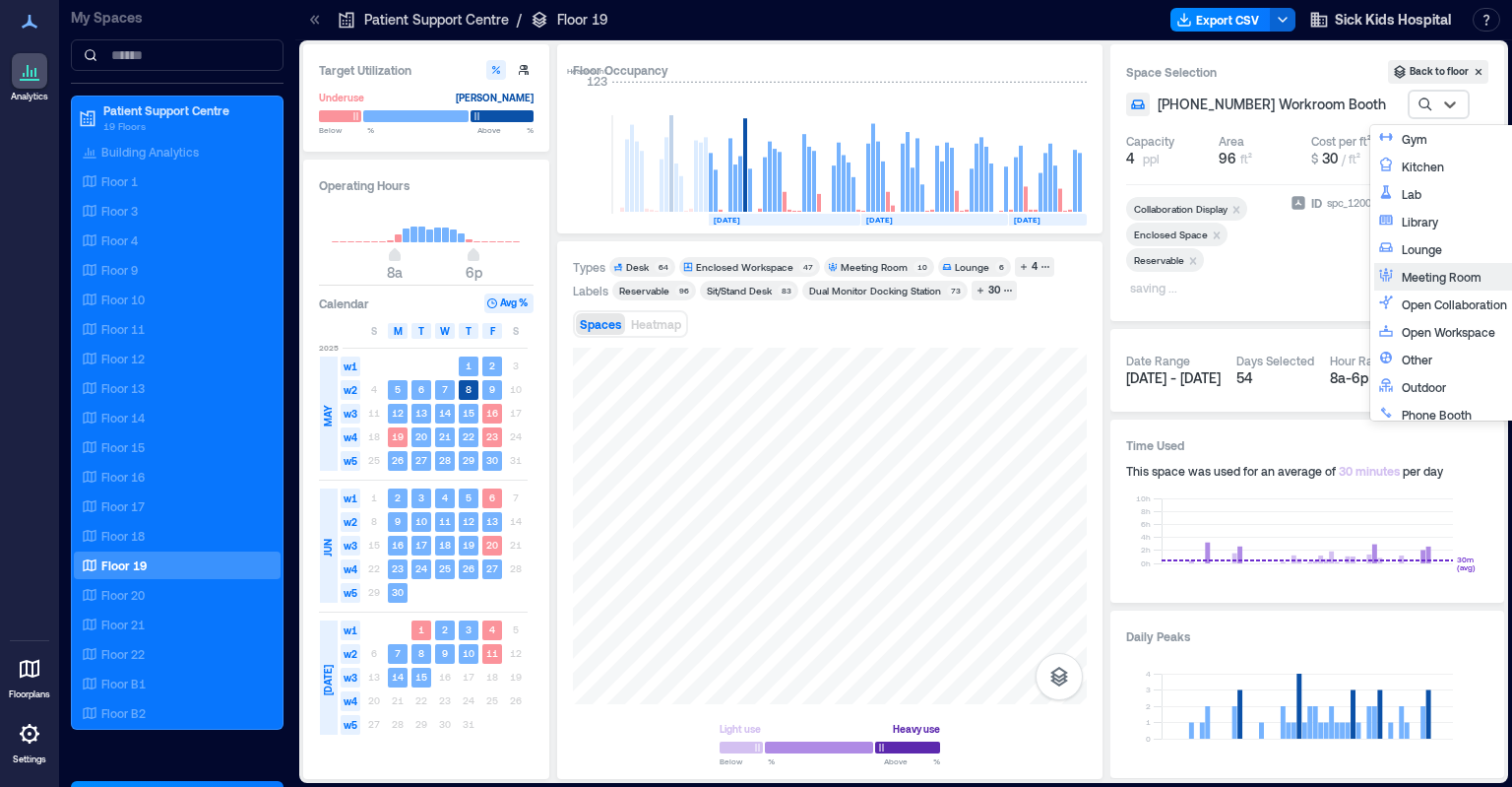 click on "Meeting Room" at bounding box center [1483, 277] 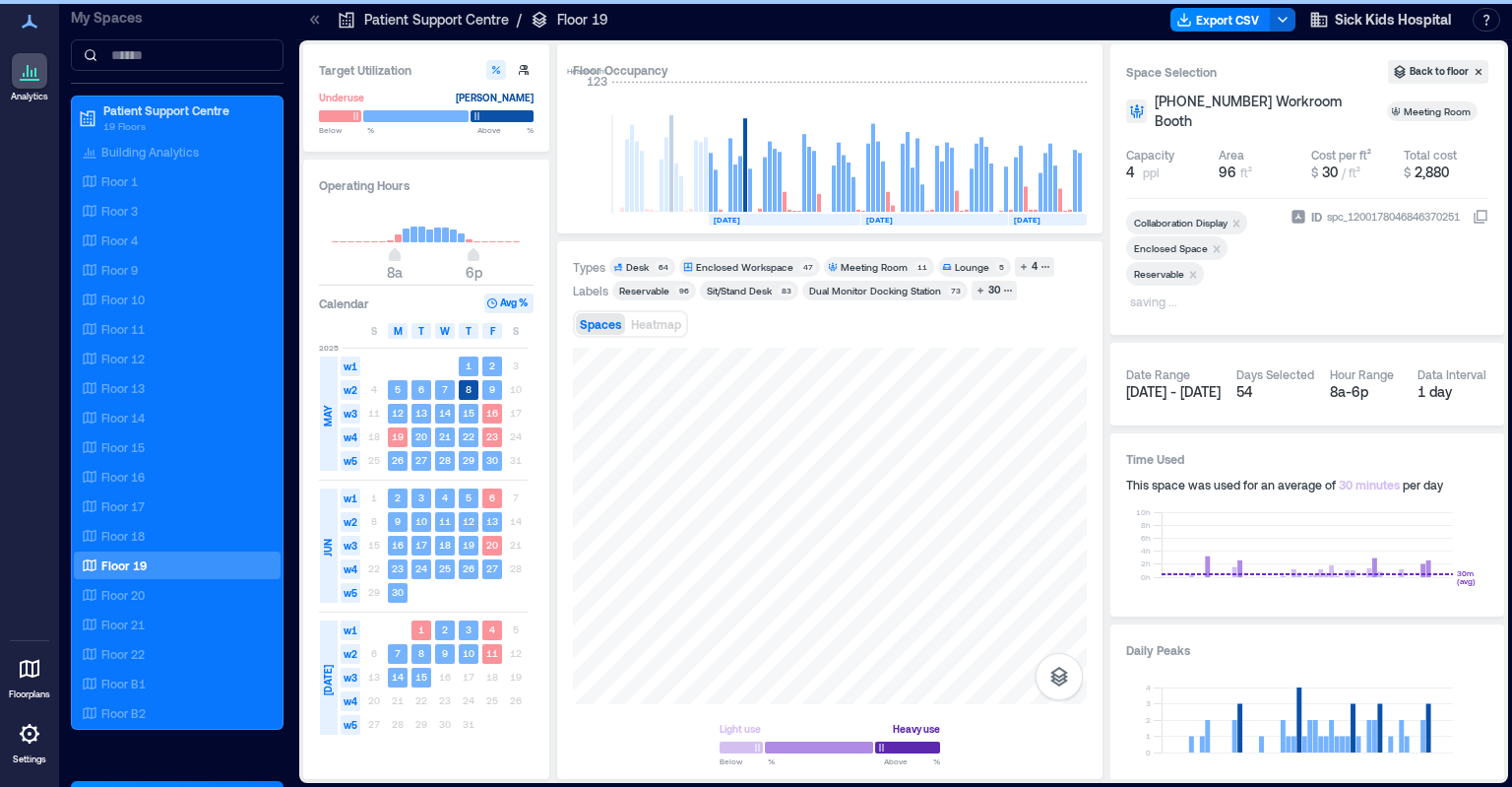 click on "saving ..." at bounding box center [1202, 303] 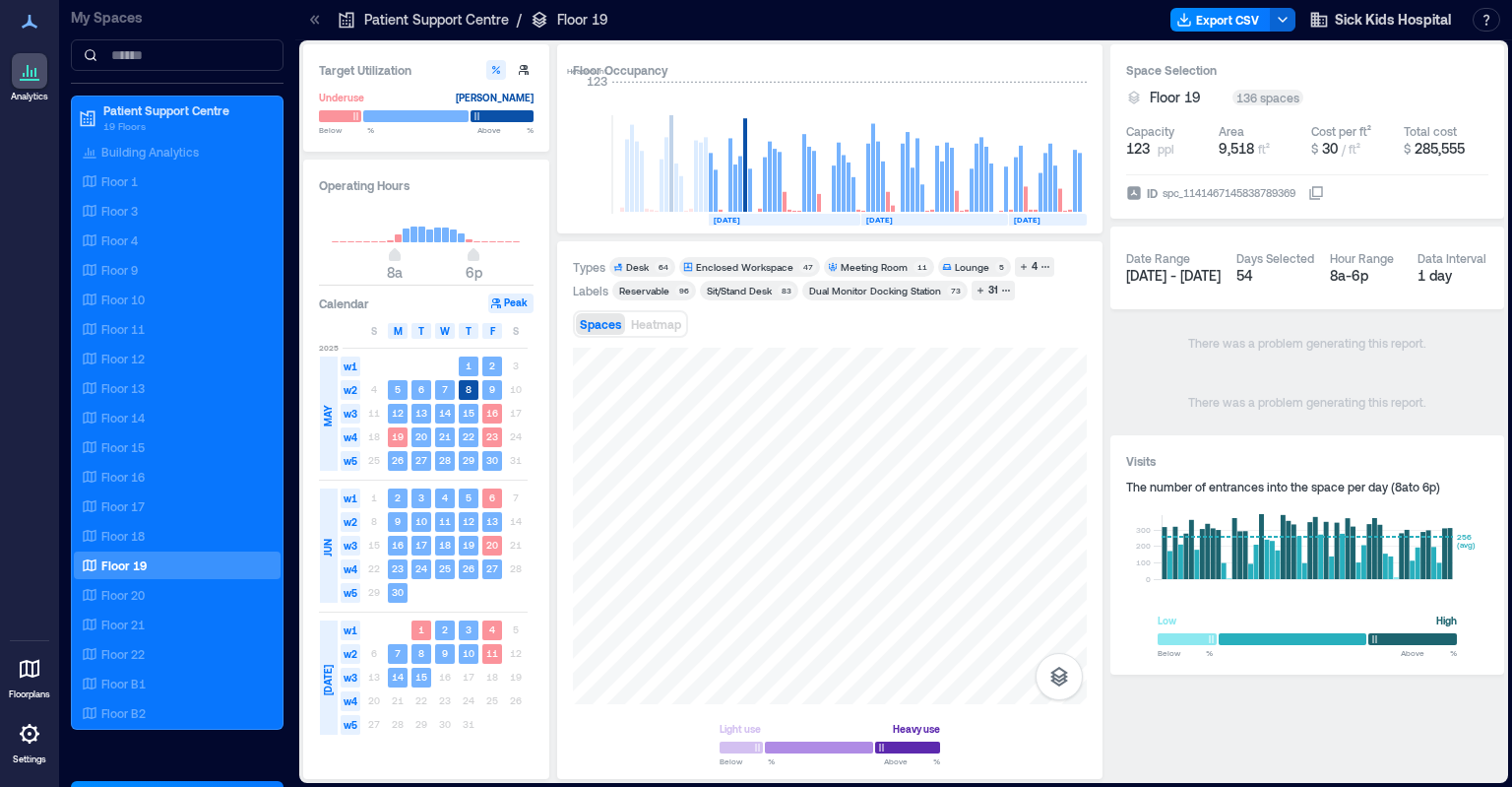click on "Enclosed Workspace" at bounding box center (744, 267) 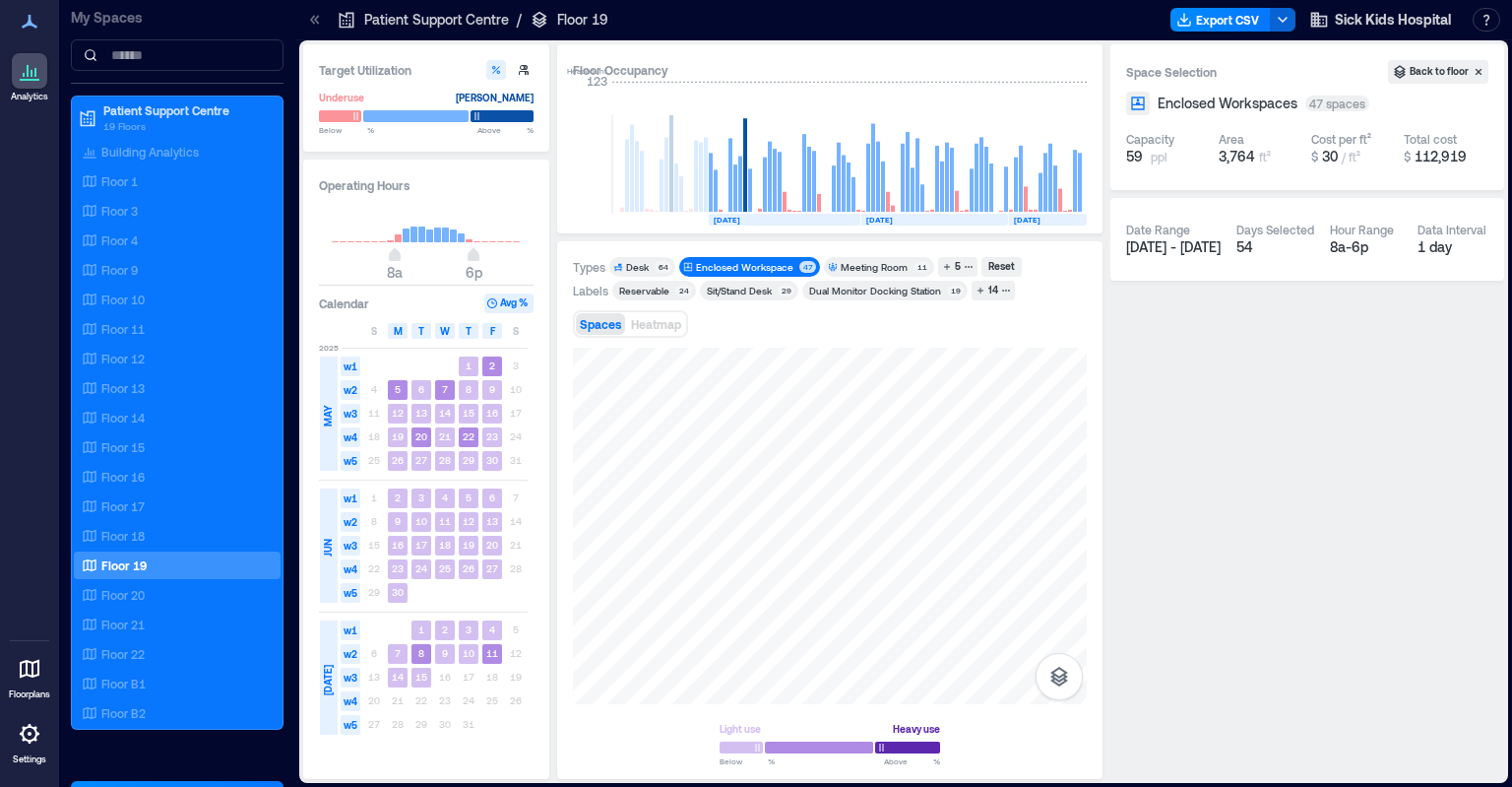 click on "Meeting Room" at bounding box center (874, 267) 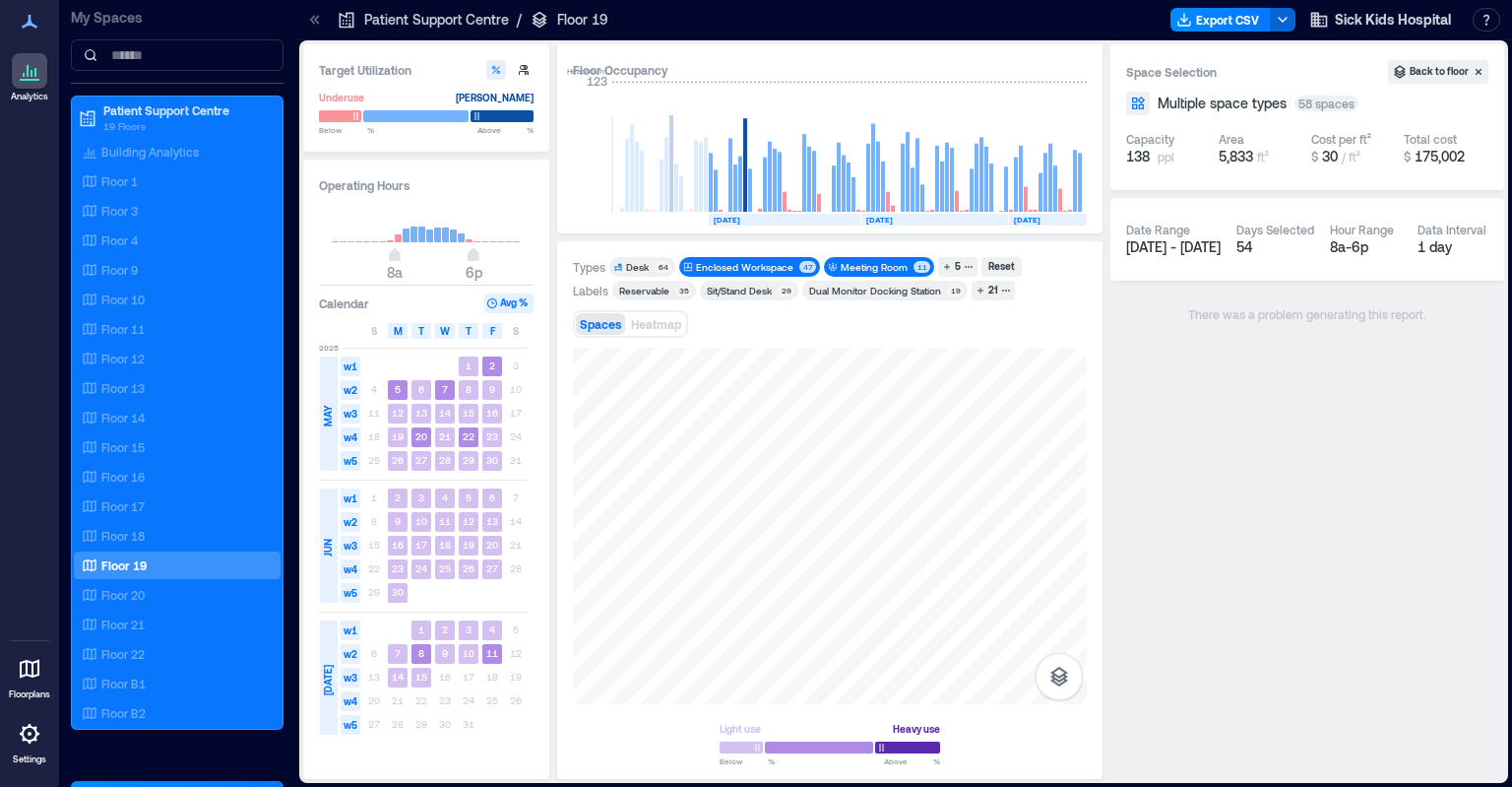 click on "Enclosed Workspace" at bounding box center [744, 267] 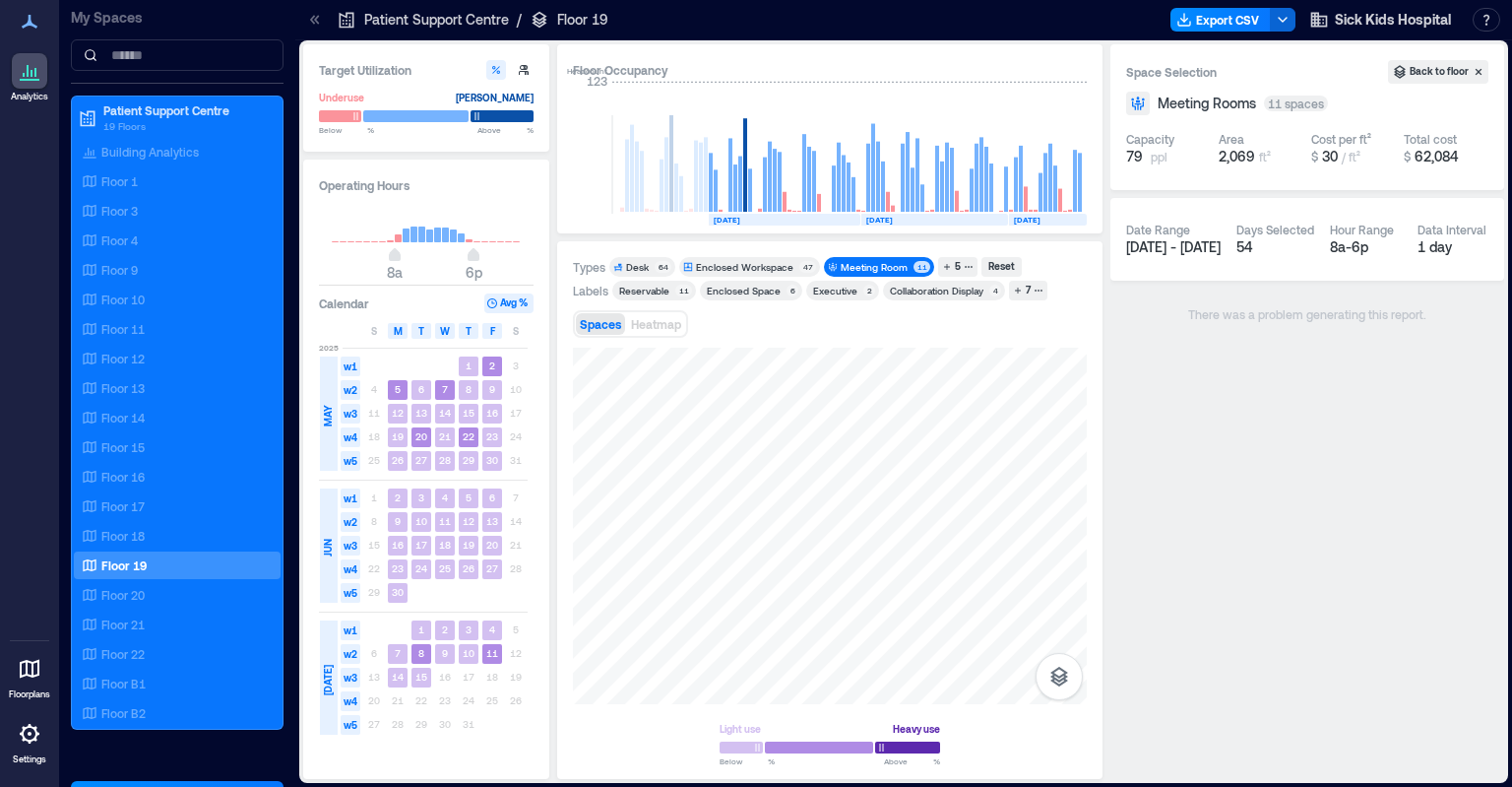 click on "Desk" at bounding box center (637, 267) 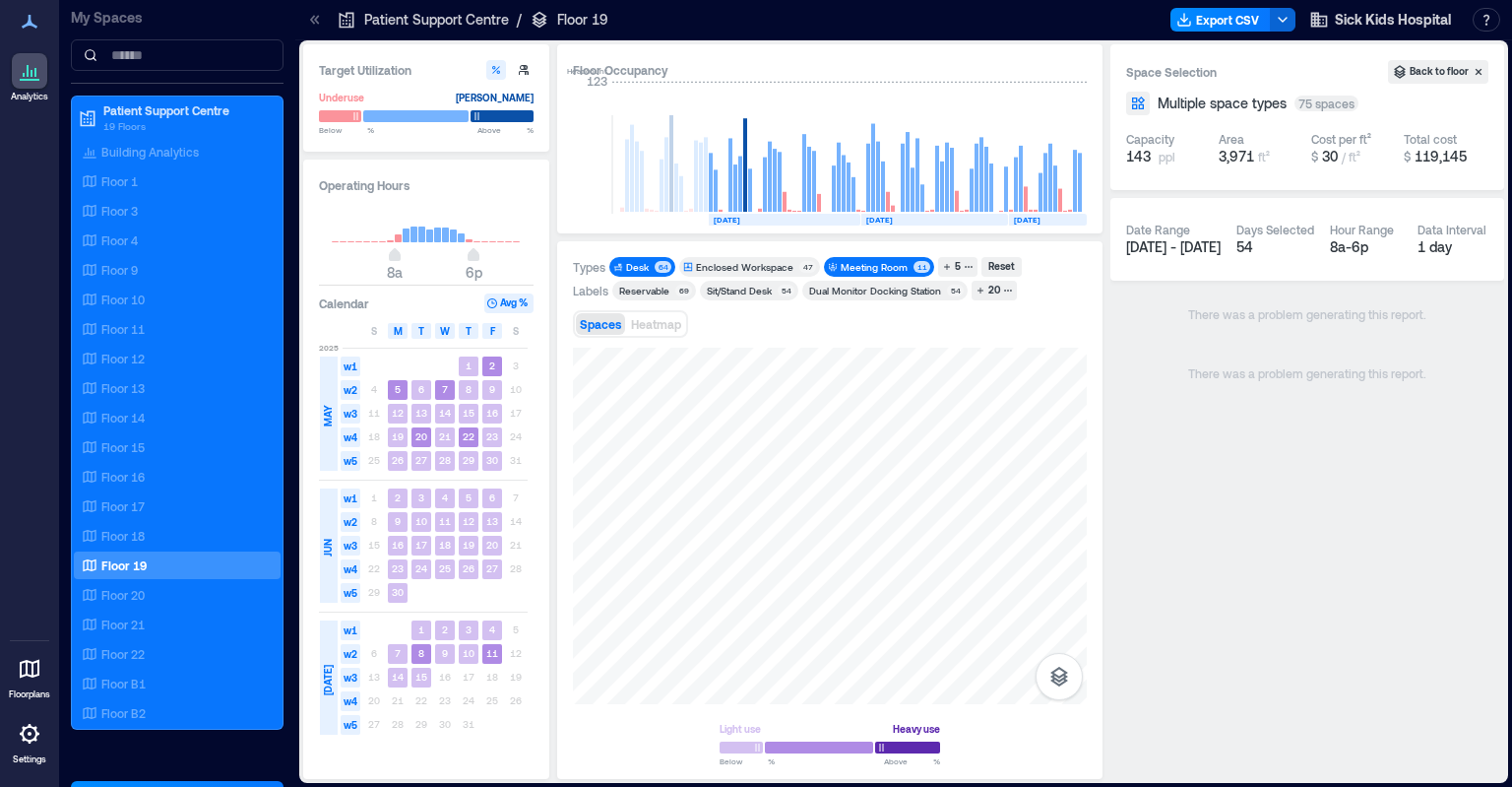 click on "Meeting Room" at bounding box center [874, 267] 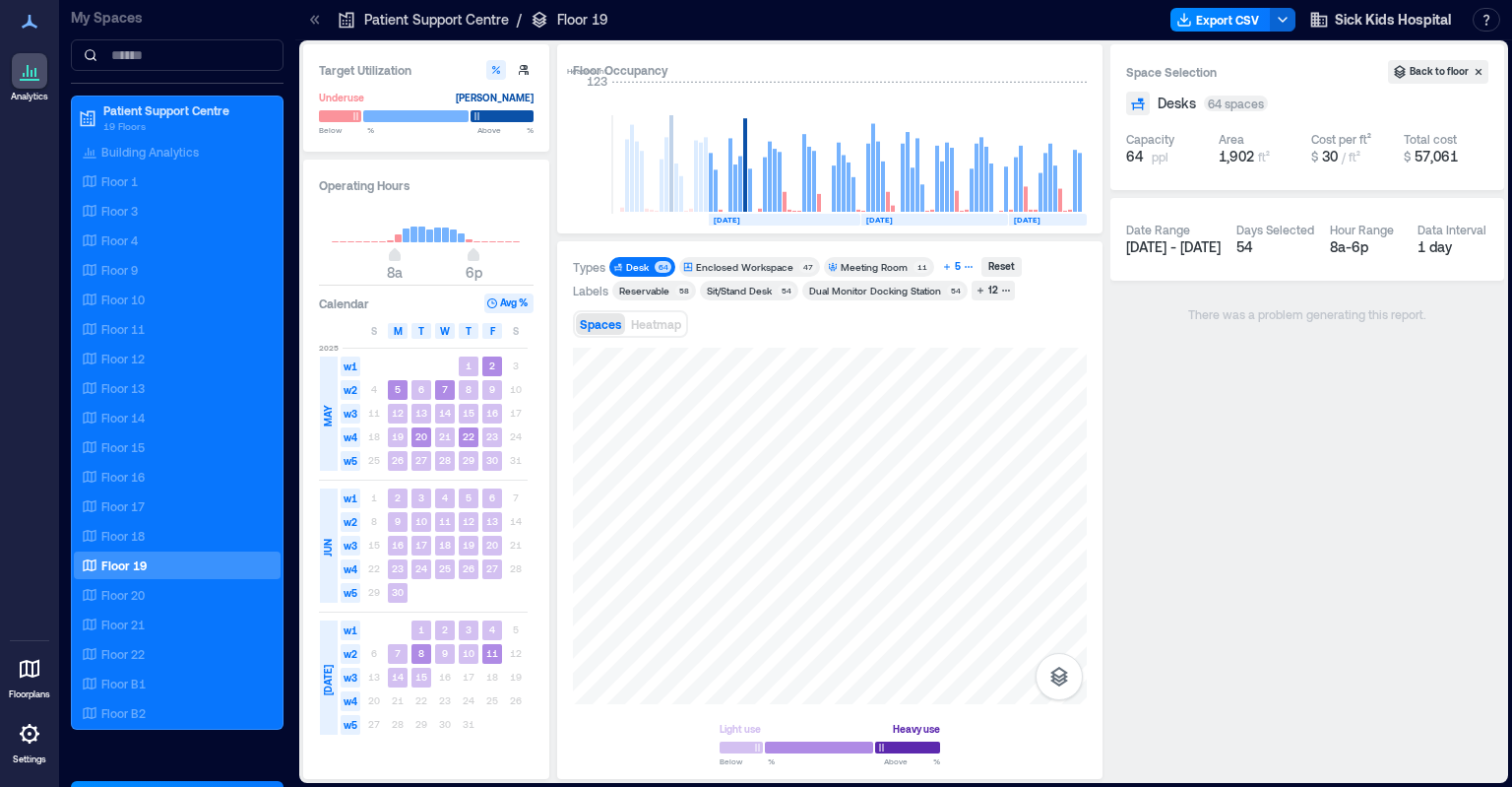 click on "5" at bounding box center [958, 267] 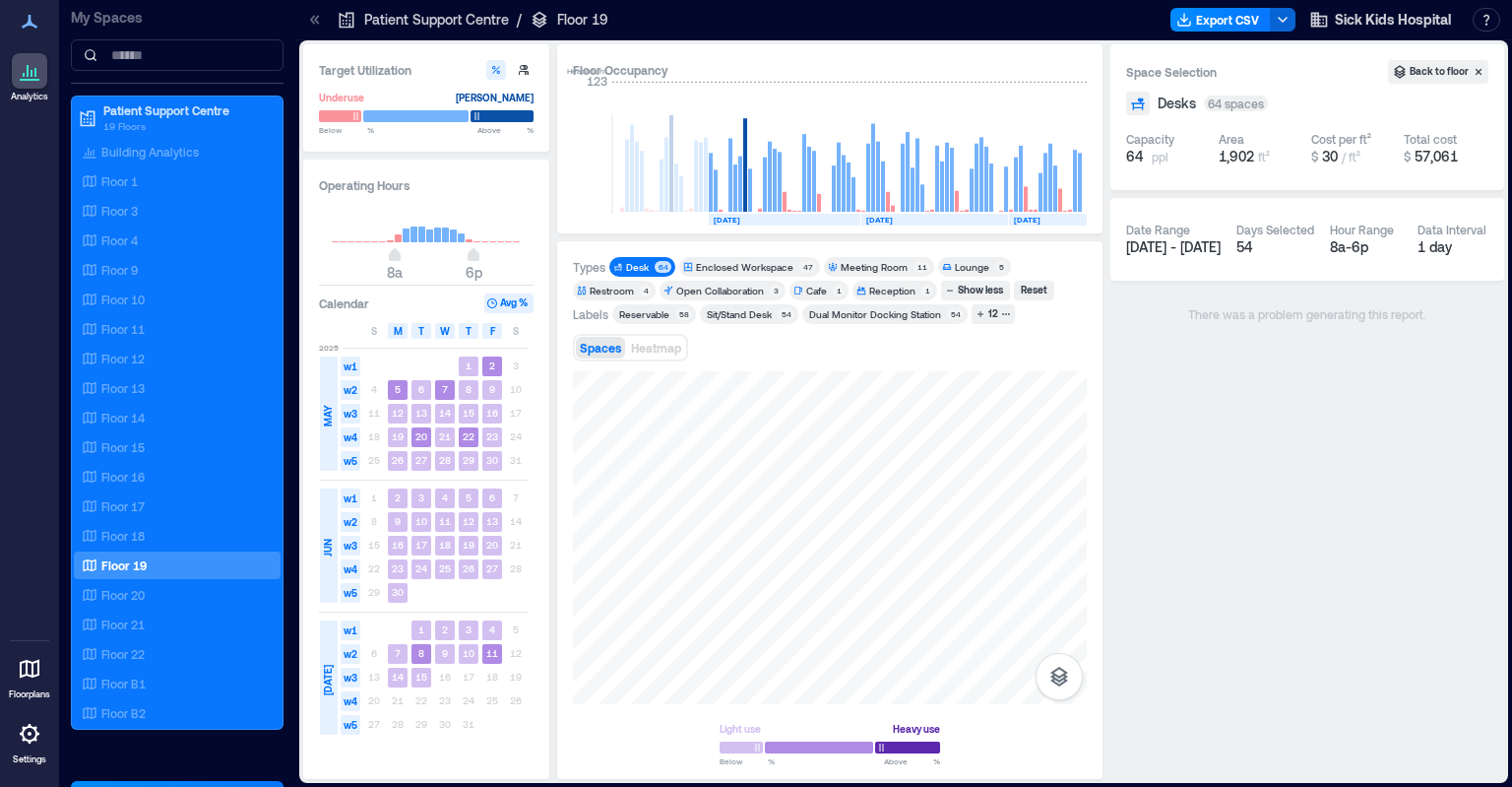 click on "Lounge" at bounding box center [972, 267] 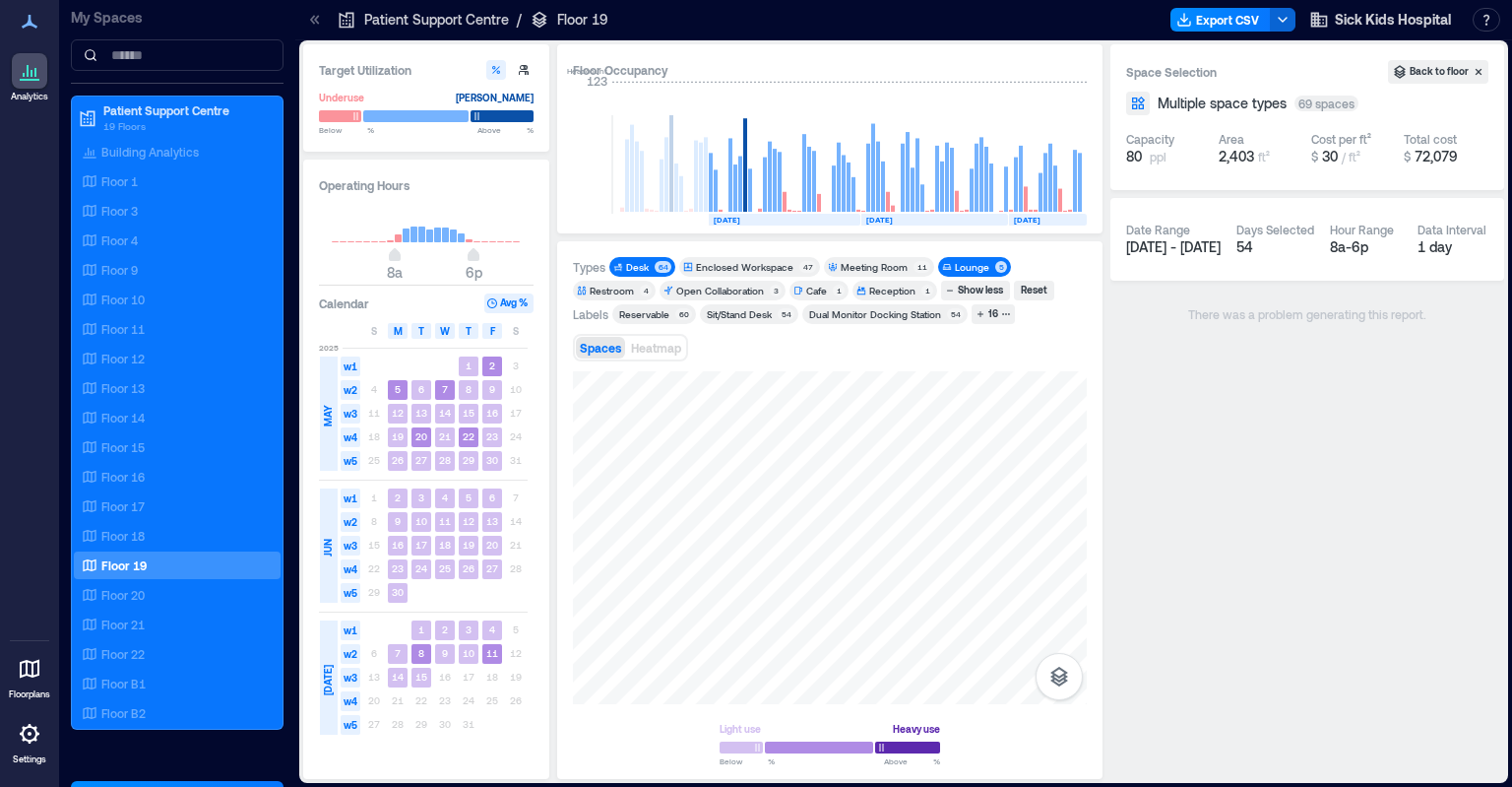click on "Desk" at bounding box center (637, 267) 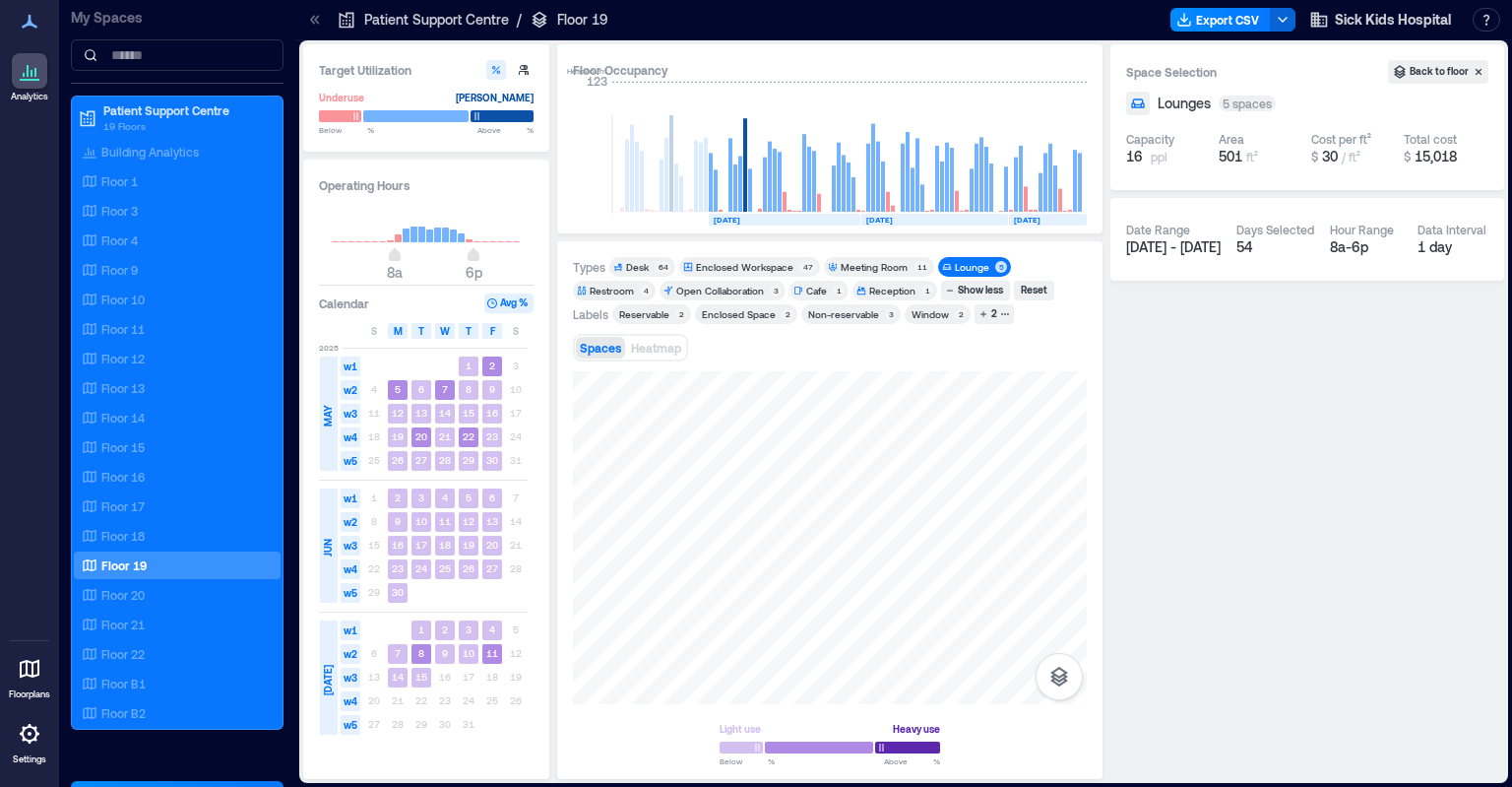 click on "Open Collaboration" at bounding box center (720, 291) 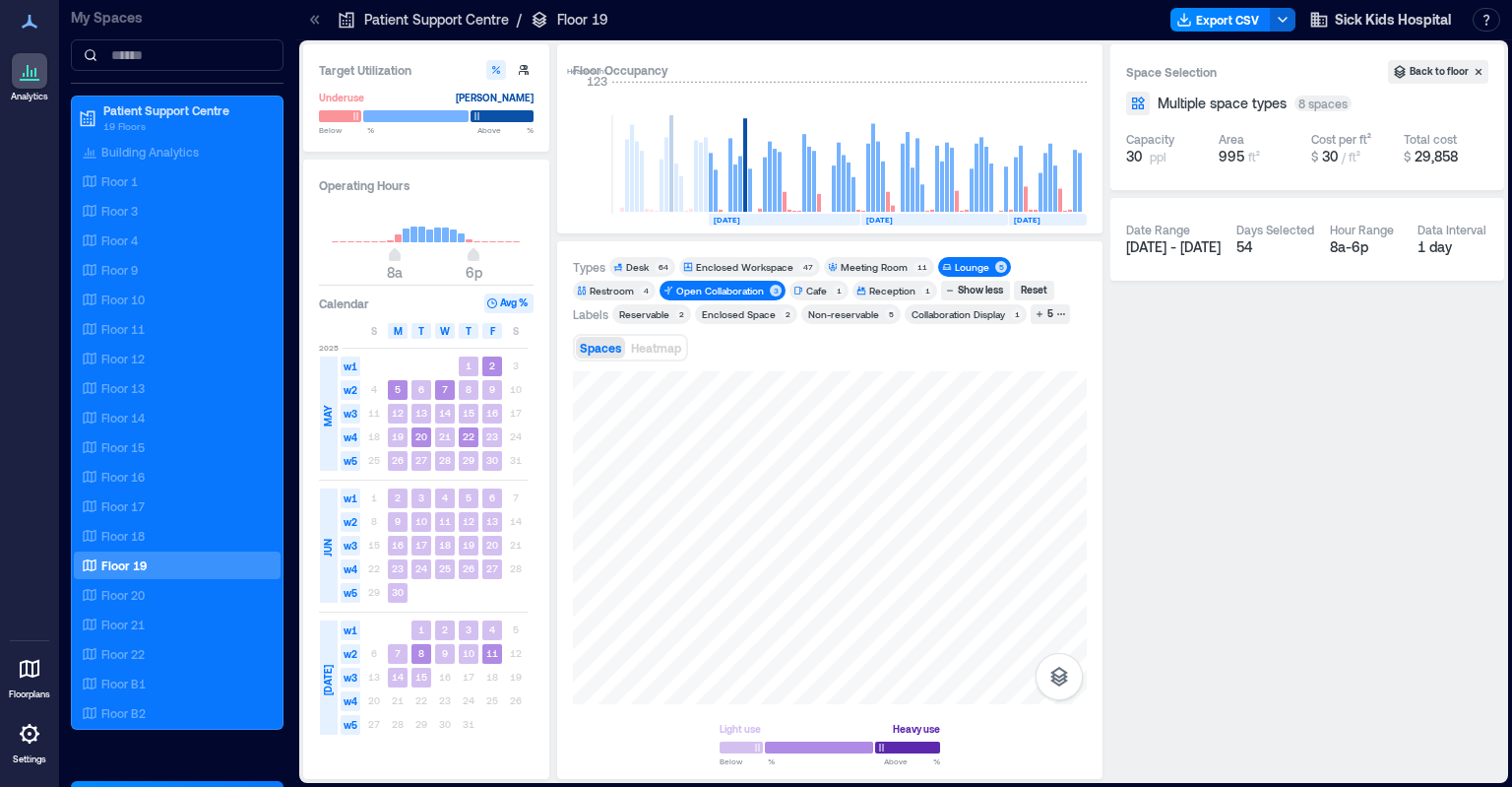 click on "Lounge" at bounding box center [972, 267] 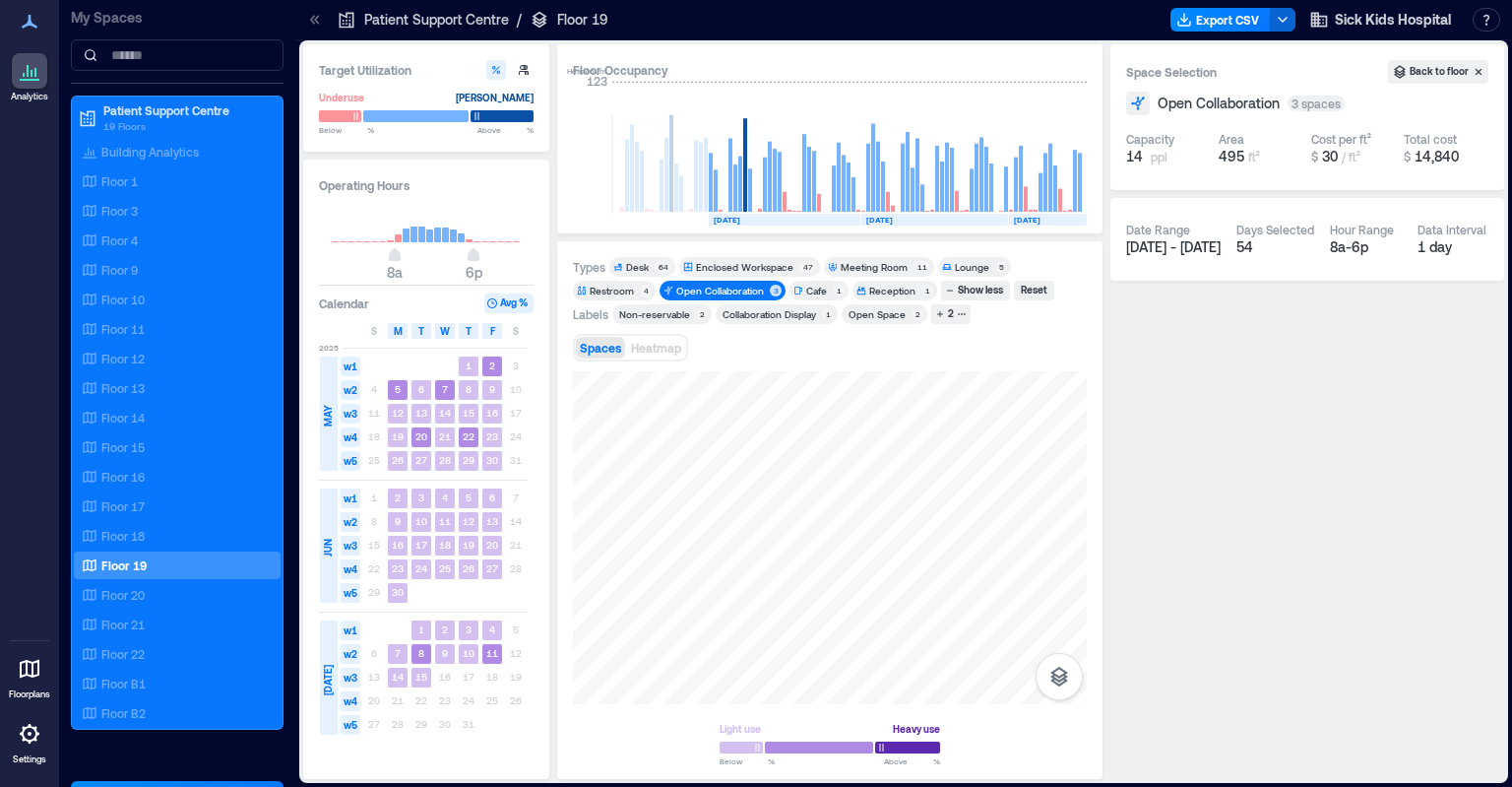drag, startPoint x: 1054, startPoint y: 360, endPoint x: 998, endPoint y: 711, distance: 355.4392 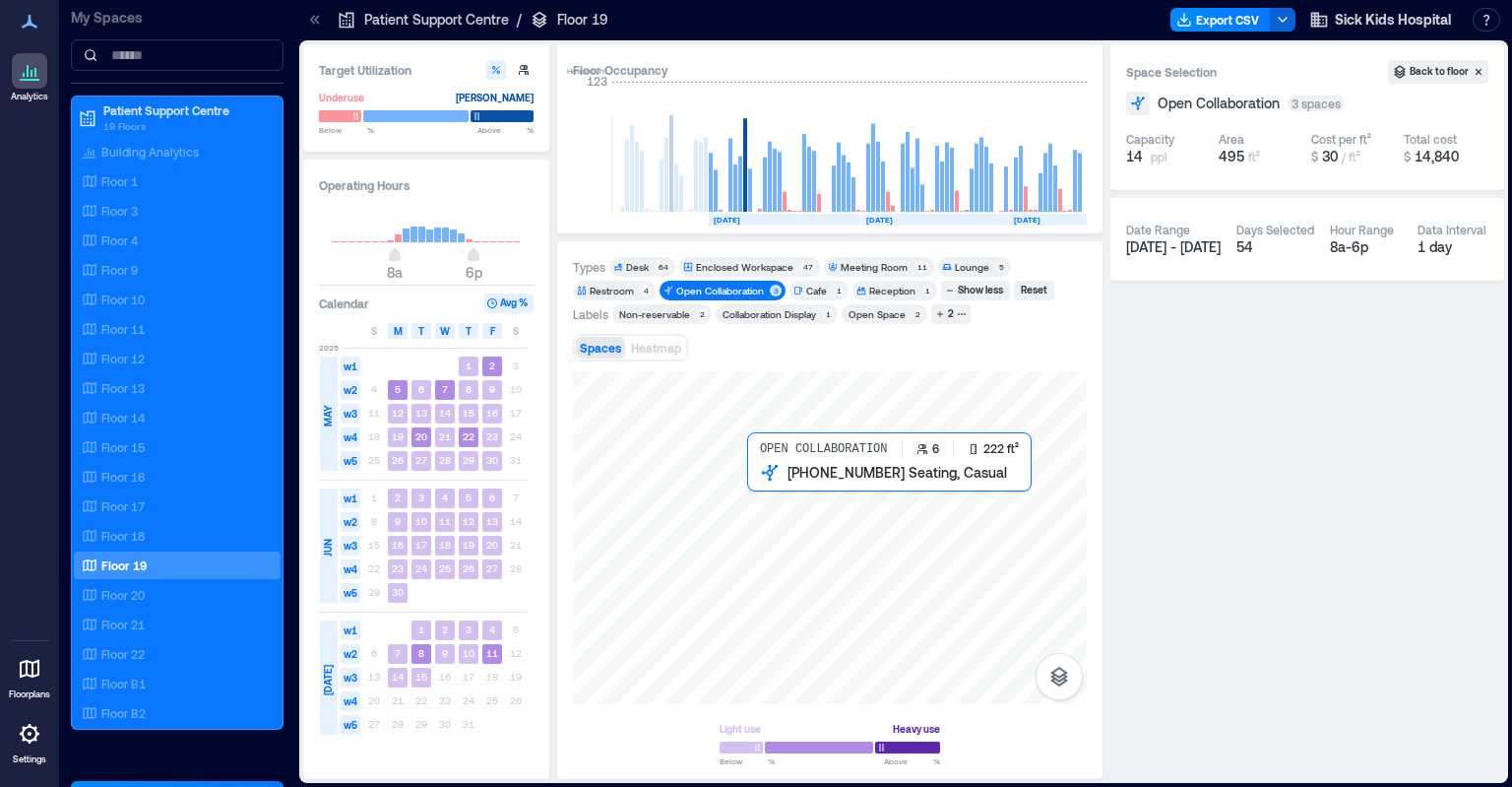 click at bounding box center (830, 538) 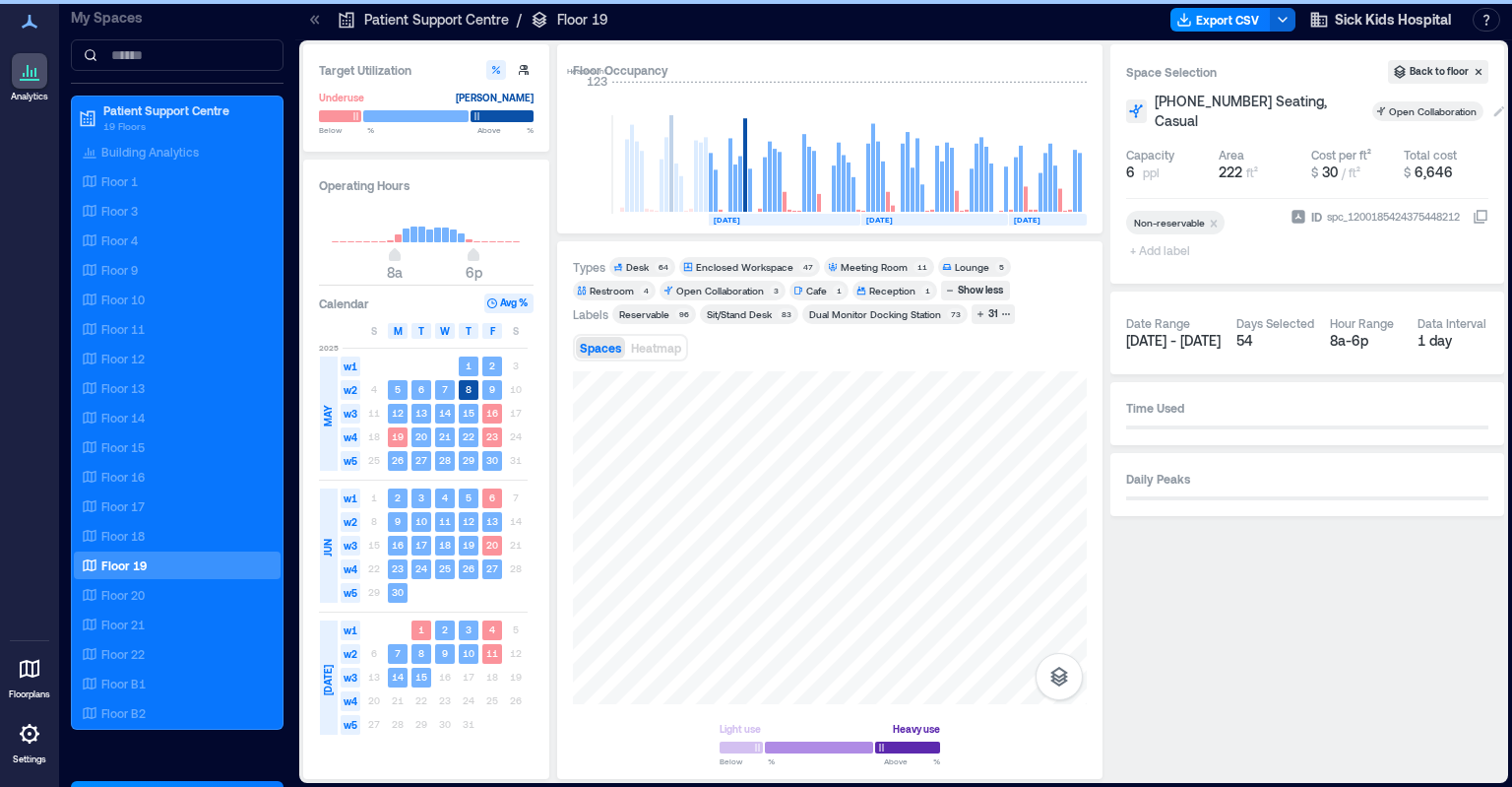 click on "Open Collaboration" at bounding box center [1434, 111] 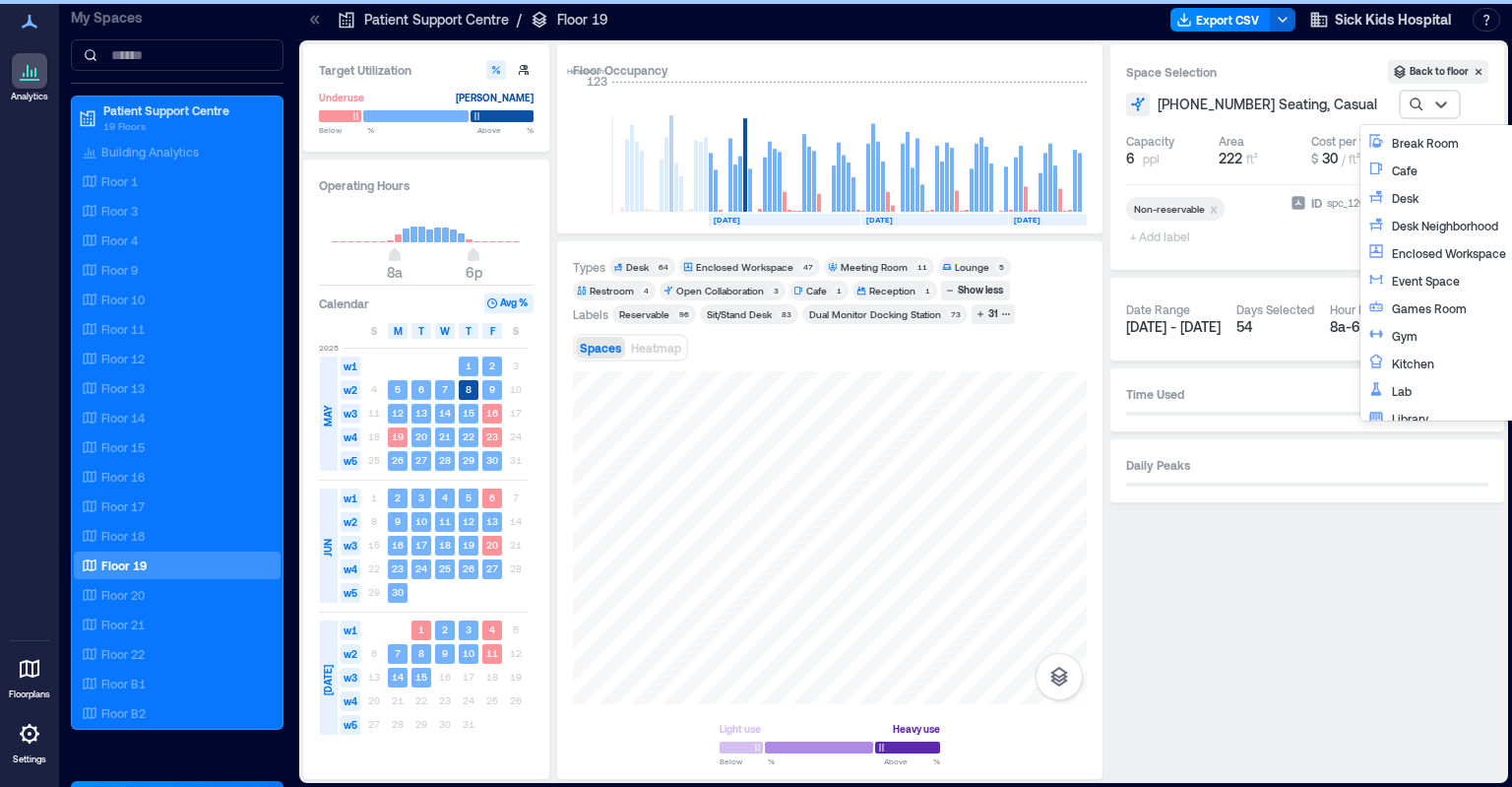 scroll, scrollTop: 103, scrollLeft: 0, axis: vertical 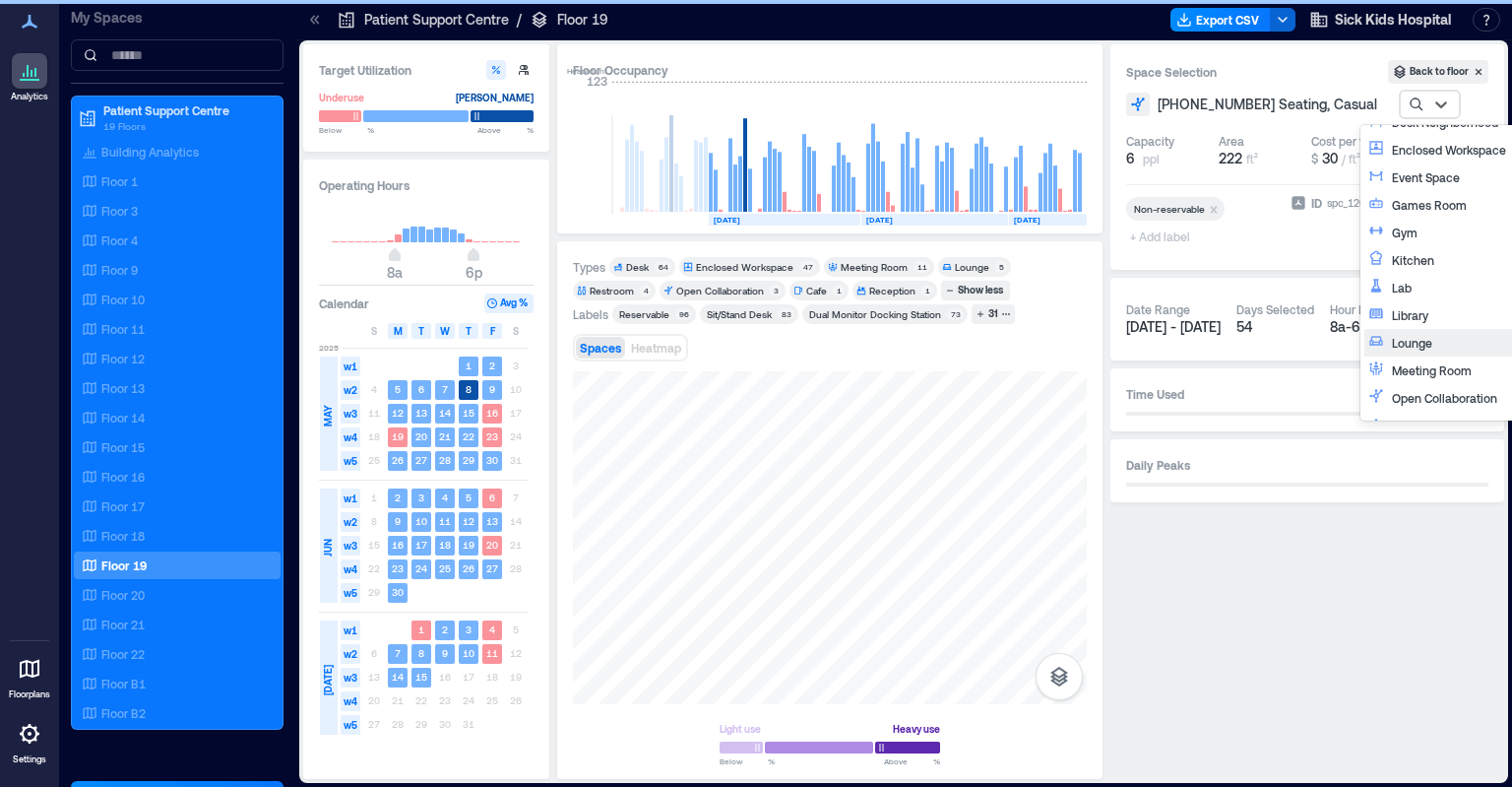 click on "Lounge" at bounding box center [1474, 343] 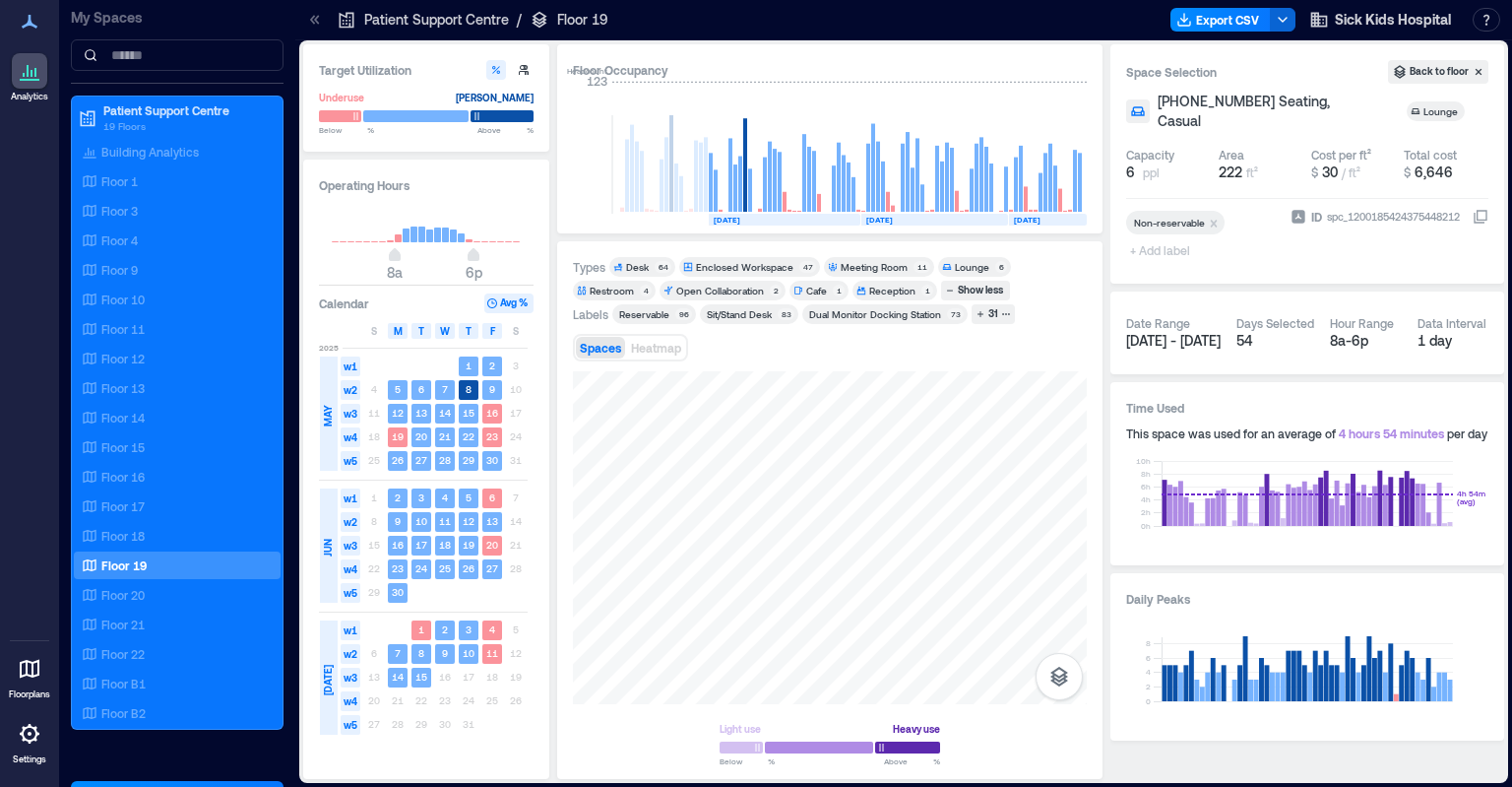 click on "Reception" at bounding box center (892, 291) 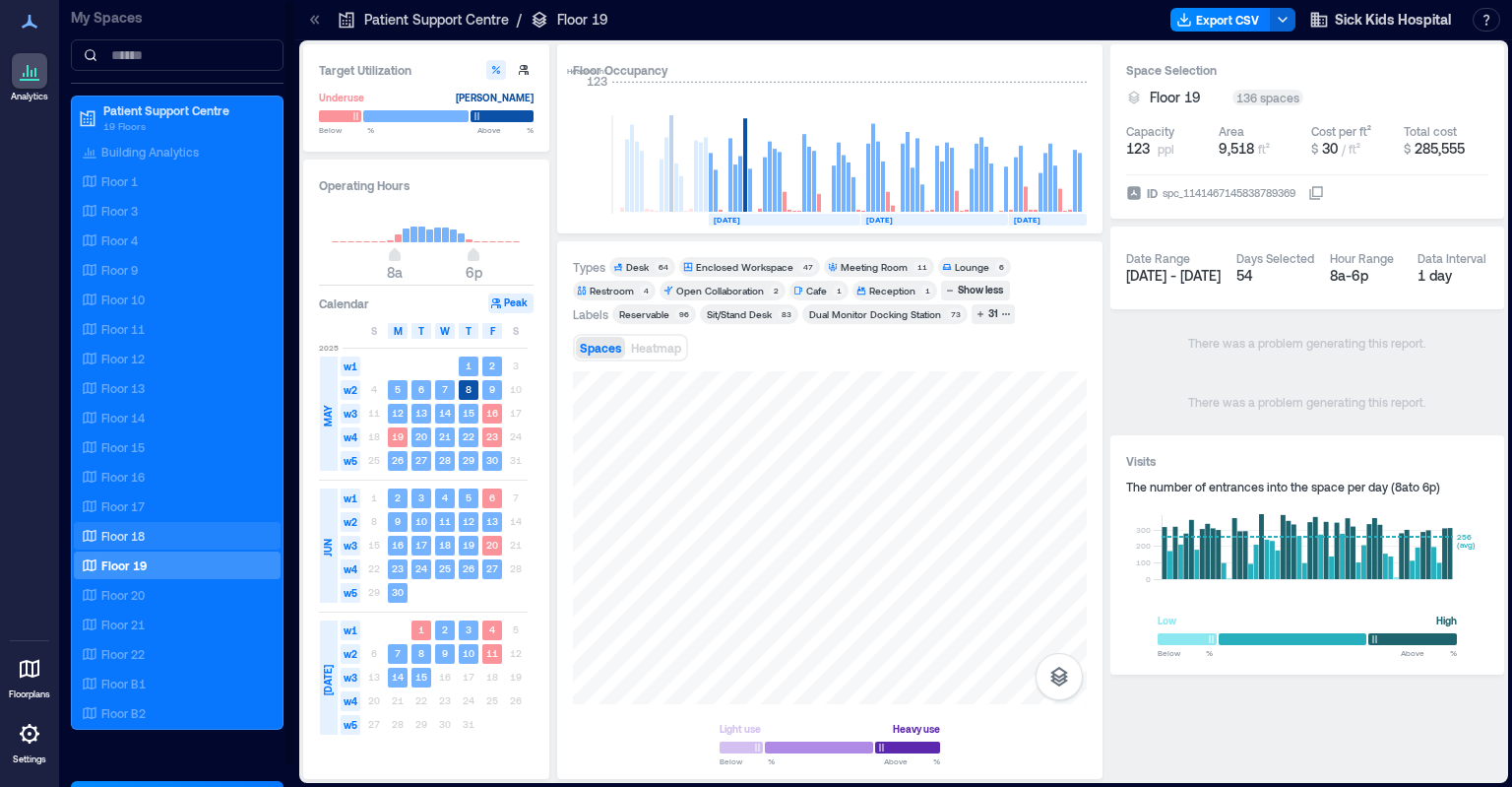 click on "Floor 18" at bounding box center (123, 536) 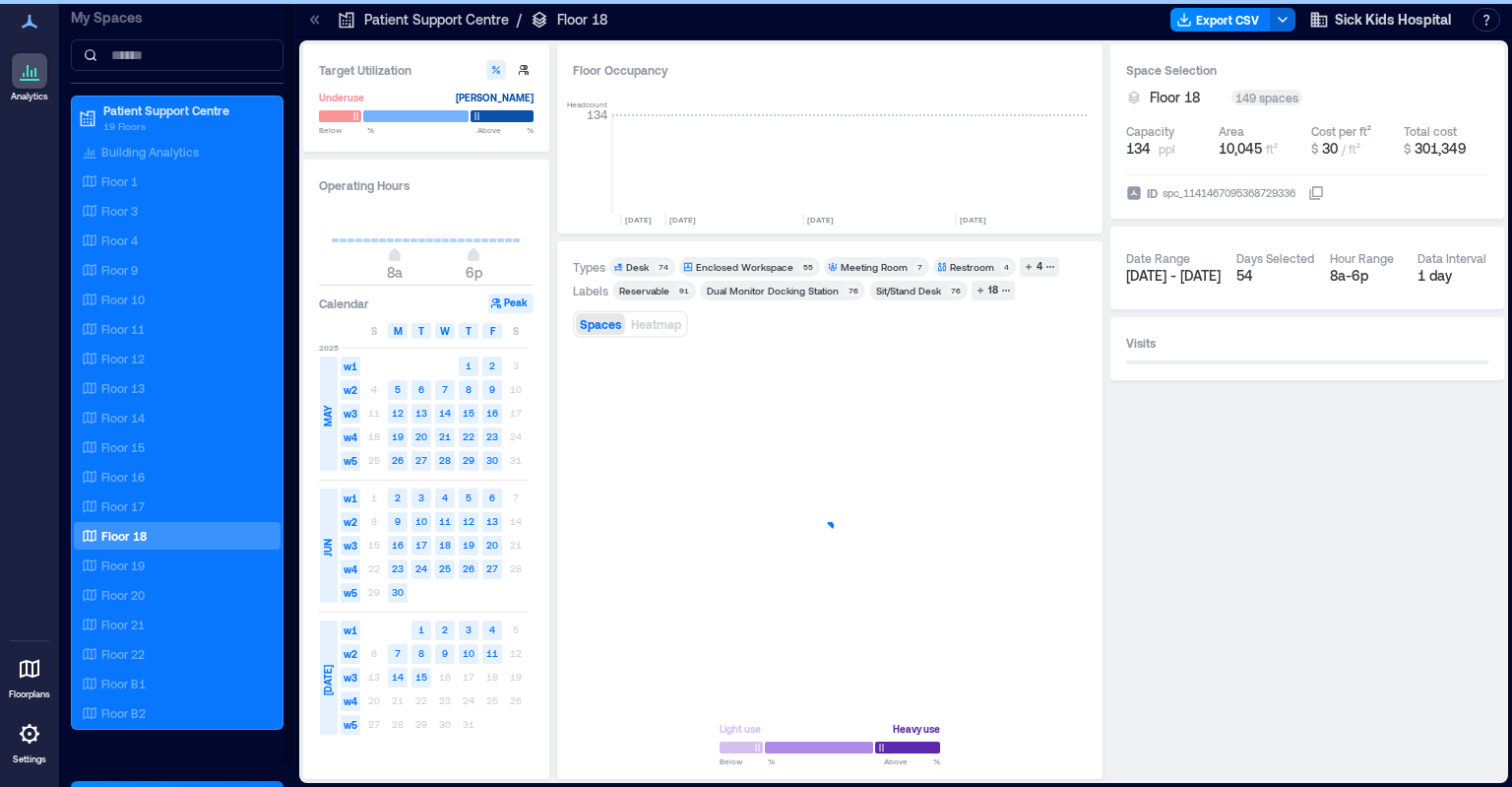 scroll, scrollTop: 0, scrollLeft: 3993, axis: horizontal 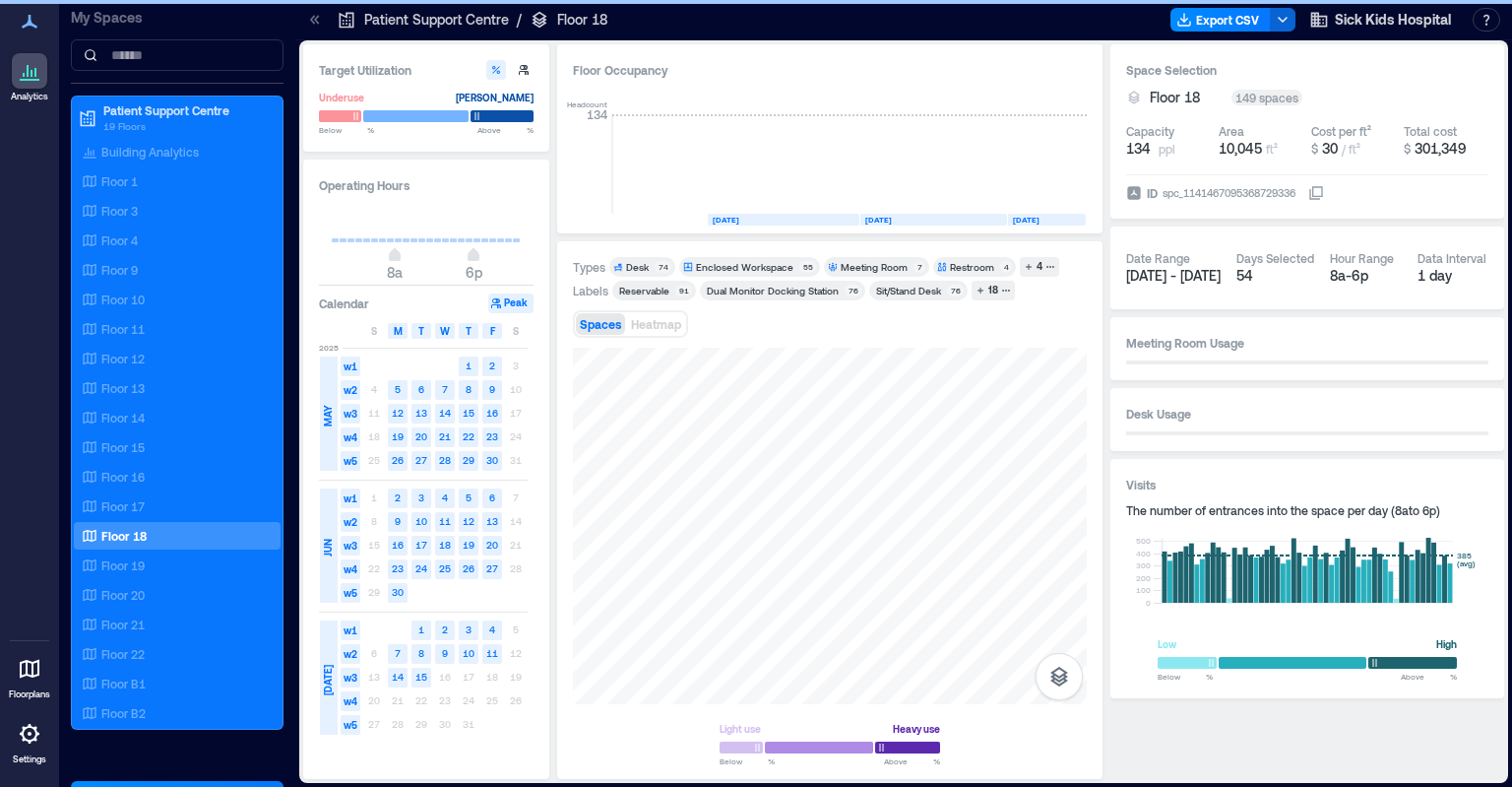 click on "Desk" at bounding box center (637, 267) 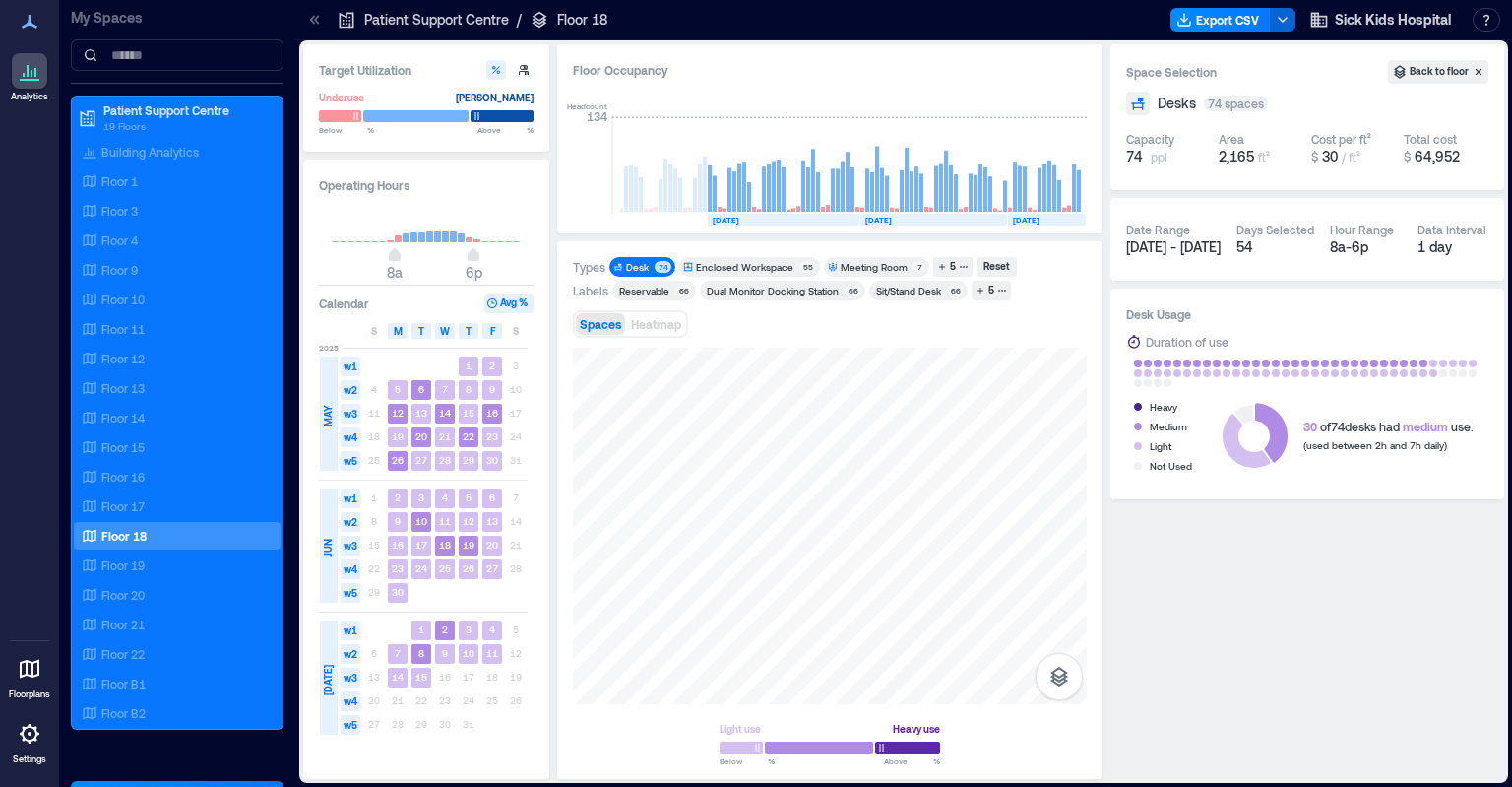 click on "Enclosed Workspace" at bounding box center (744, 267) 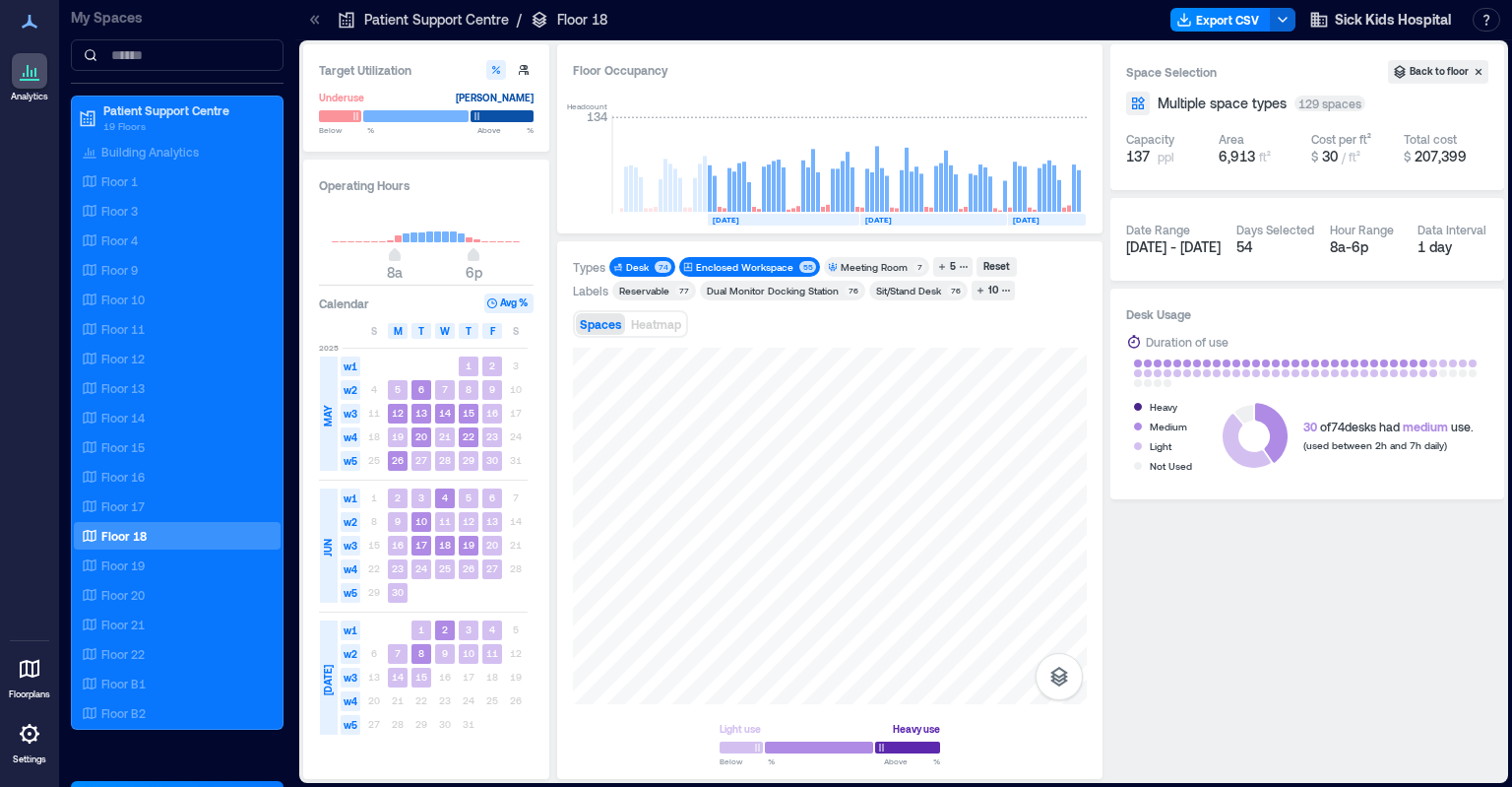 click on "Desk" at bounding box center (637, 267) 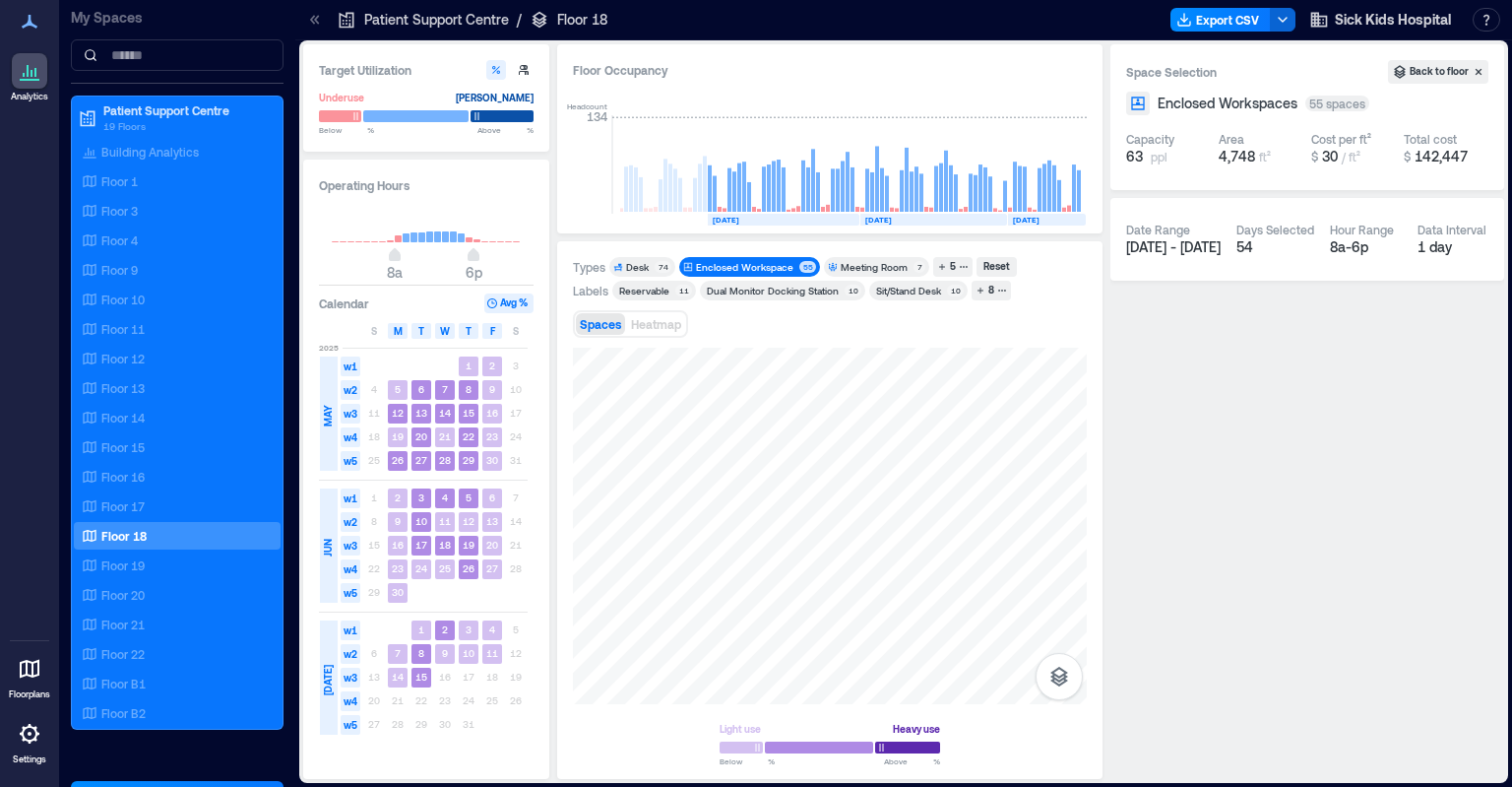 click on "Meeting Room" at bounding box center (874, 267) 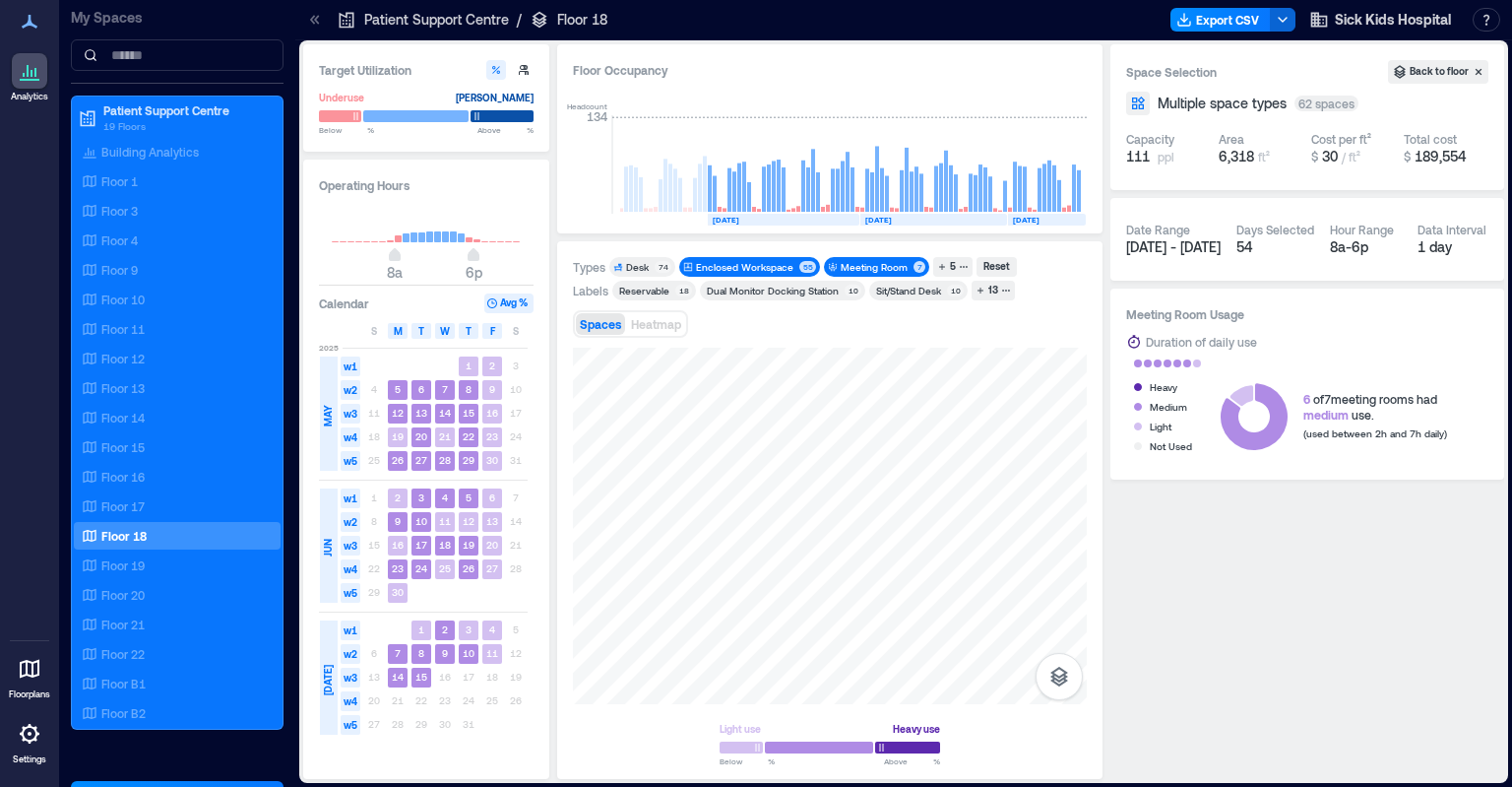 click on "Enclosed Workspace" at bounding box center [744, 267] 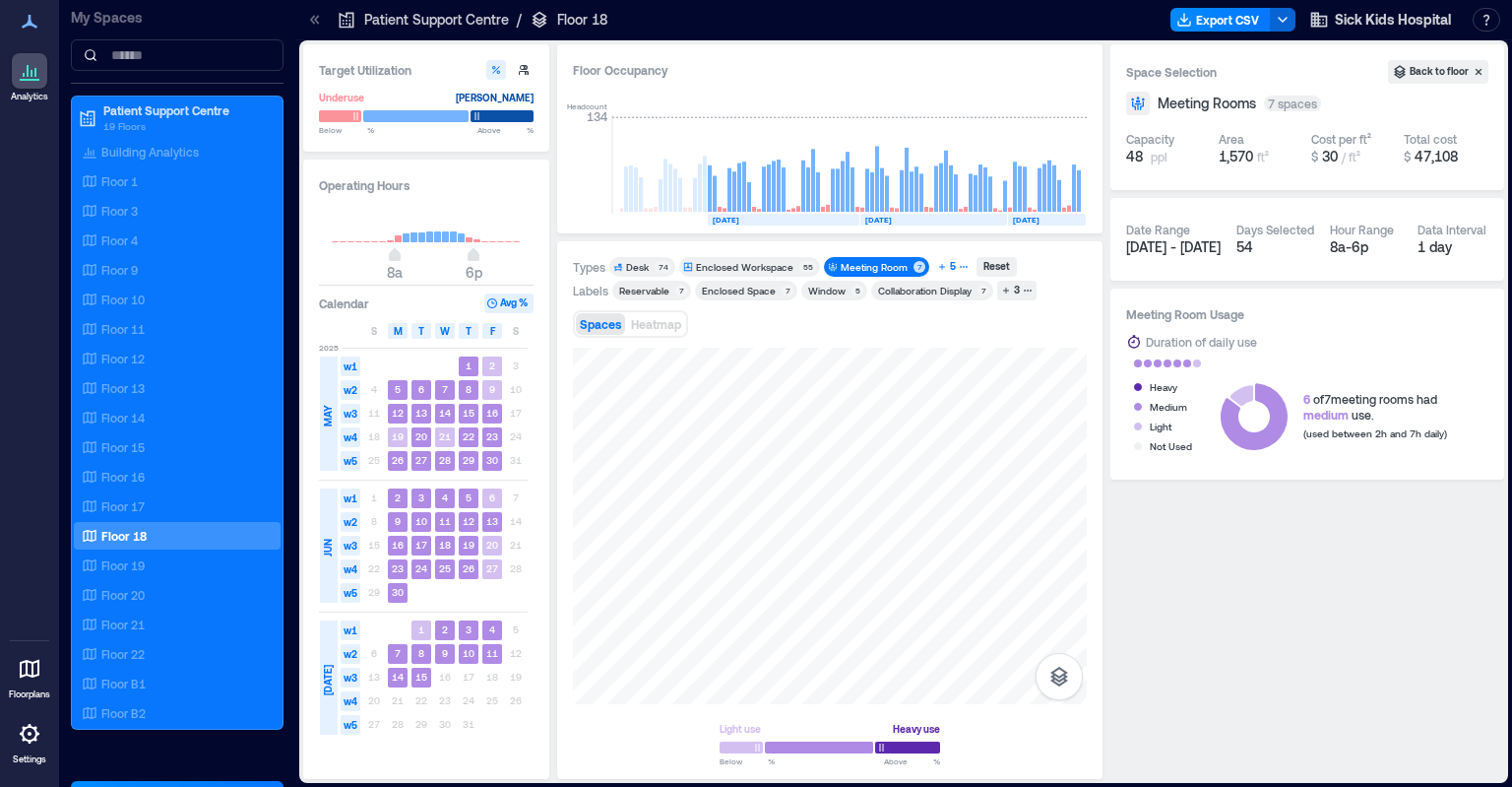 click on "5" at bounding box center (953, 267) 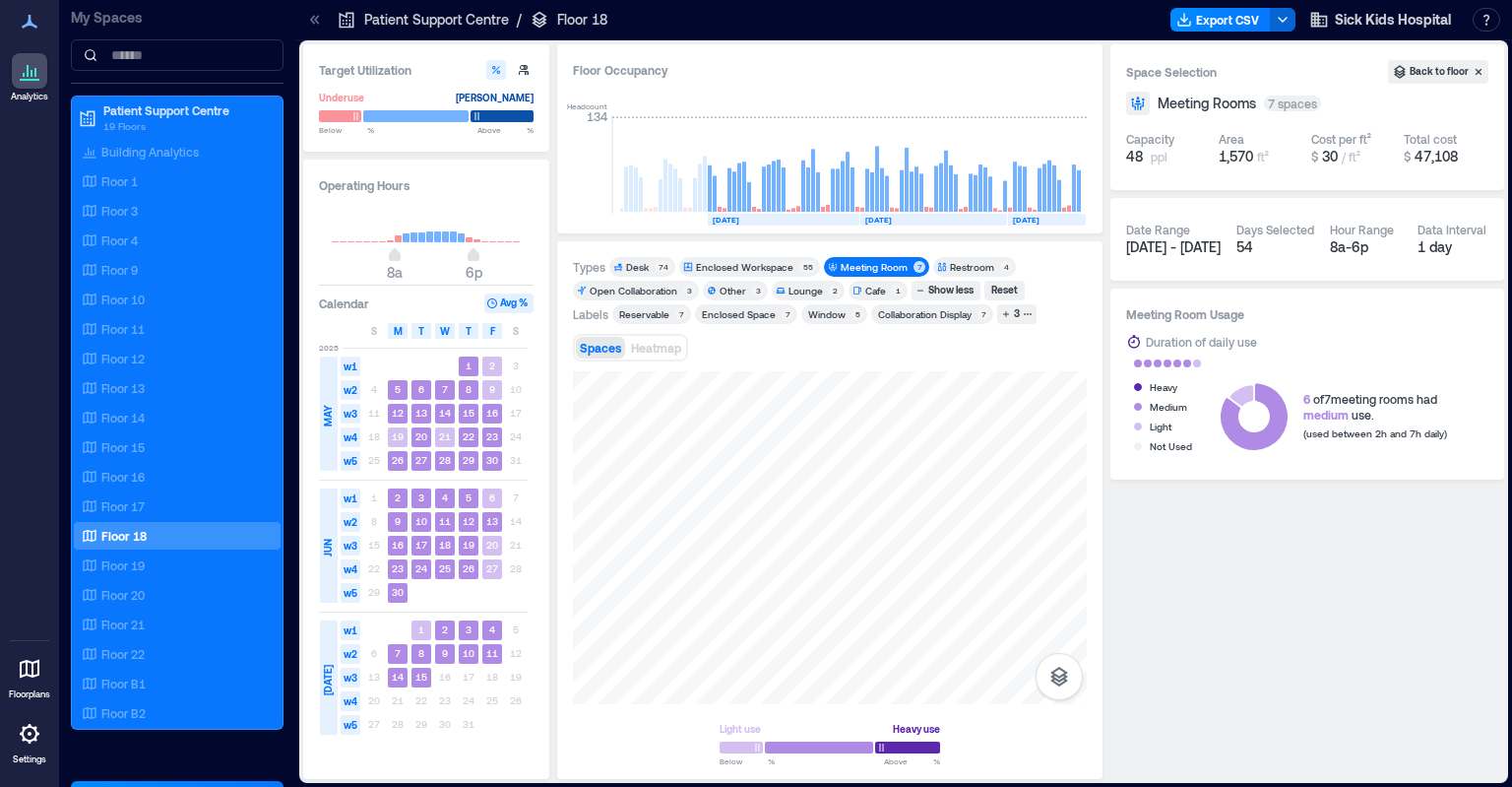 click on "Open Collaboration" at bounding box center [633, 291] 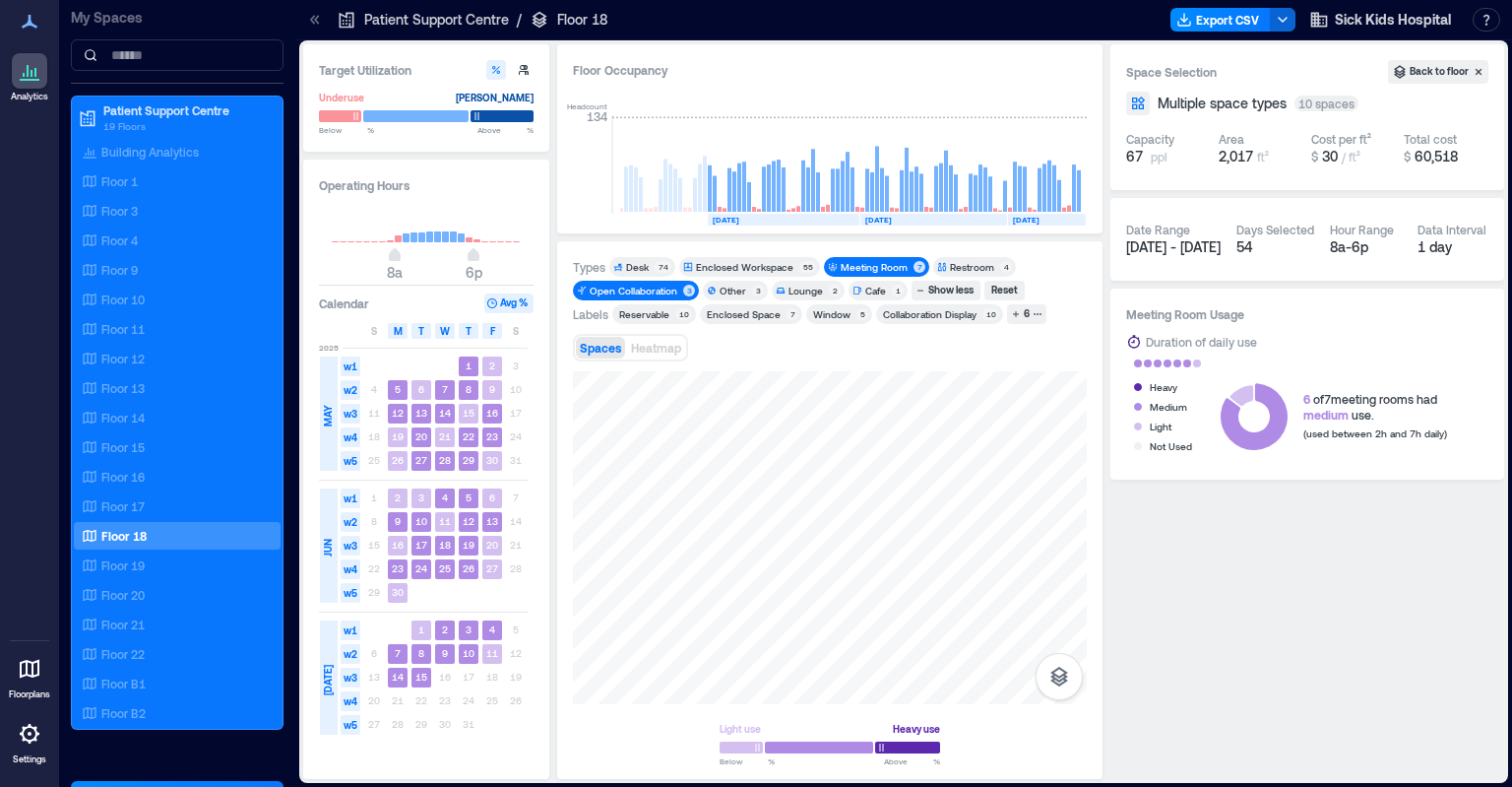 click on "Meeting Room" at bounding box center [874, 267] 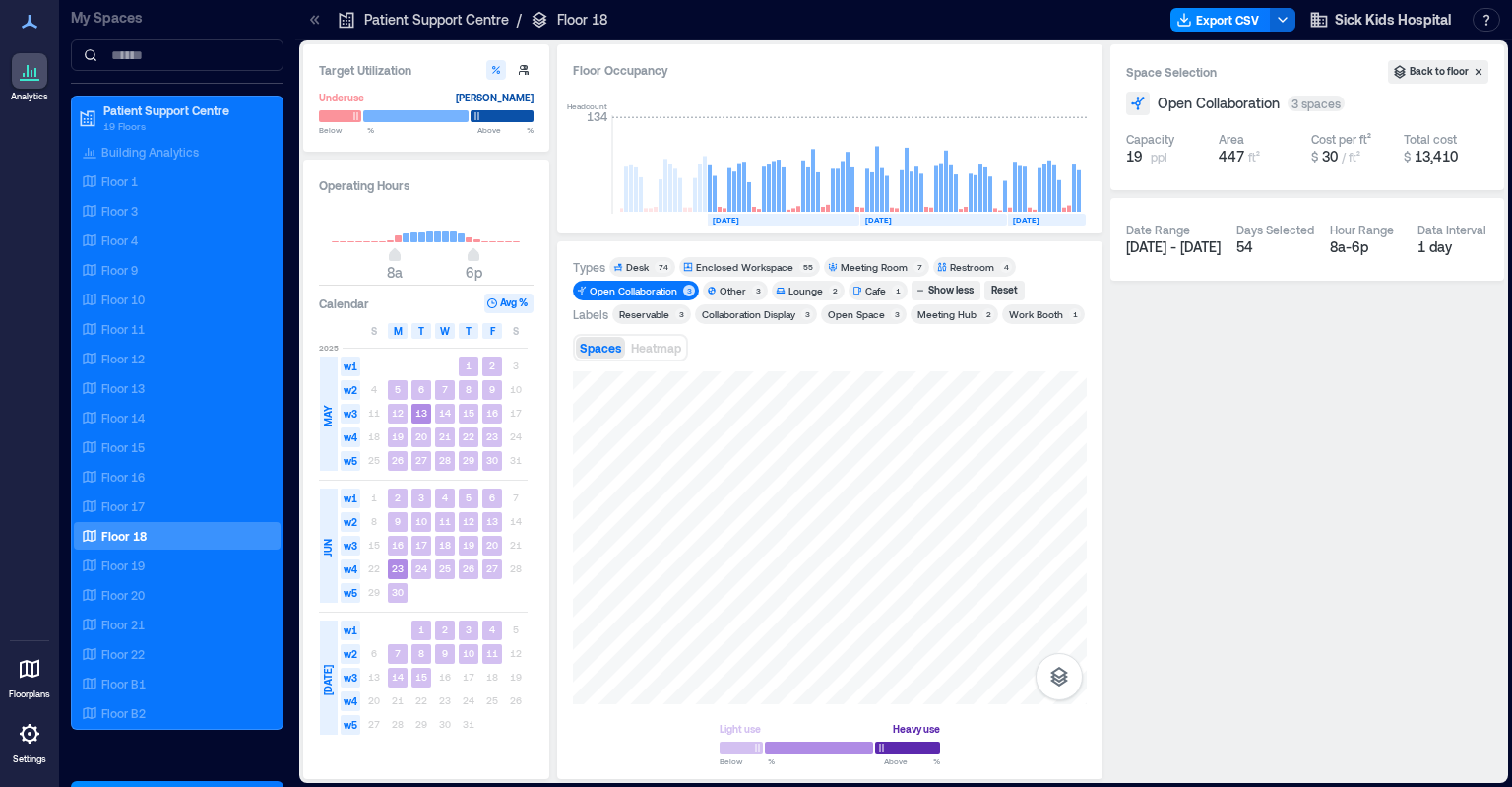 click on "Other" at bounding box center [732, 291] 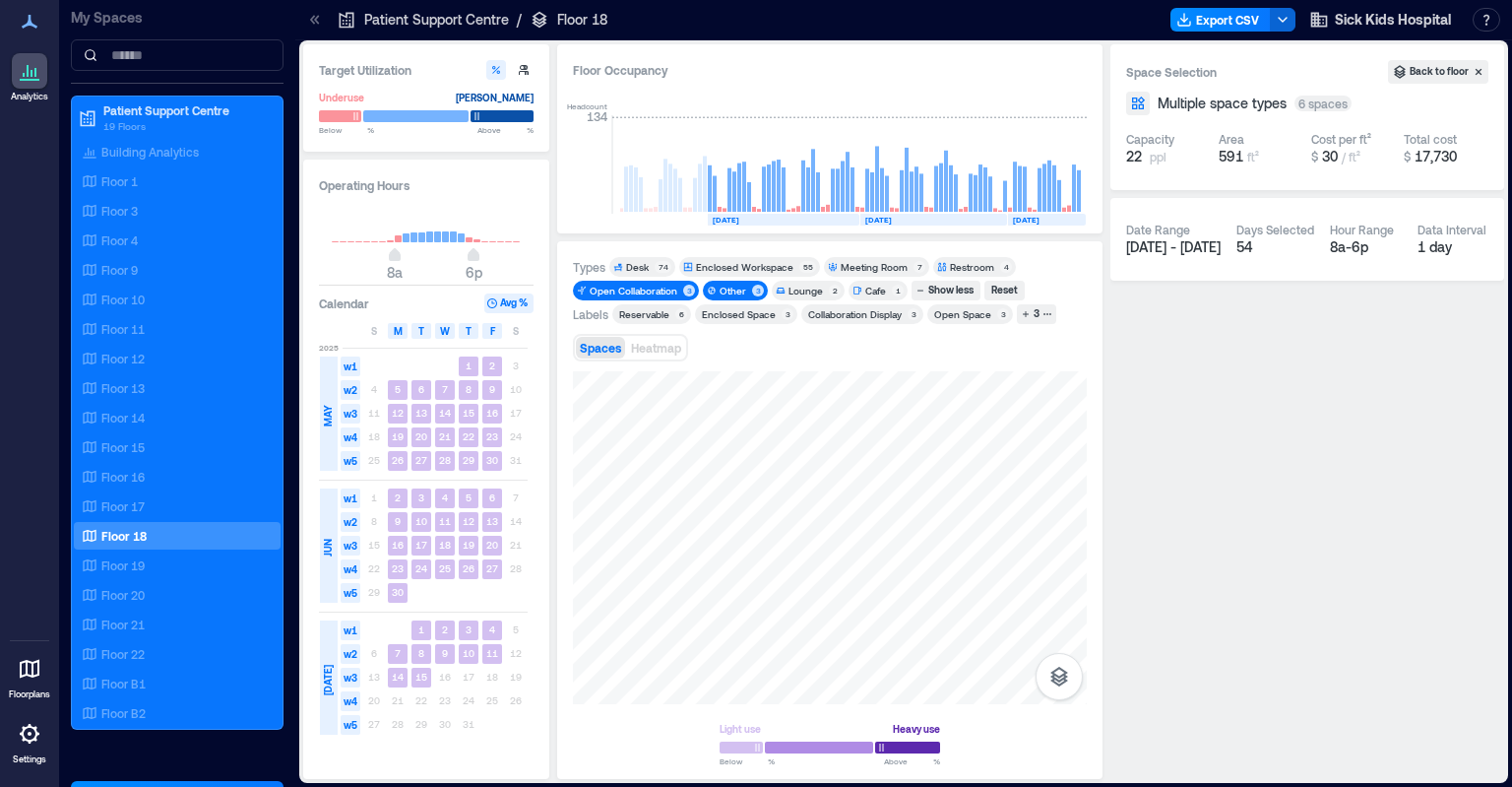 click on "Open Collaboration" at bounding box center [633, 291] 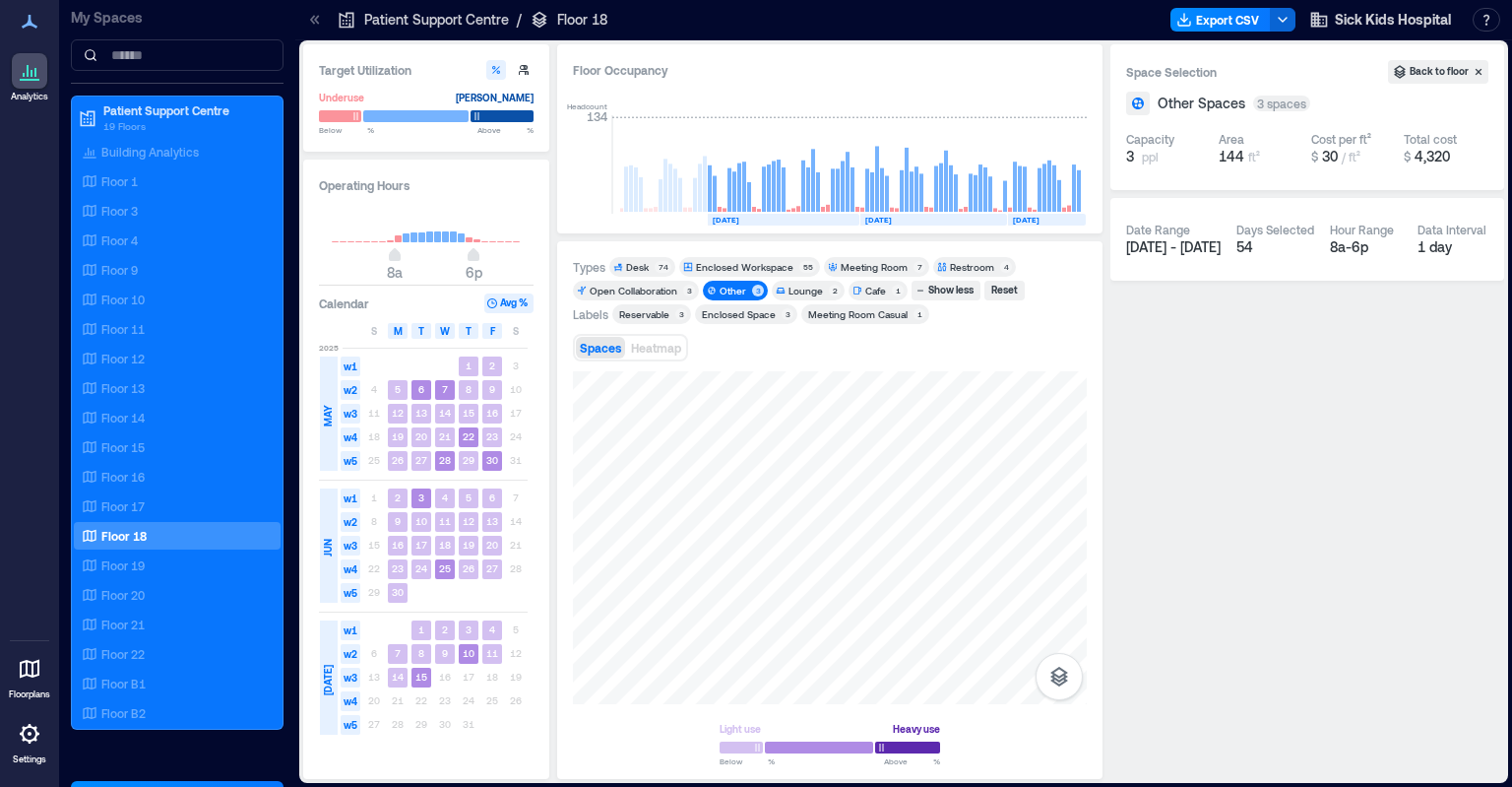 click on "Lounge" at bounding box center [805, 291] 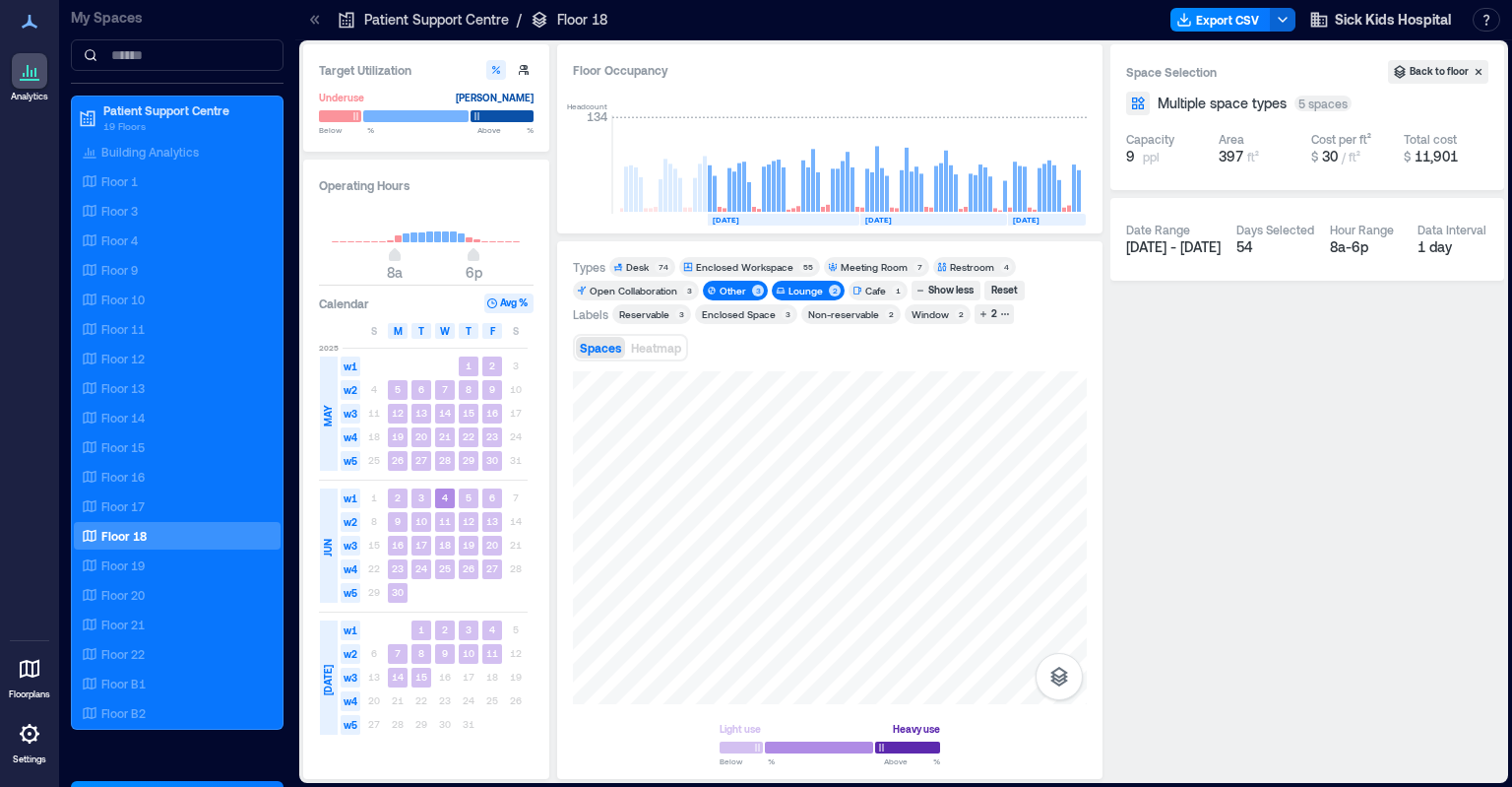 click on "Other" at bounding box center (732, 291) 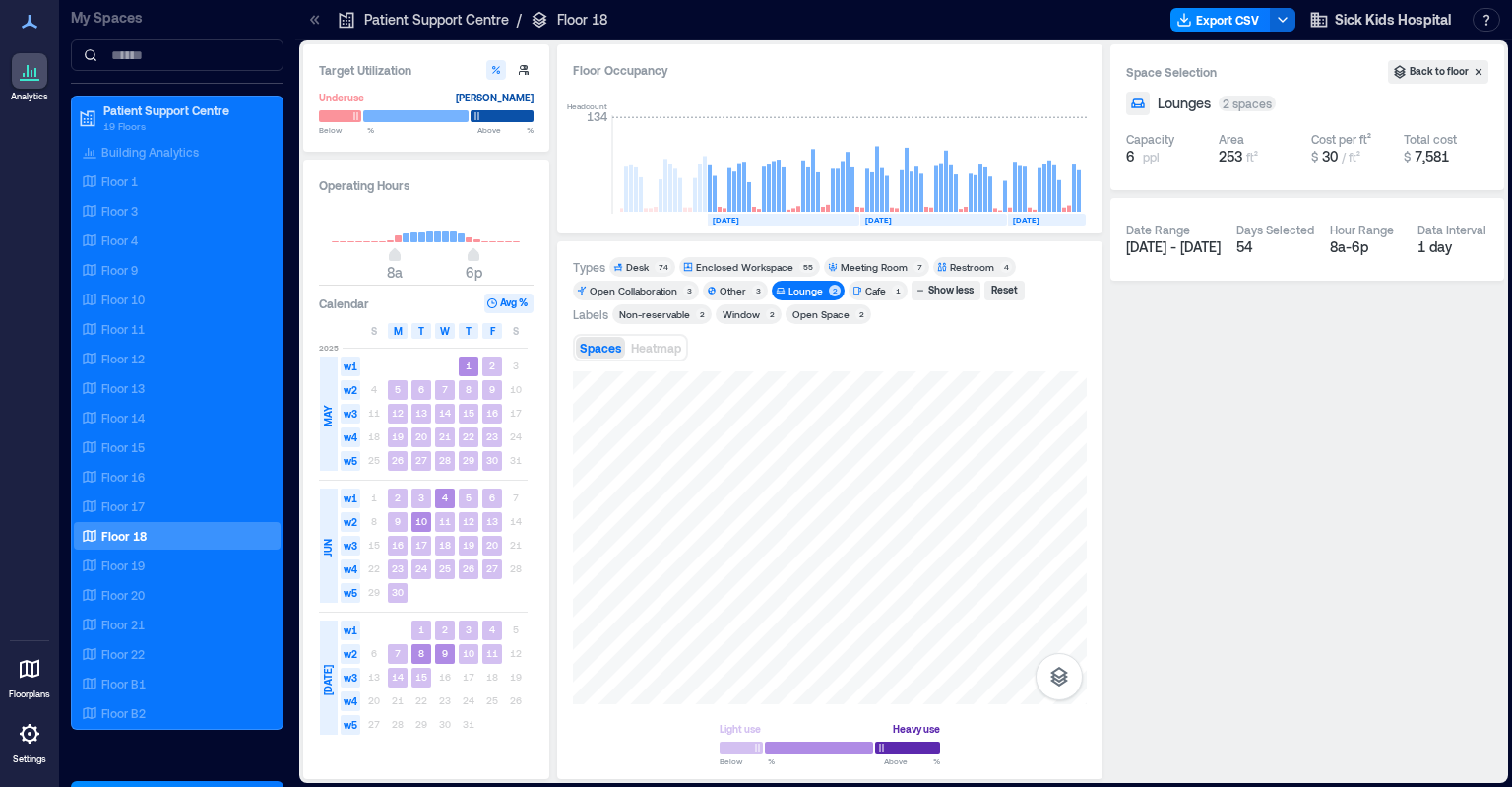 click on "Lounge" at bounding box center (805, 291) 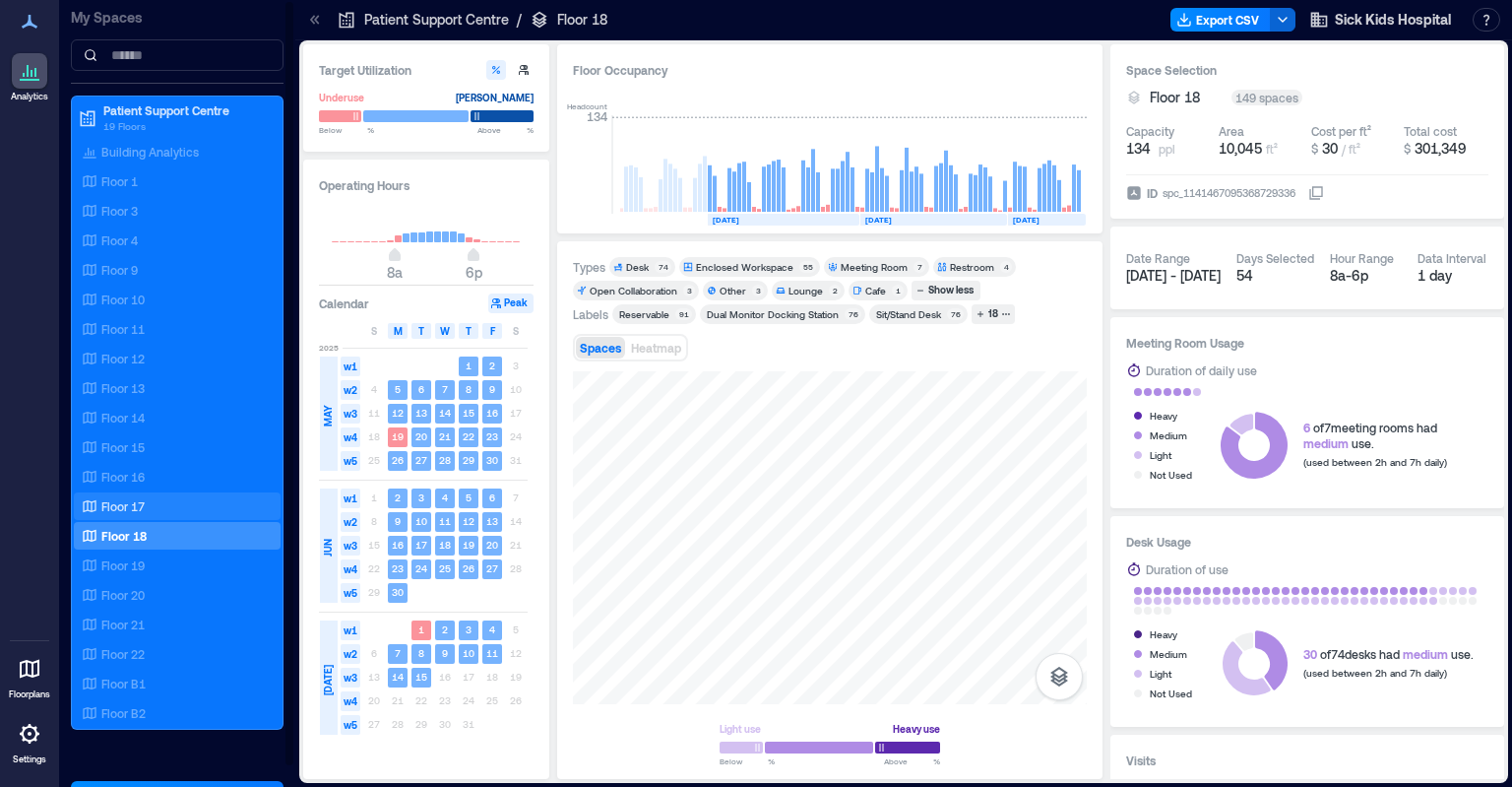 click on "Floor 17" at bounding box center [123, 506] 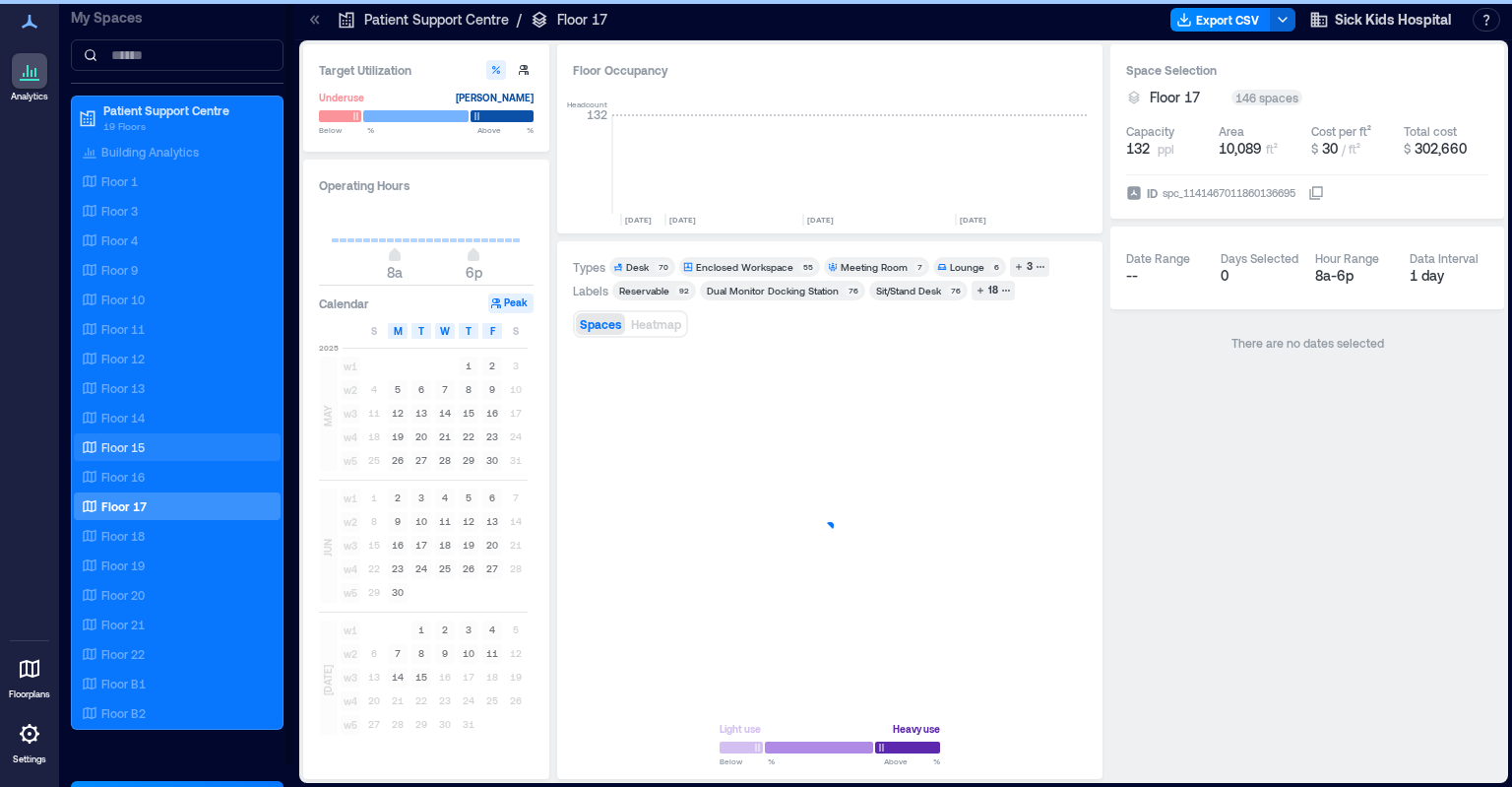 scroll, scrollTop: 0, scrollLeft: 3993, axis: horizontal 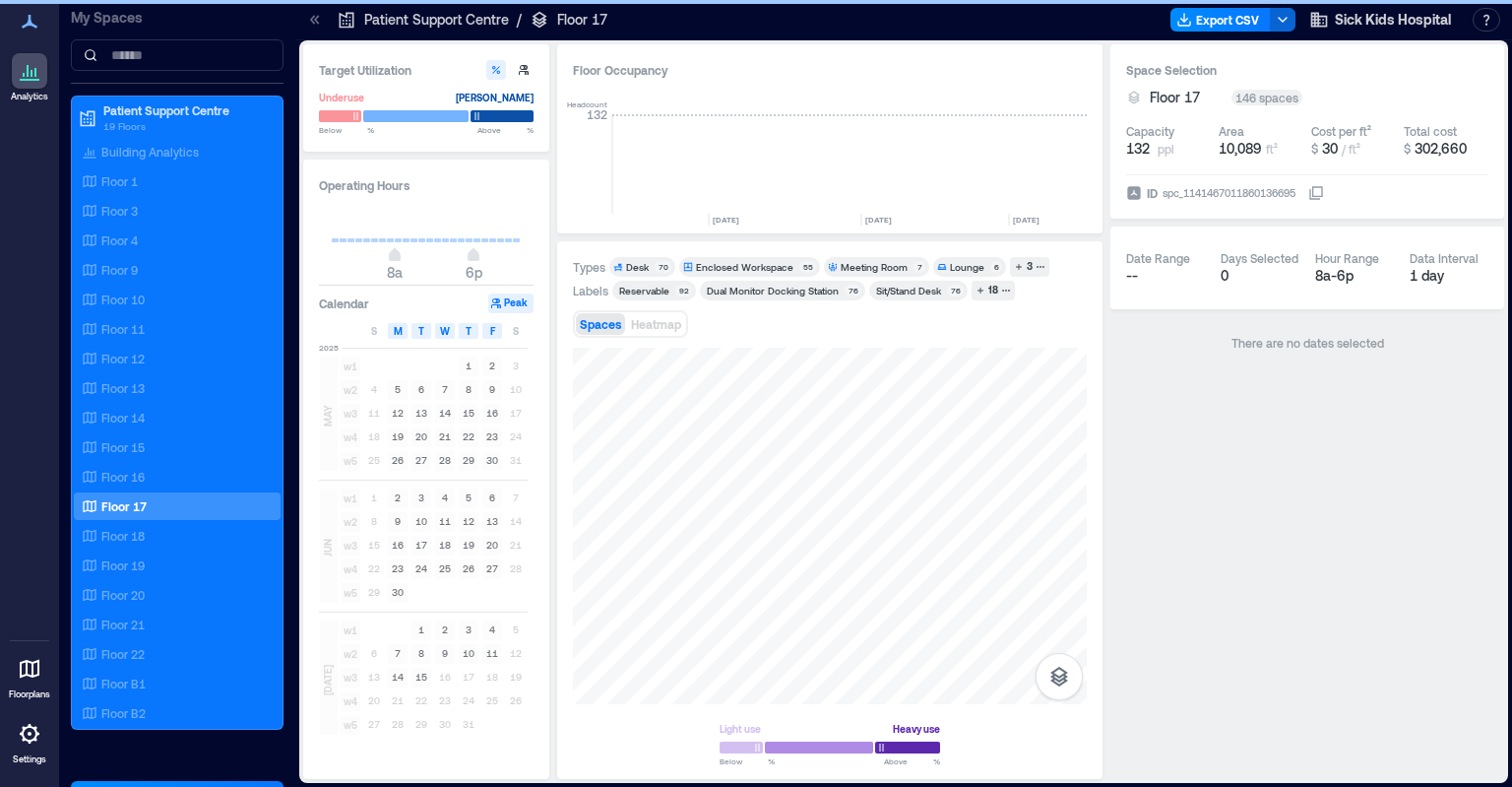click 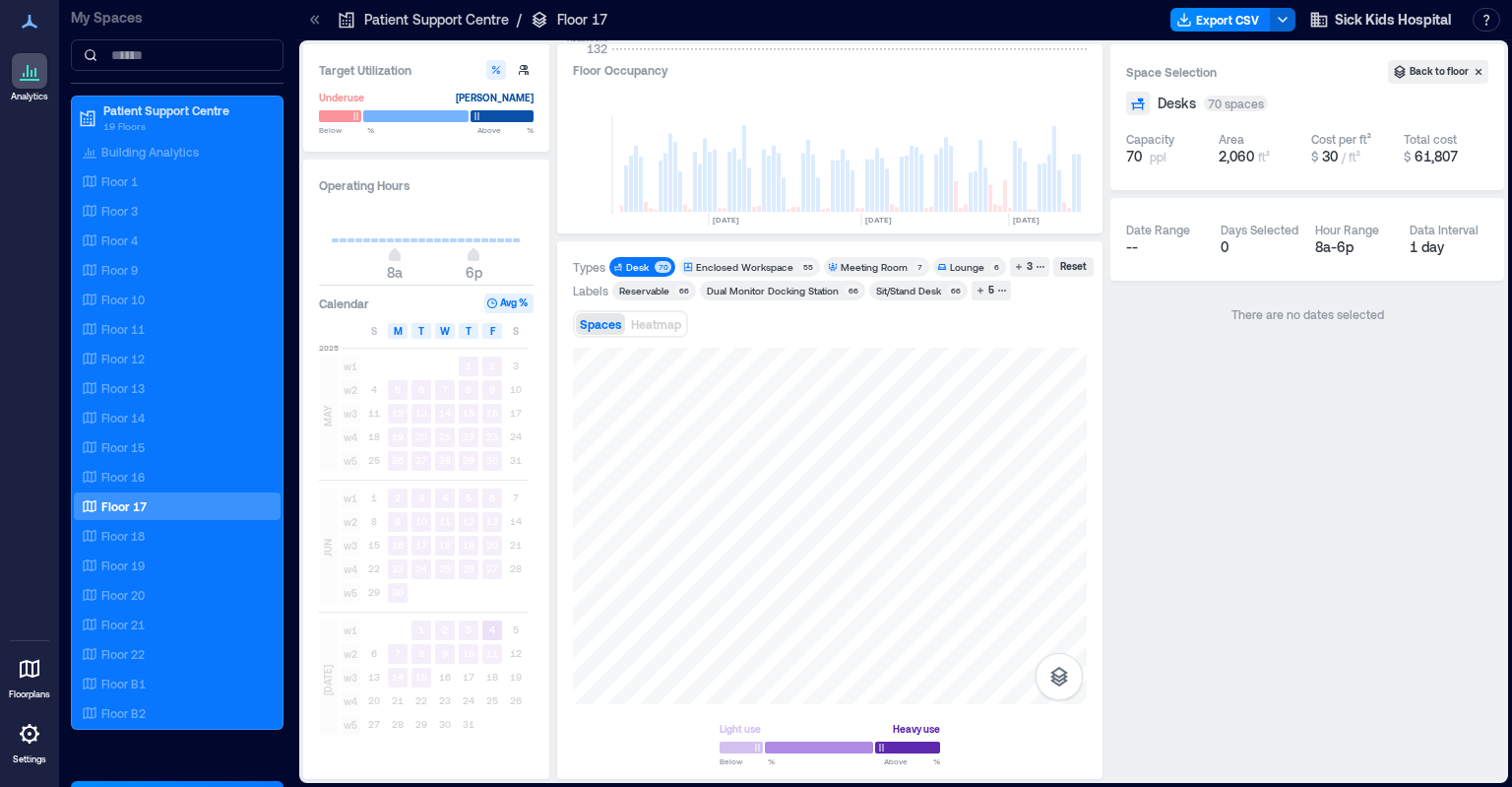 click on "Desk" at bounding box center (639, 267) 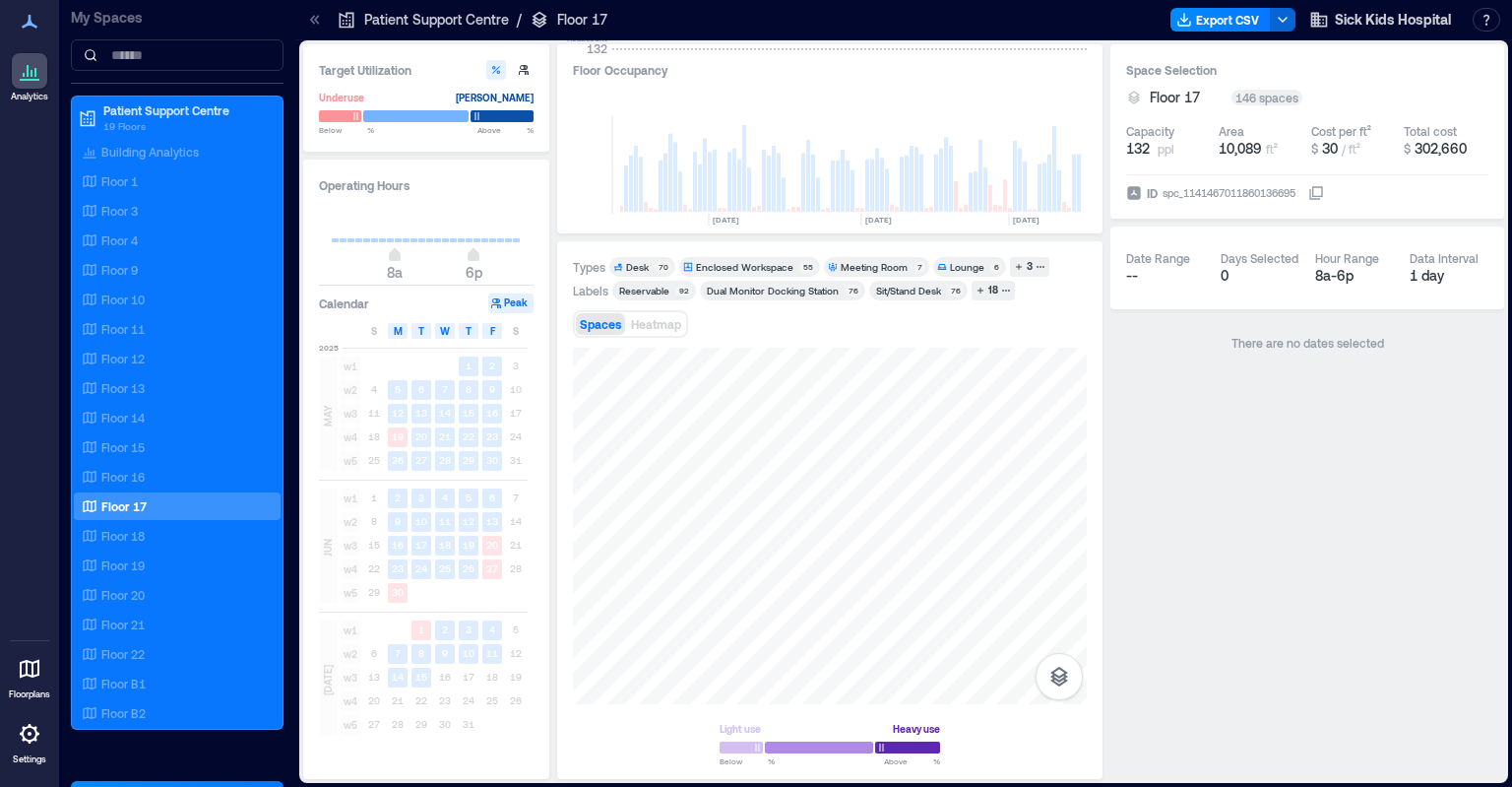 click on "Desk" at bounding box center [637, 267] 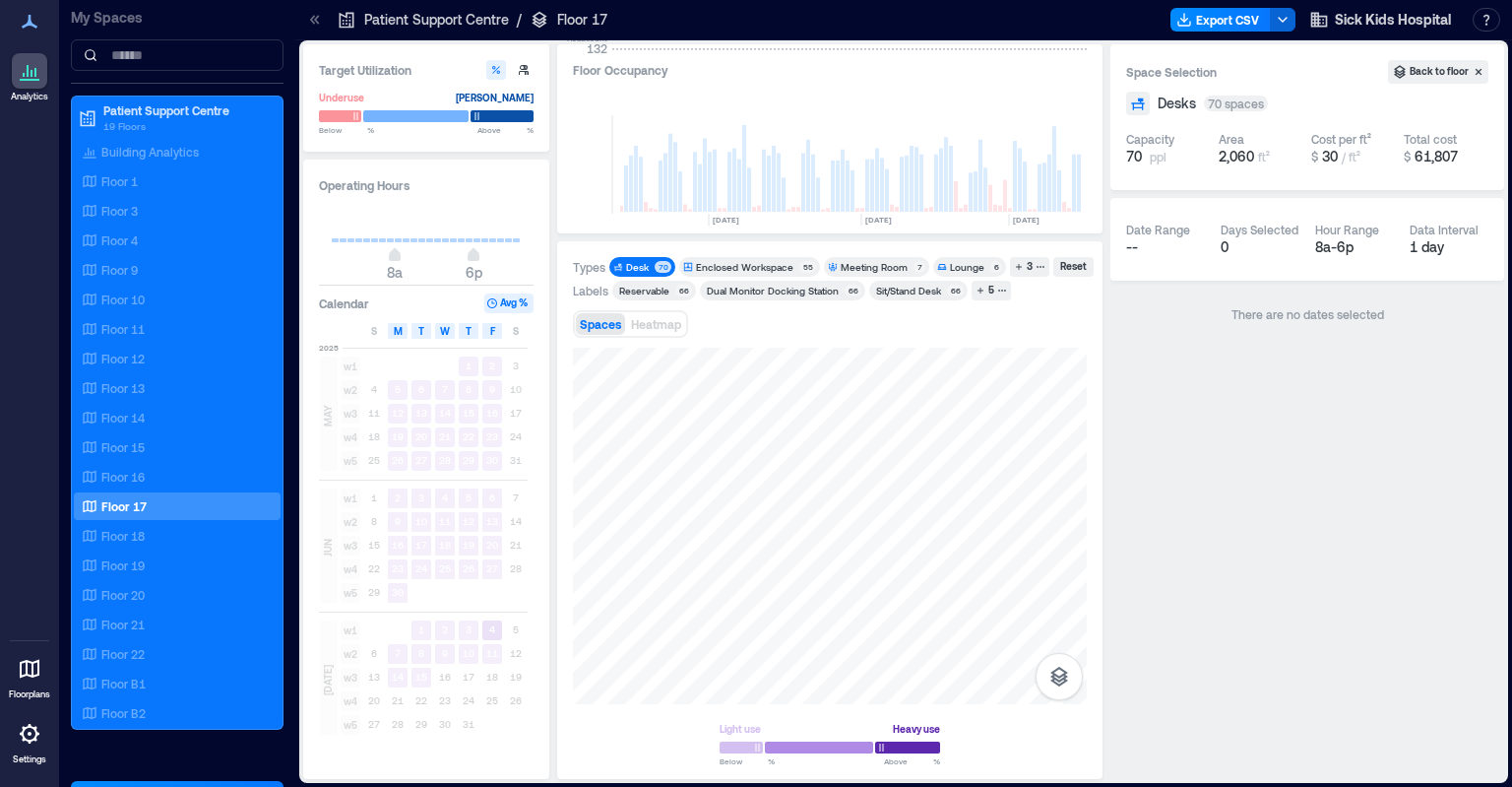 click on "Desk 70" at bounding box center (642, 267) 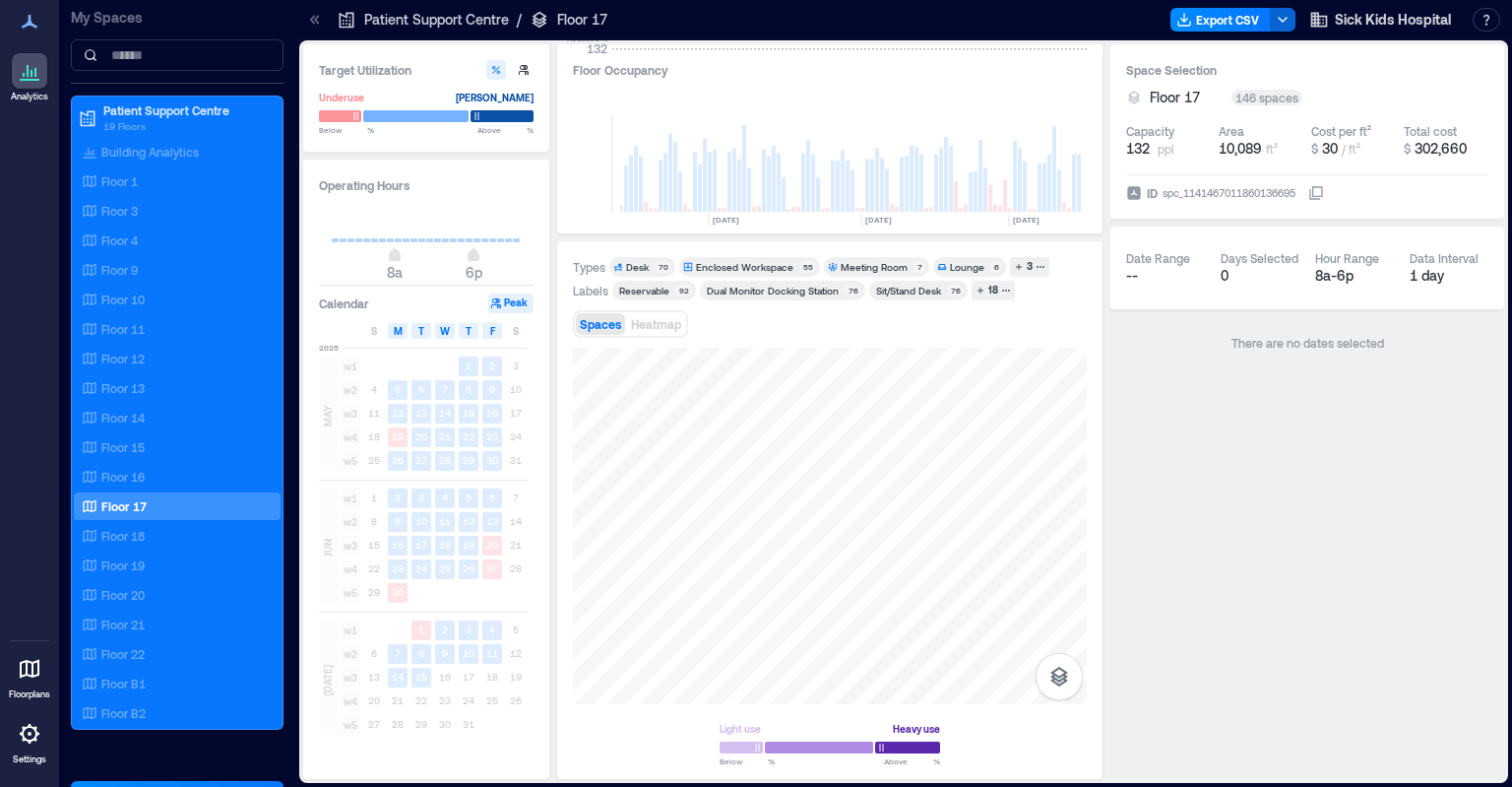 click on "Enclosed Workspace" at bounding box center [744, 267] 